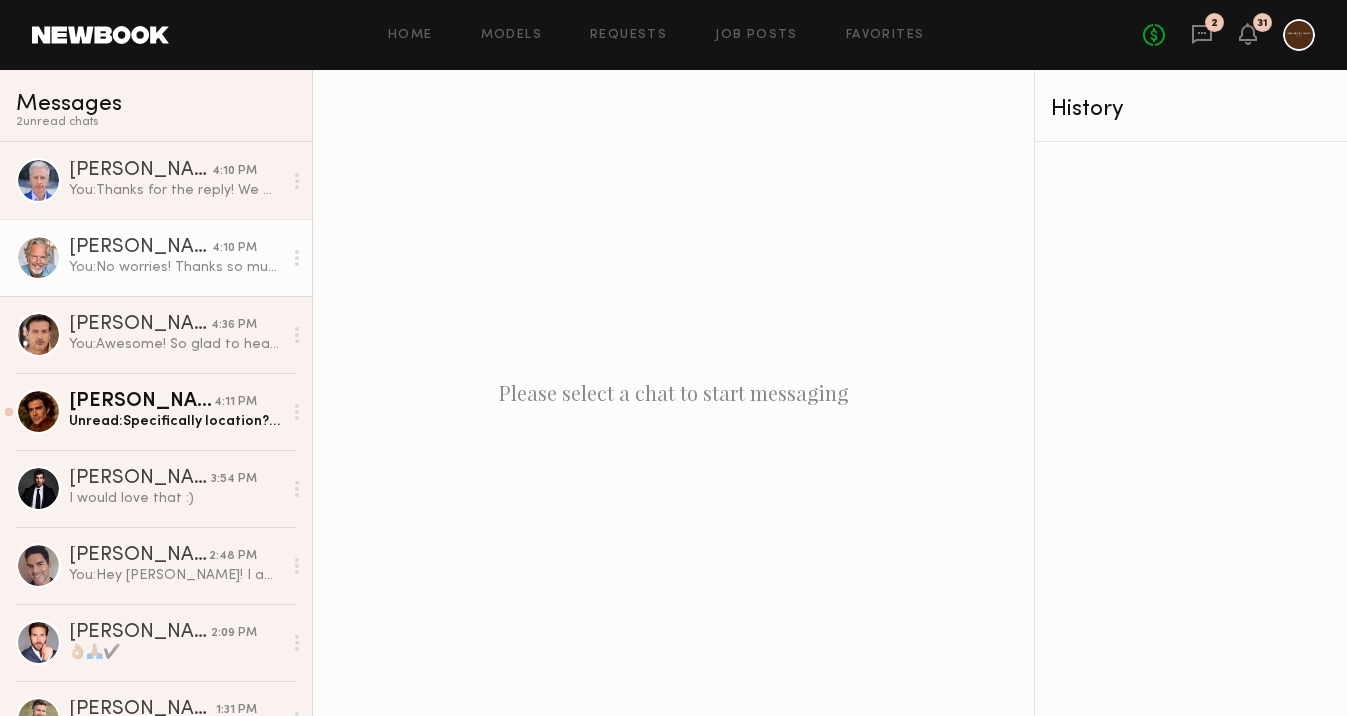 scroll, scrollTop: 0, scrollLeft: 0, axis: both 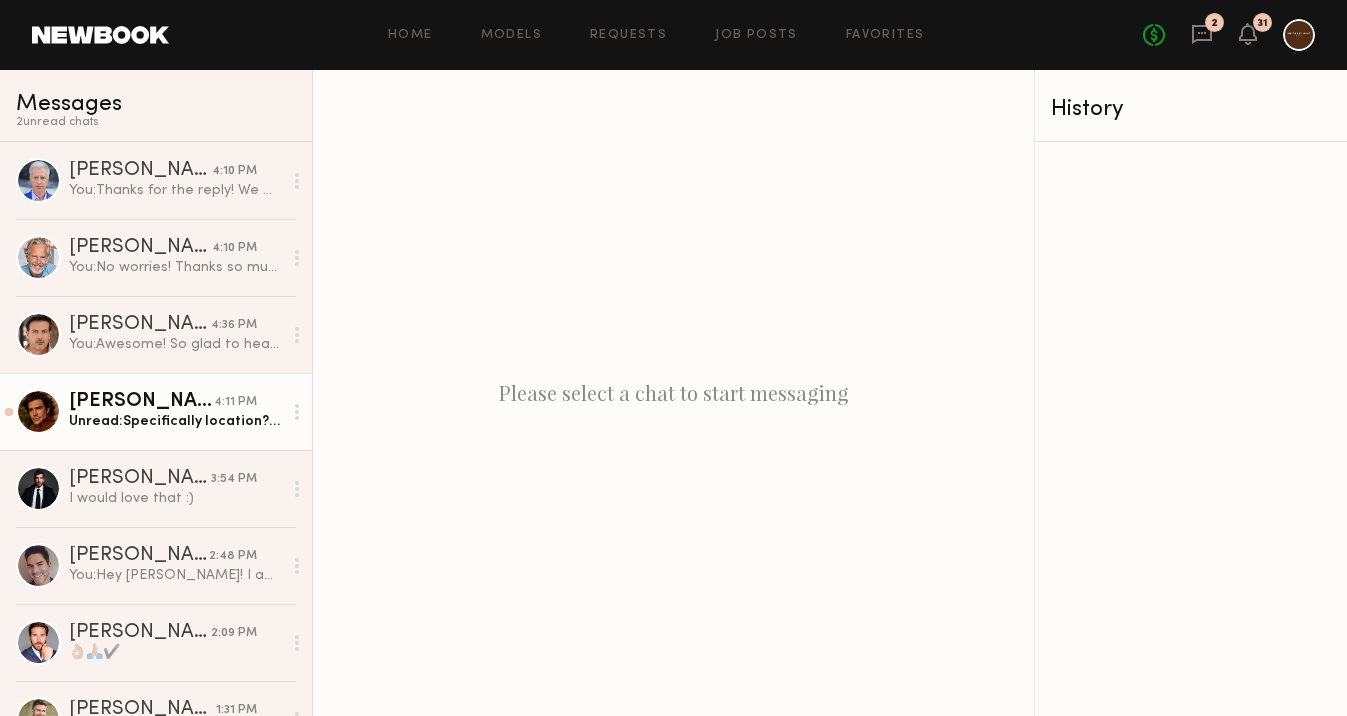 click on "Unread:  Specifically location? Rate? Usage? And as it’s Saunas, wardrobe? Thanks, I appreciate the details, and hope to connect with you soon." 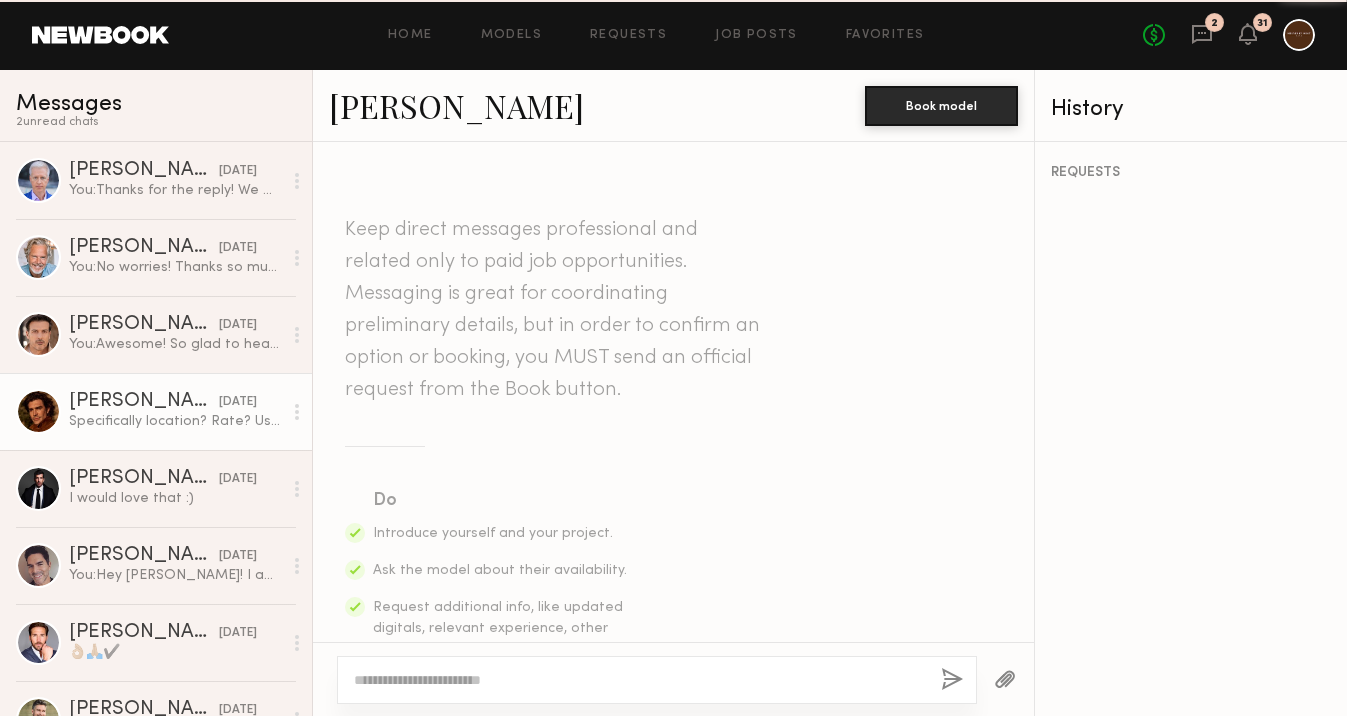scroll, scrollTop: 815, scrollLeft: 0, axis: vertical 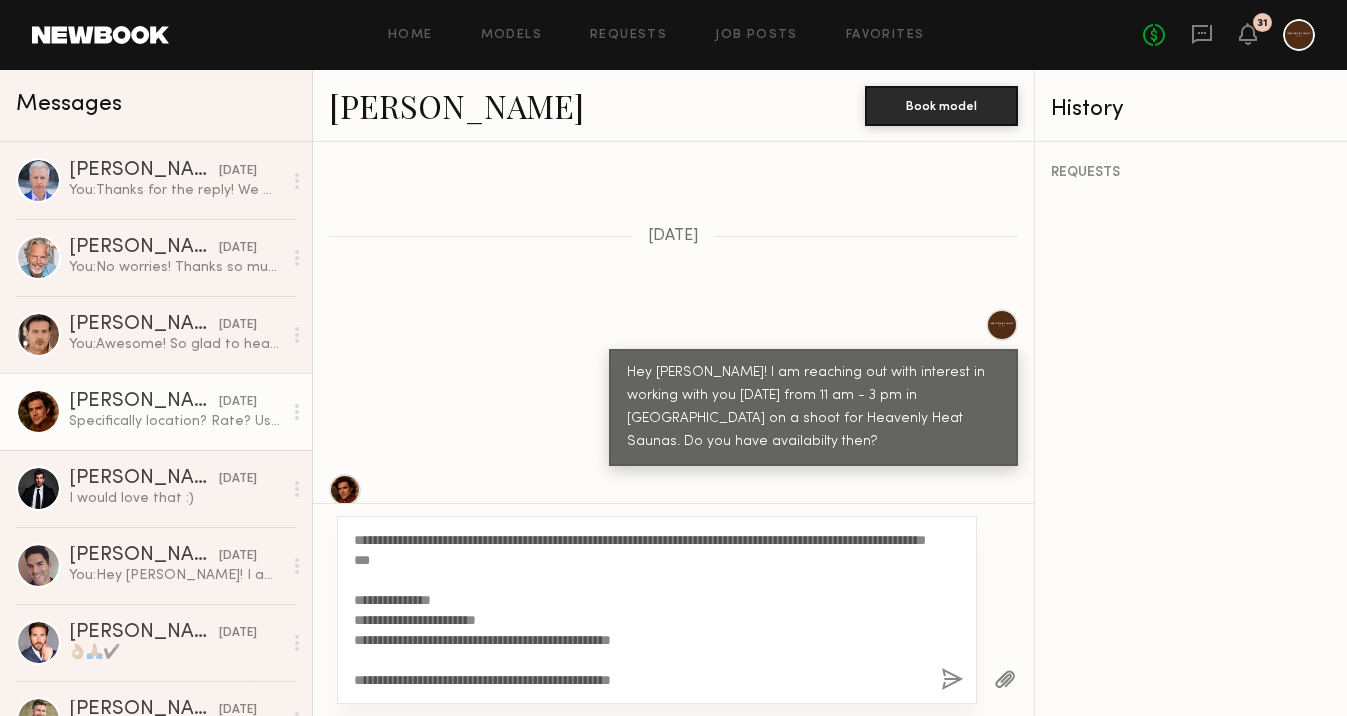 type on "**********" 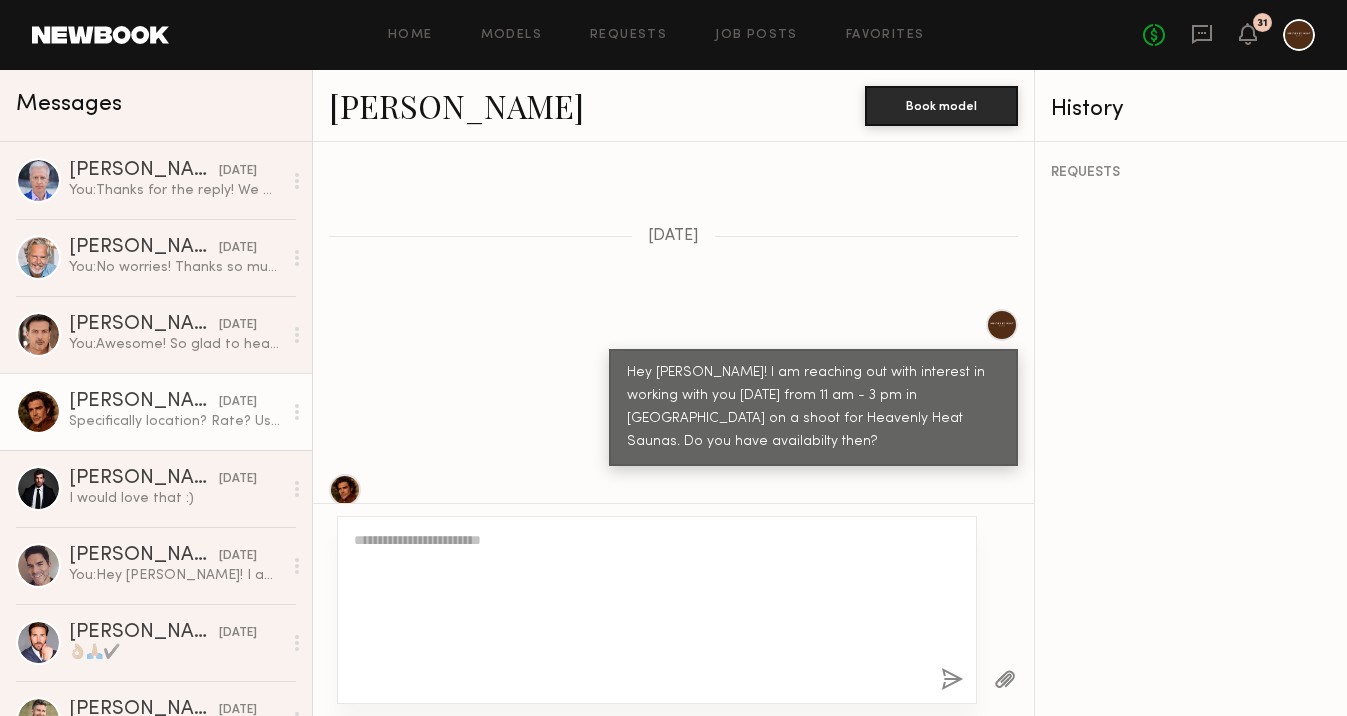 scroll, scrollTop: 1496, scrollLeft: 0, axis: vertical 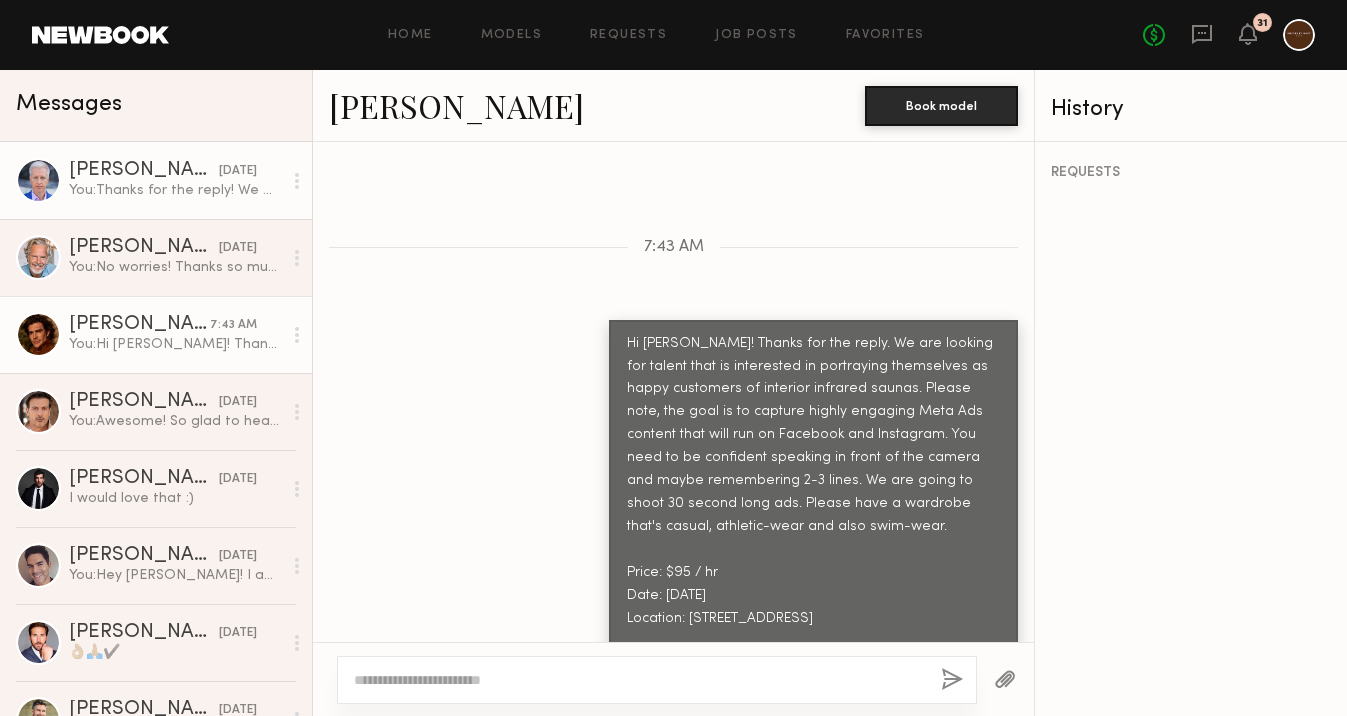 click on "Allan Wayne A." 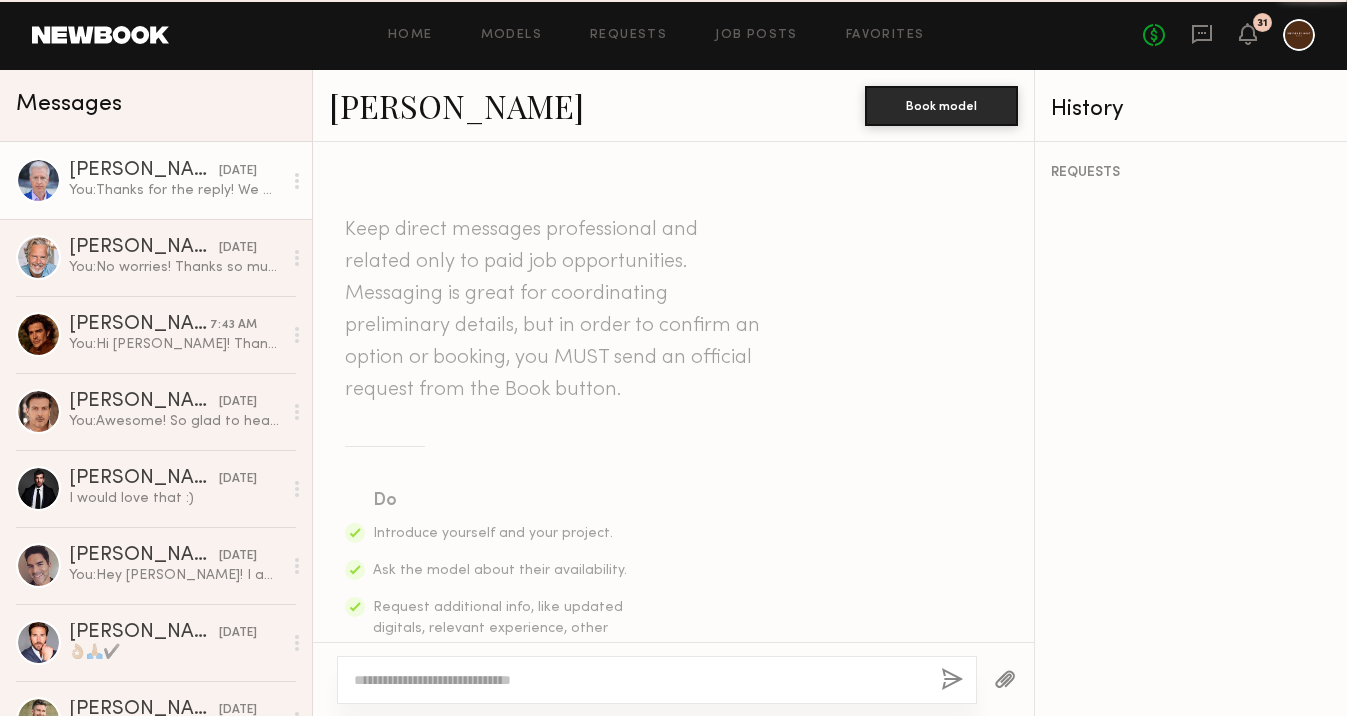 scroll, scrollTop: 888, scrollLeft: 0, axis: vertical 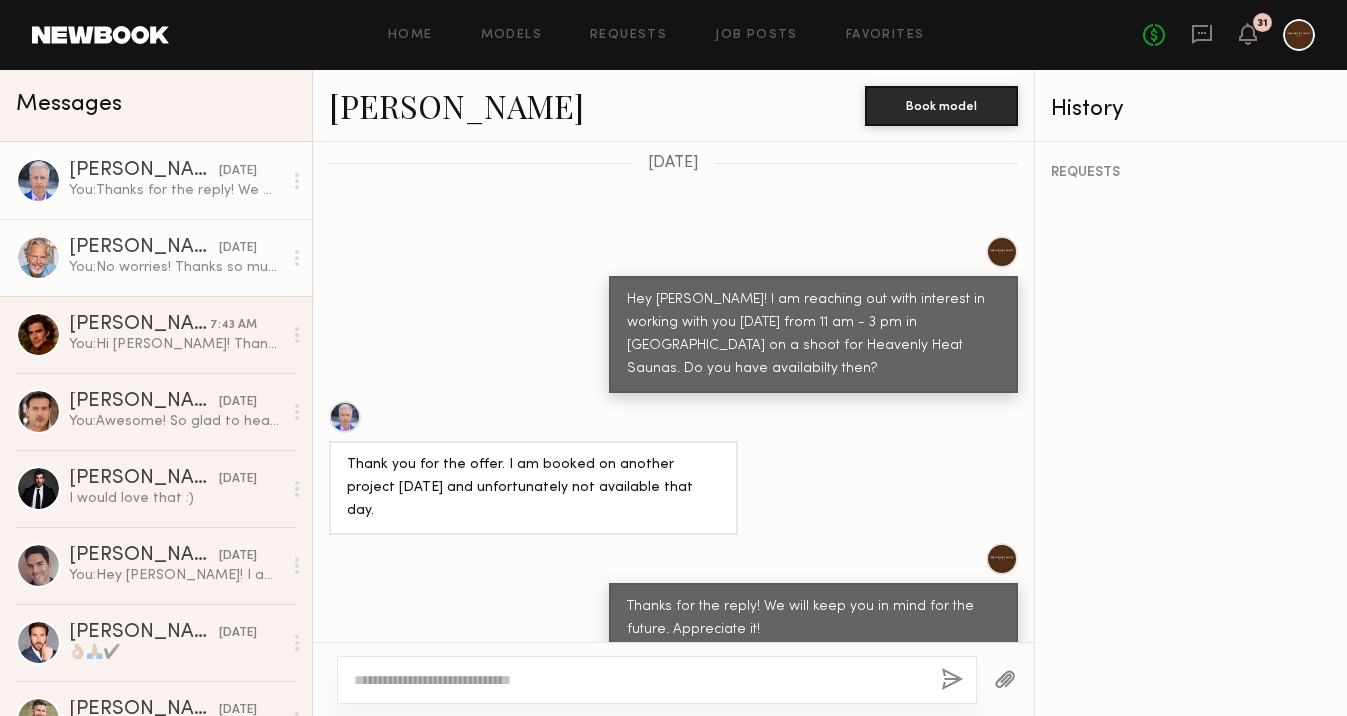 click on "You:  No worries! Thanks so much for the reply. We will keep you in mind for the future!" 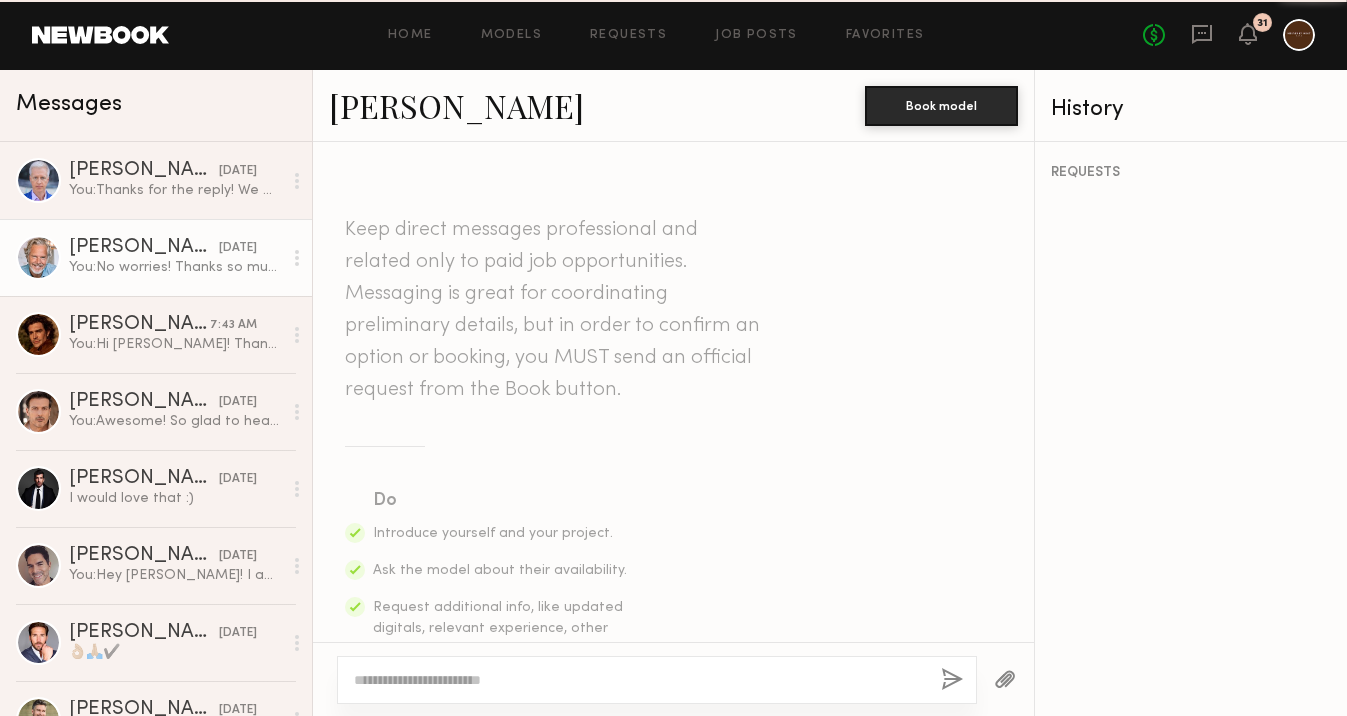 scroll, scrollTop: 861, scrollLeft: 0, axis: vertical 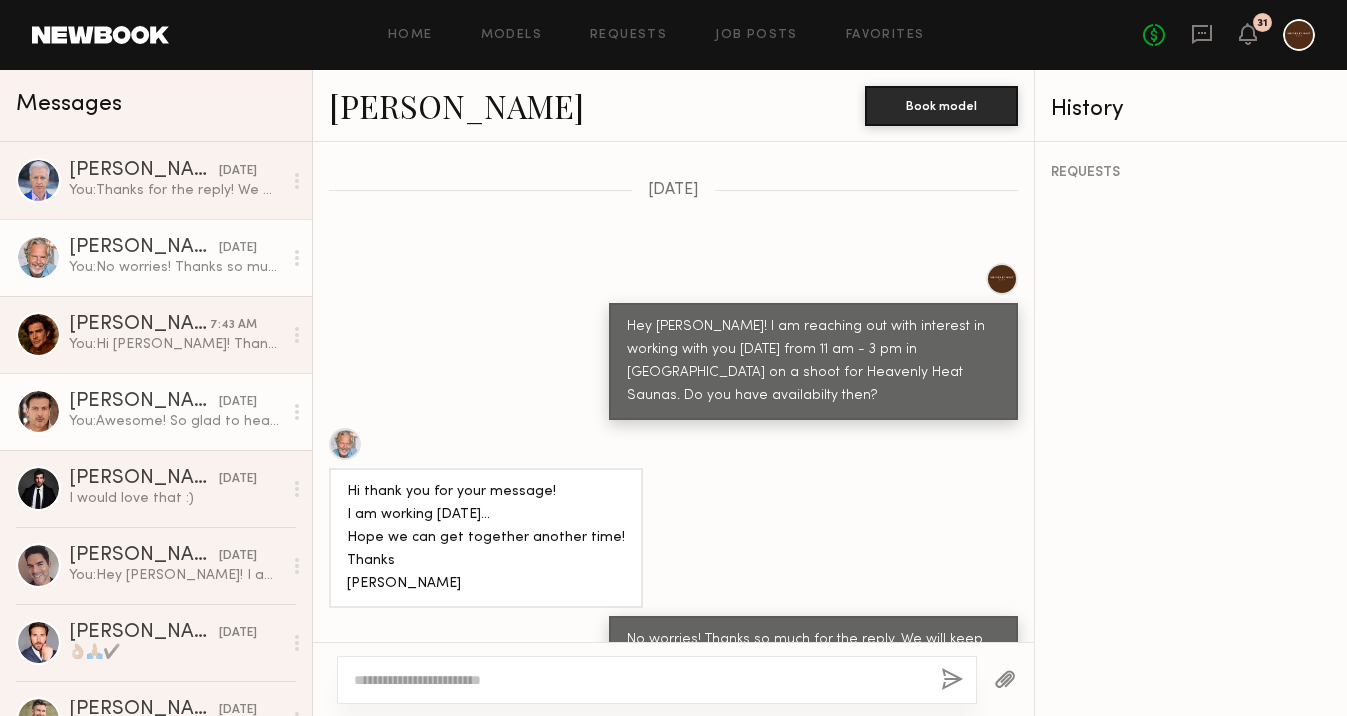 click on "You:  Awesome! So glad to hear that. Could you share your rate for a 4 hour shoot? We will be creating video ads for the brand." 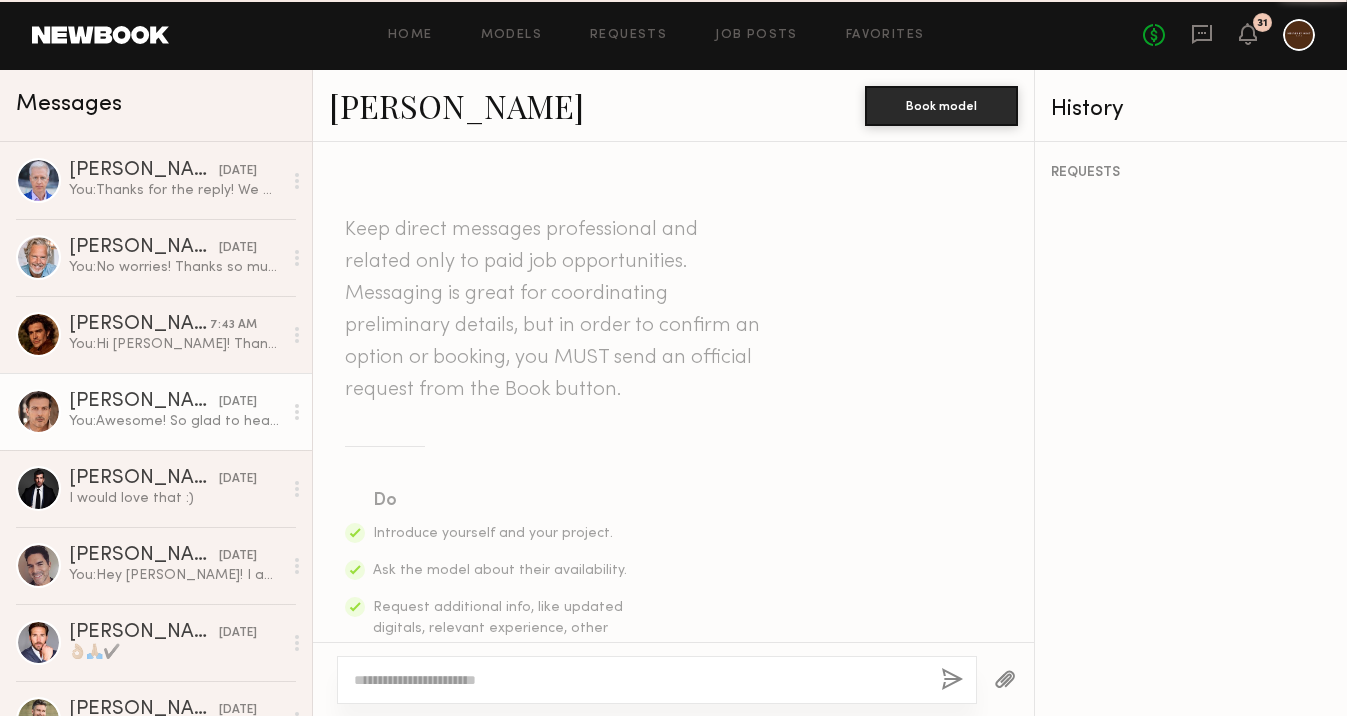 scroll, scrollTop: 888, scrollLeft: 0, axis: vertical 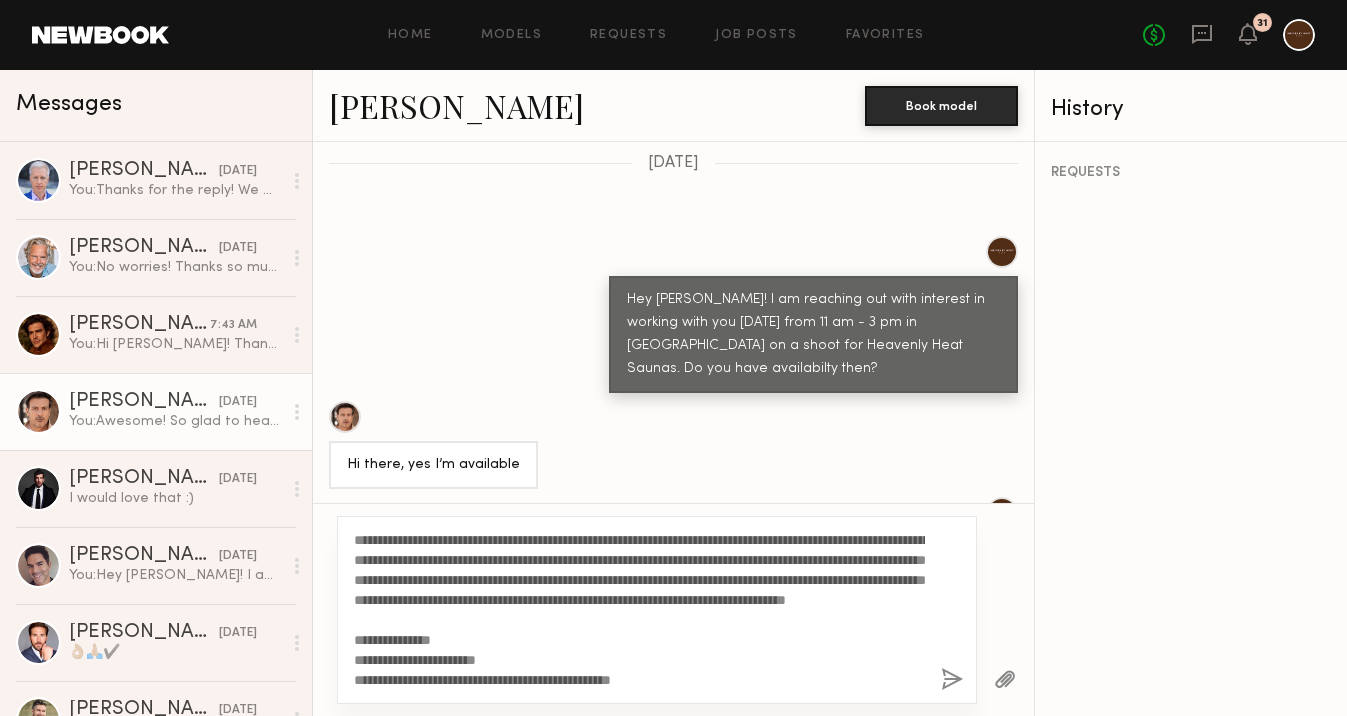 click on "**********" 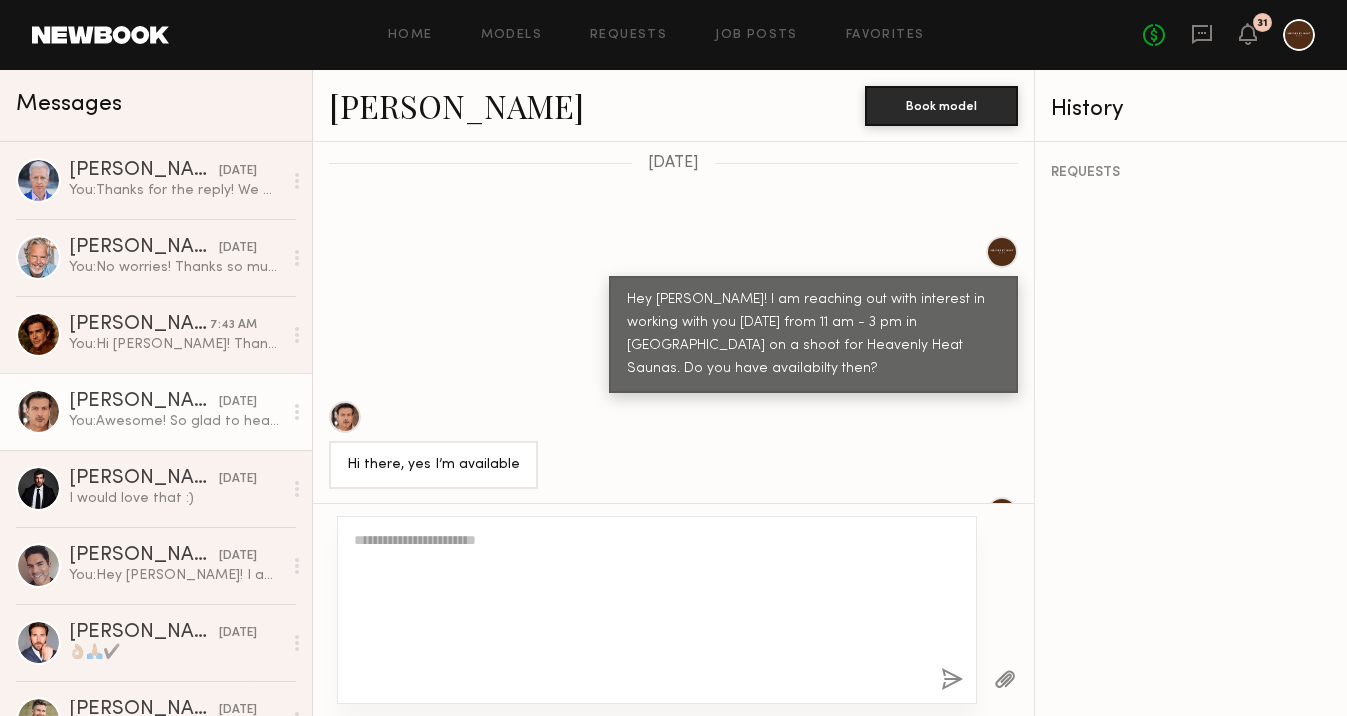 scroll, scrollTop: 1434, scrollLeft: 0, axis: vertical 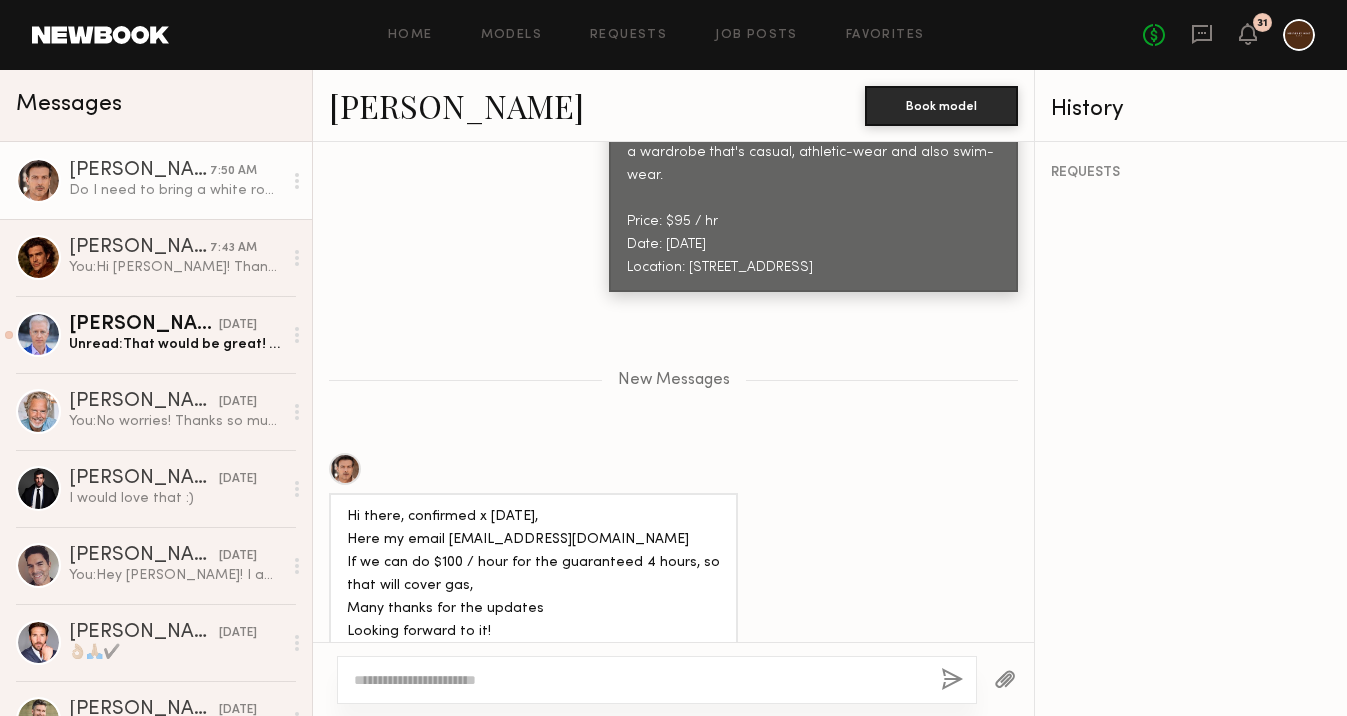 click 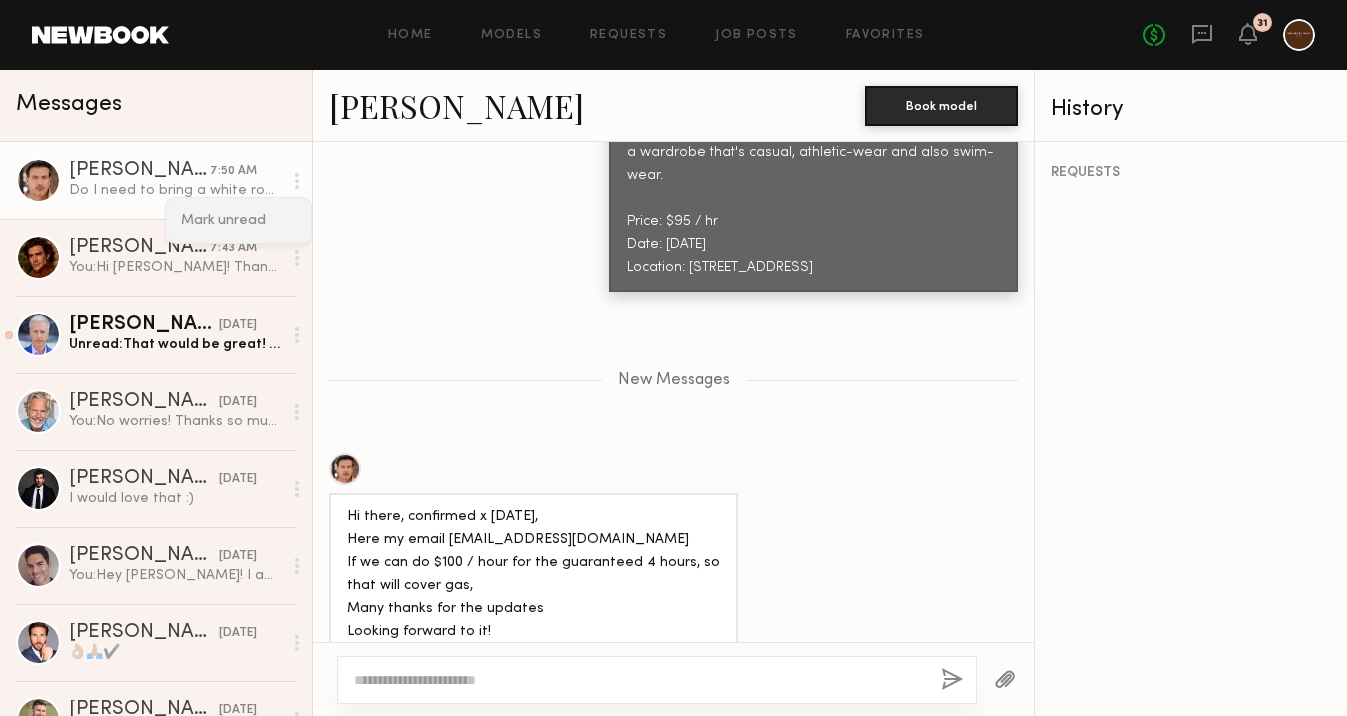 click on "Mark unread" 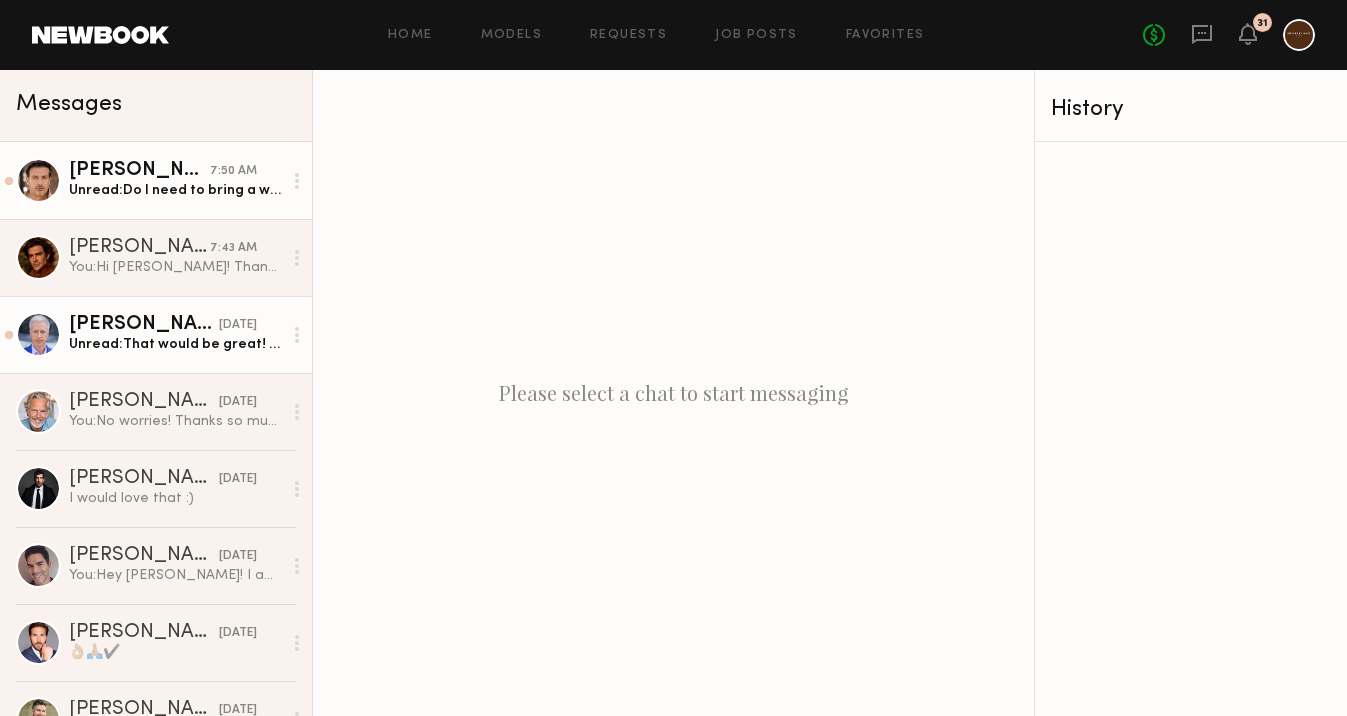 click on "yesterday" 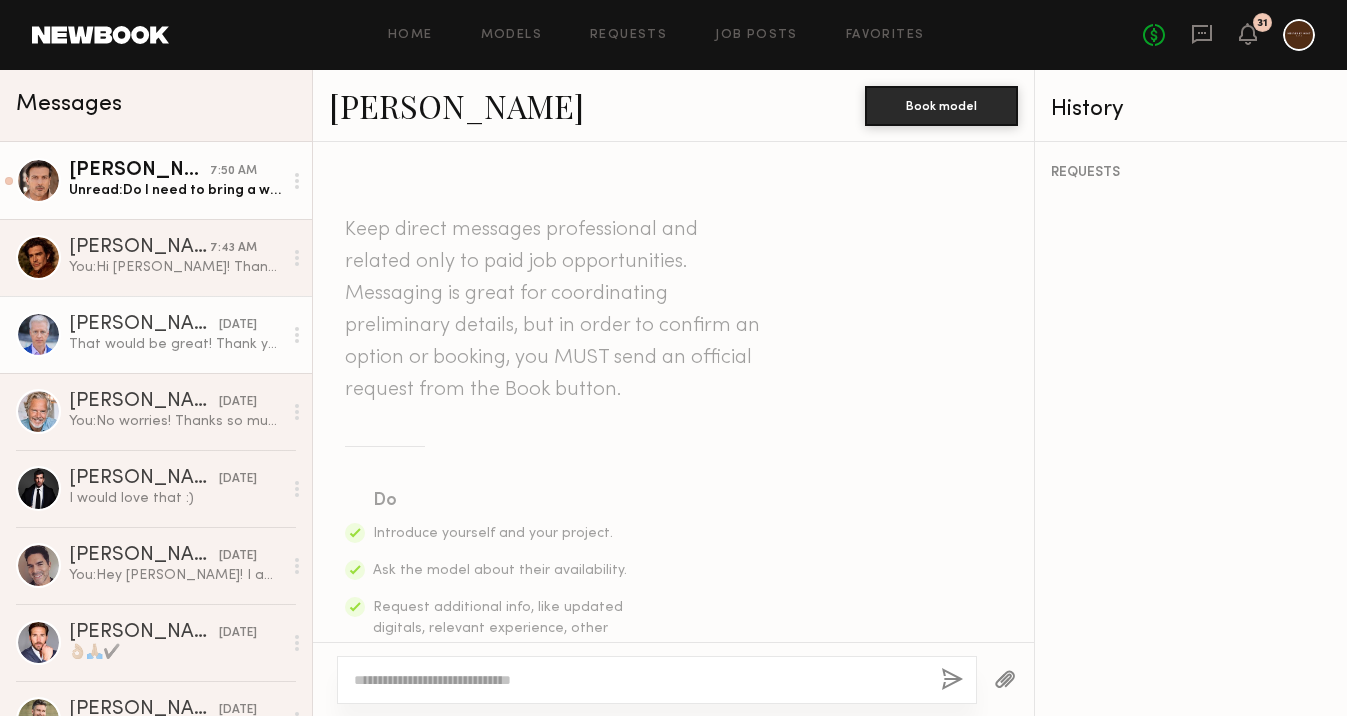 scroll, scrollTop: 888, scrollLeft: 0, axis: vertical 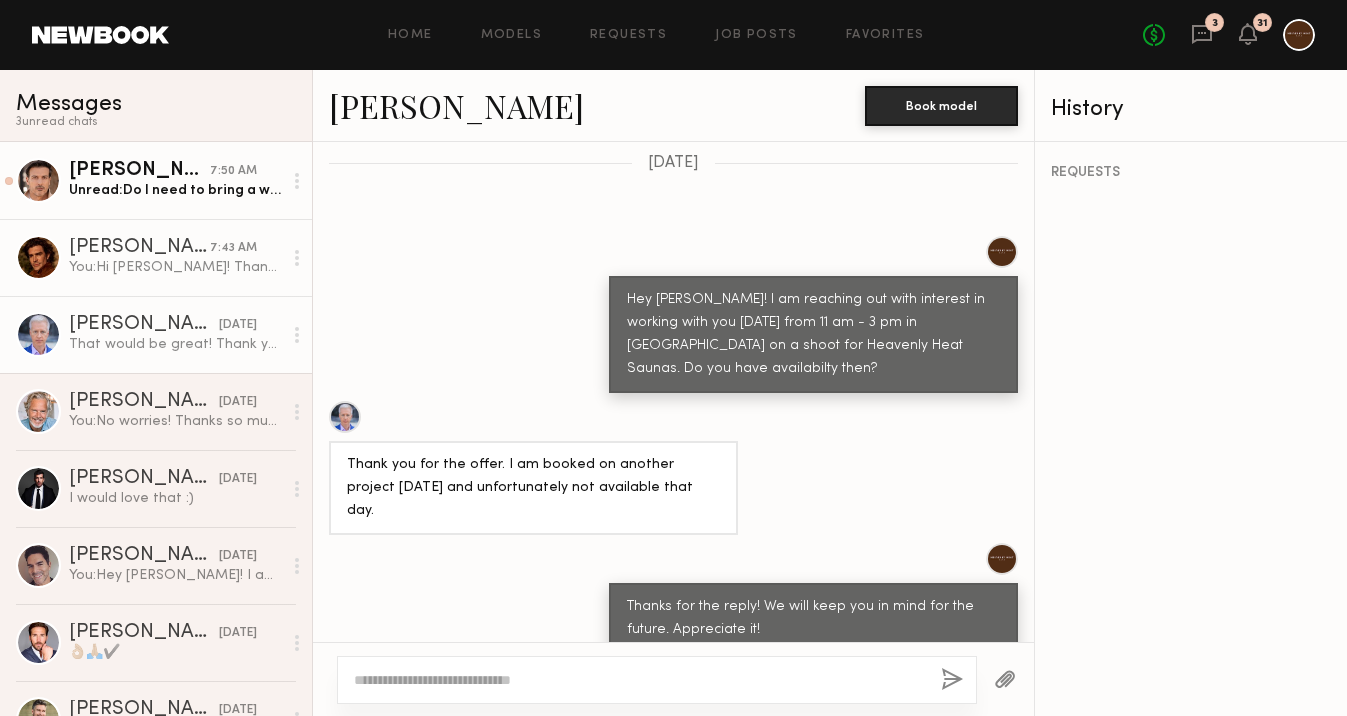 click on "[PERSON_NAME]" 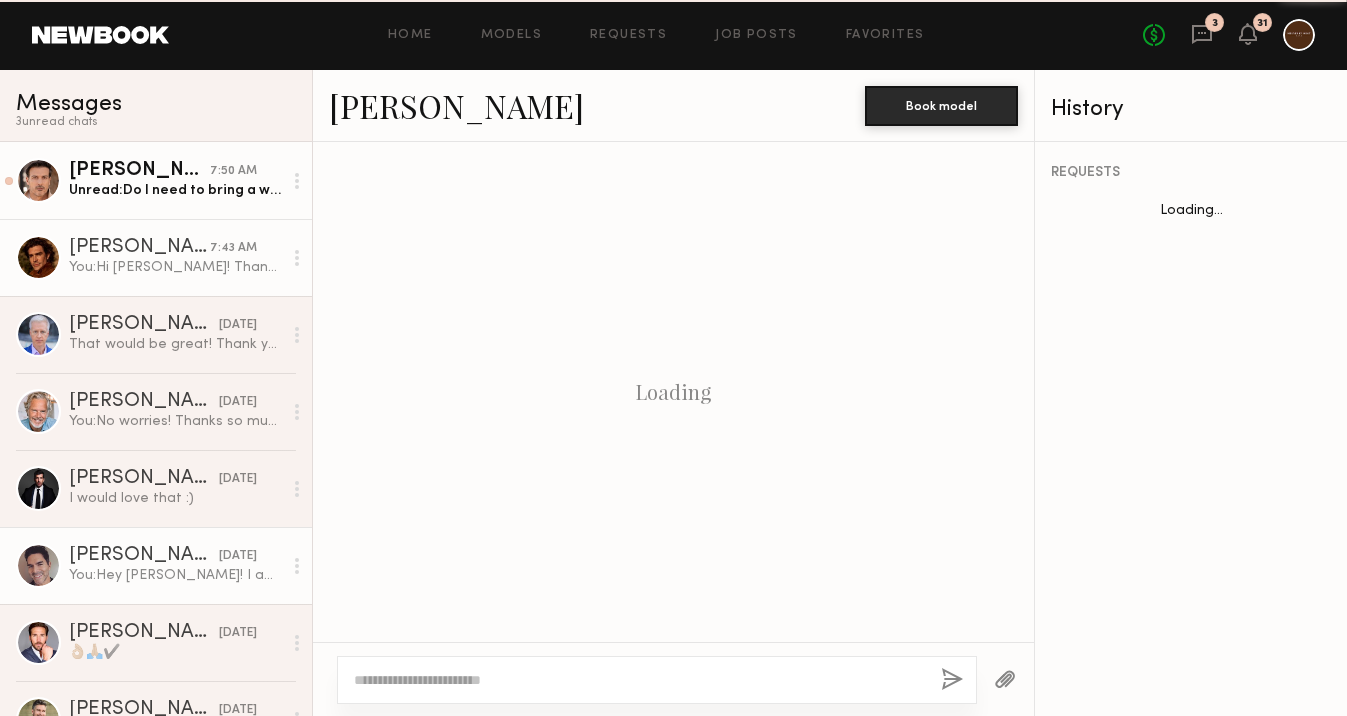 scroll, scrollTop: 1344, scrollLeft: 0, axis: vertical 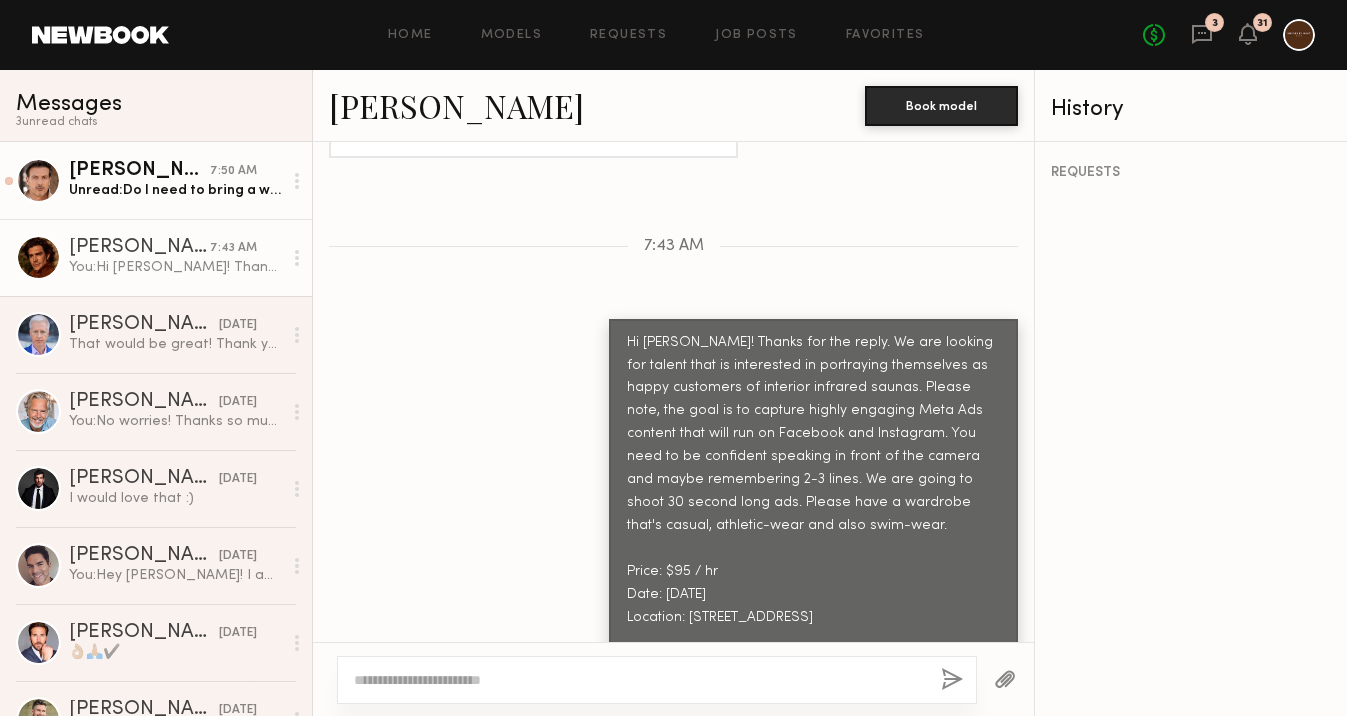 click 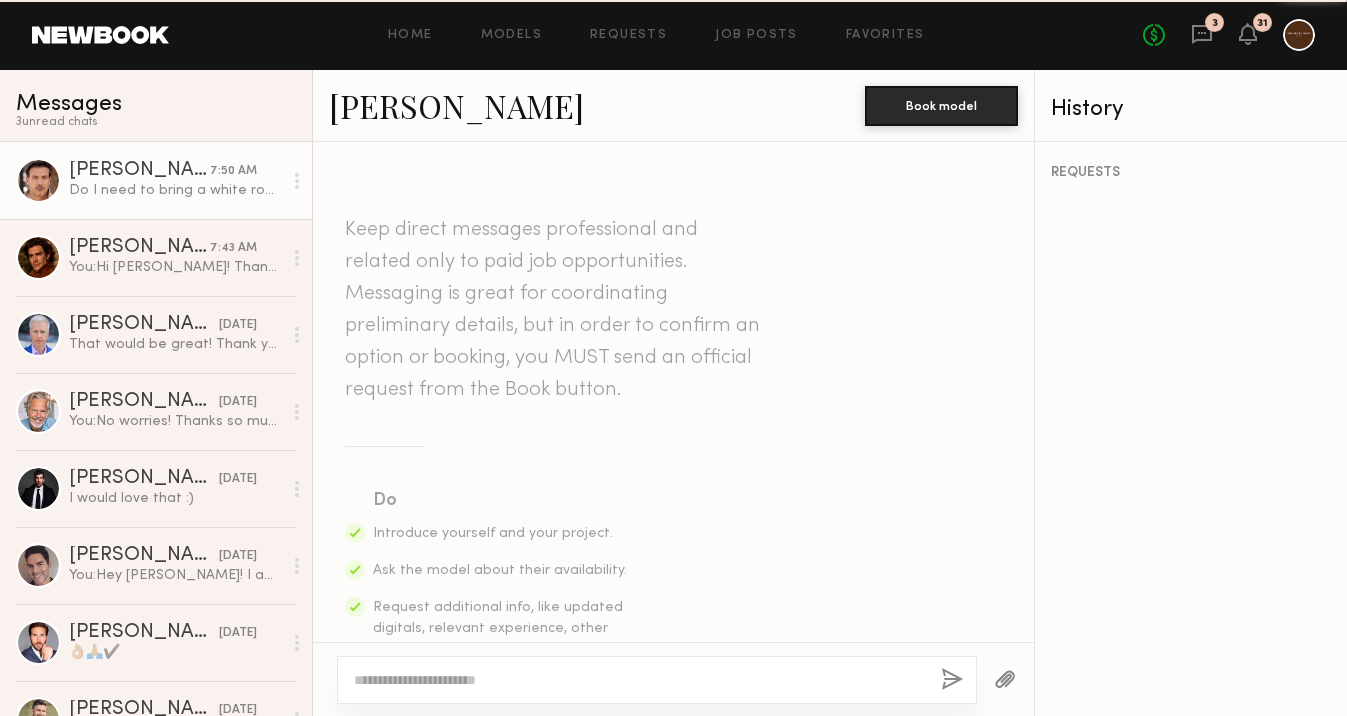 scroll, scrollTop: 1741, scrollLeft: 0, axis: vertical 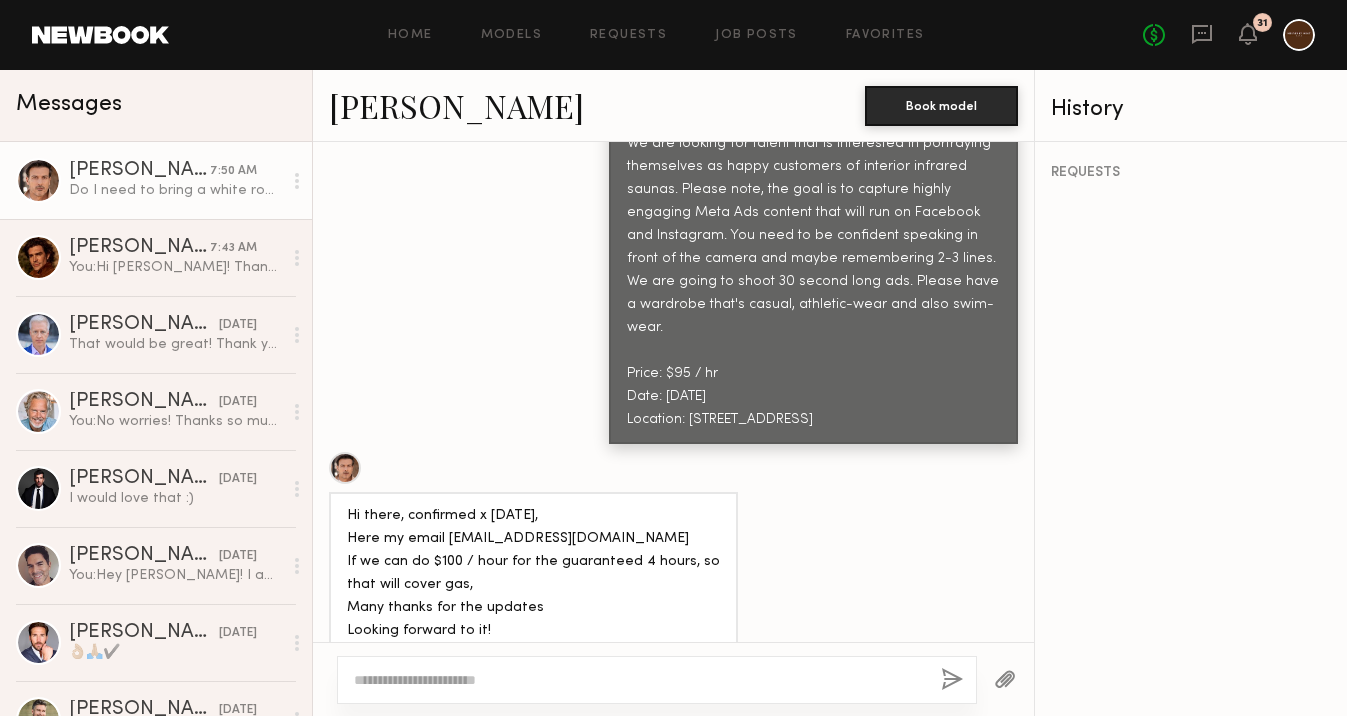 click on "[PERSON_NAME]" 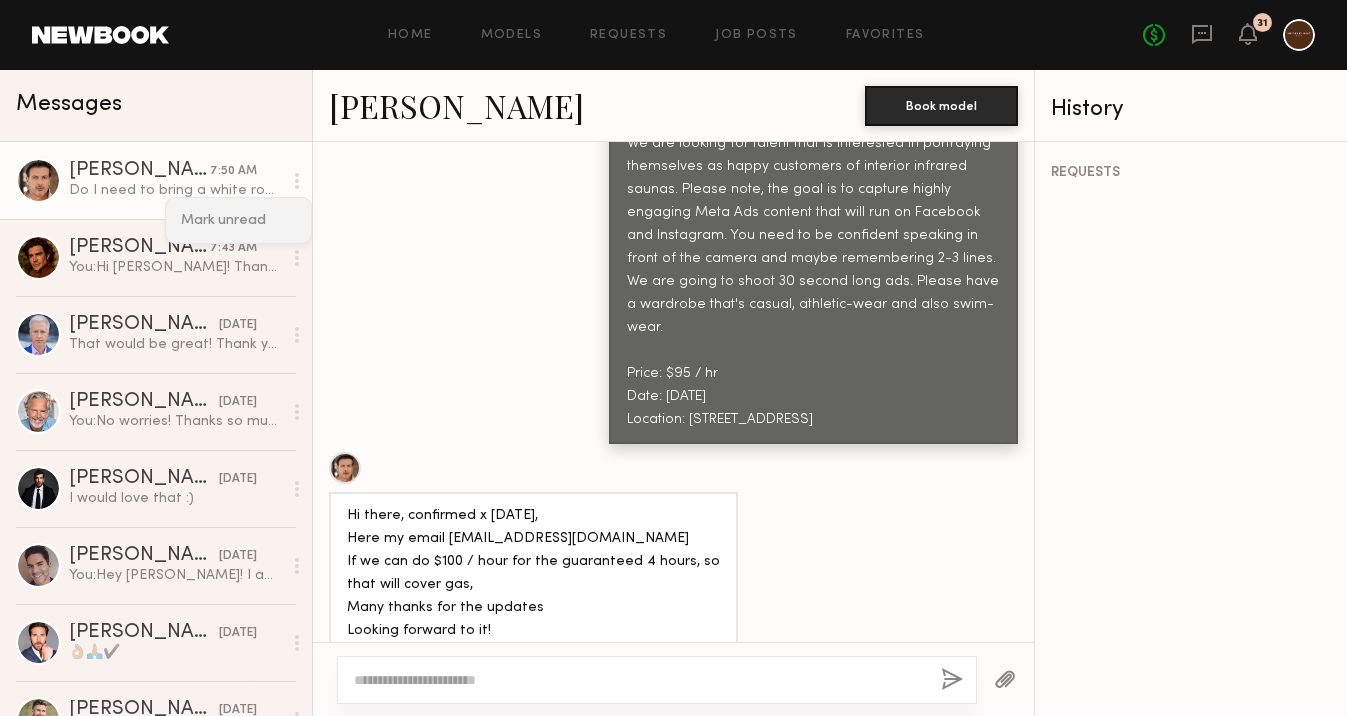 click on "Mark unread" 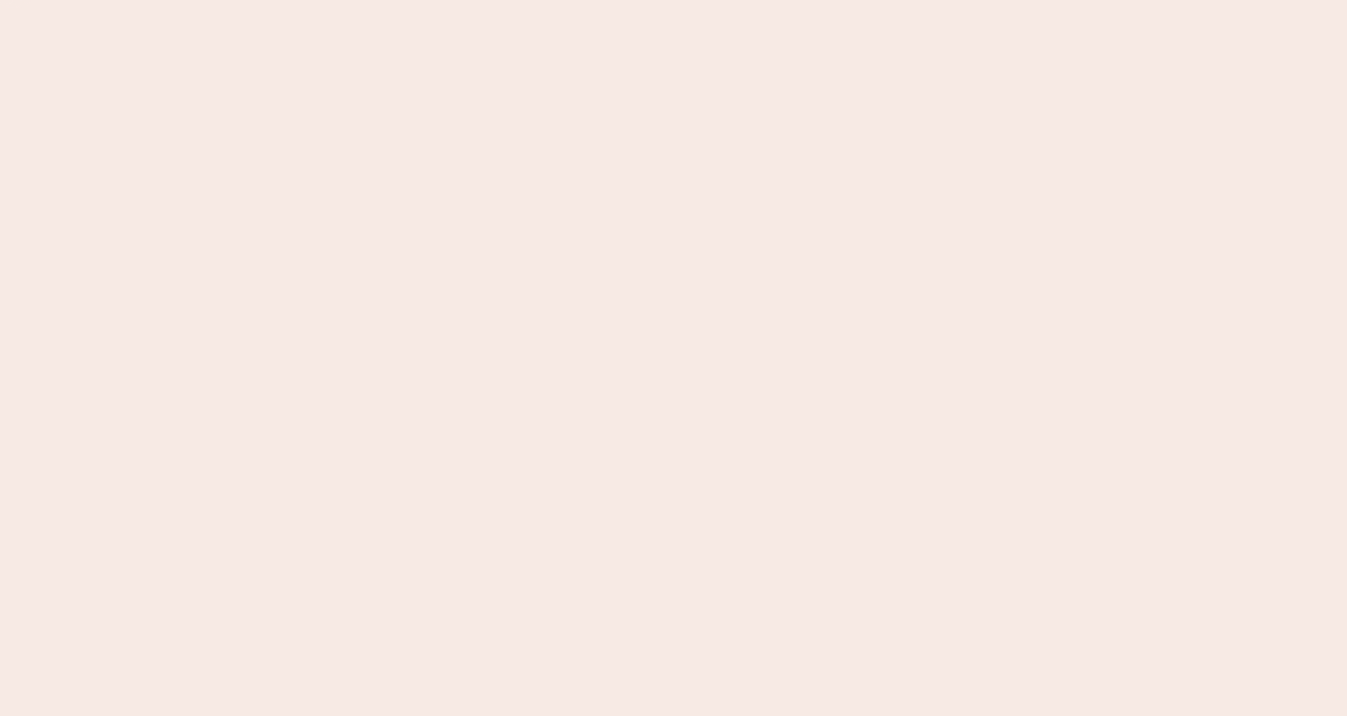 scroll, scrollTop: 0, scrollLeft: 0, axis: both 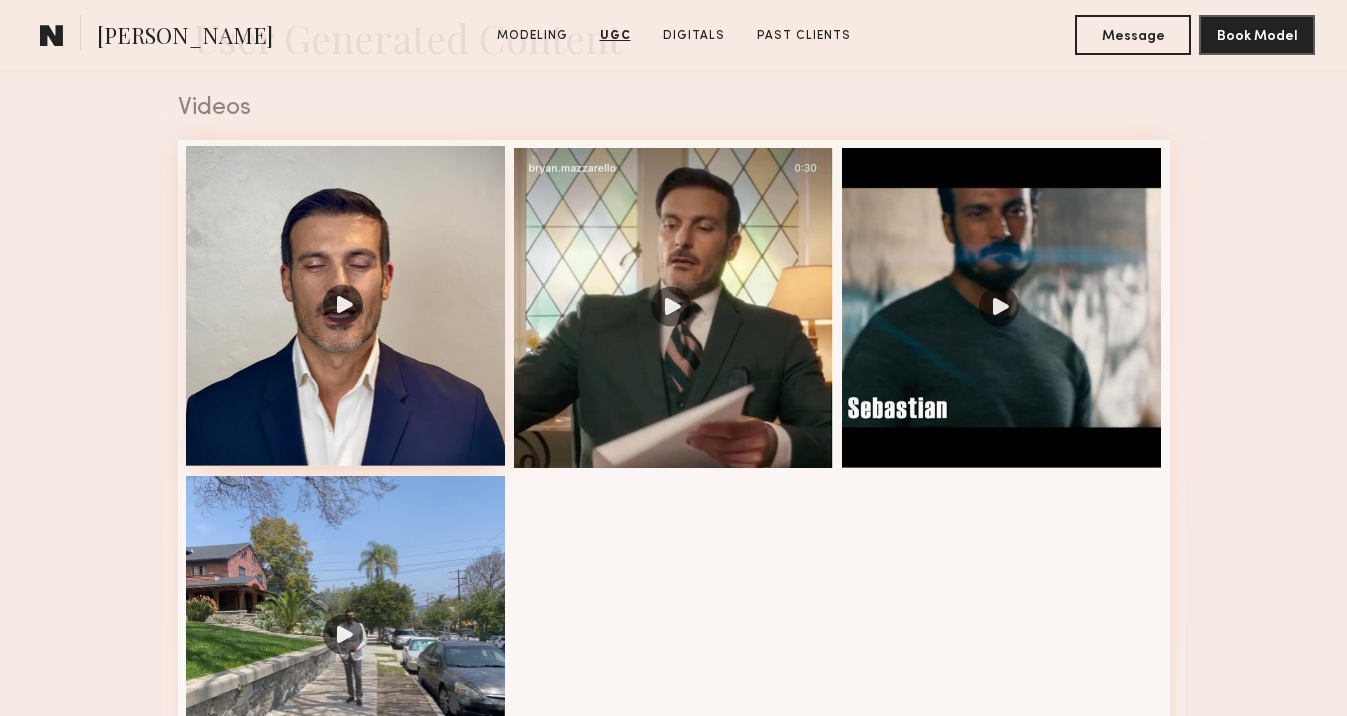 click at bounding box center [346, 306] 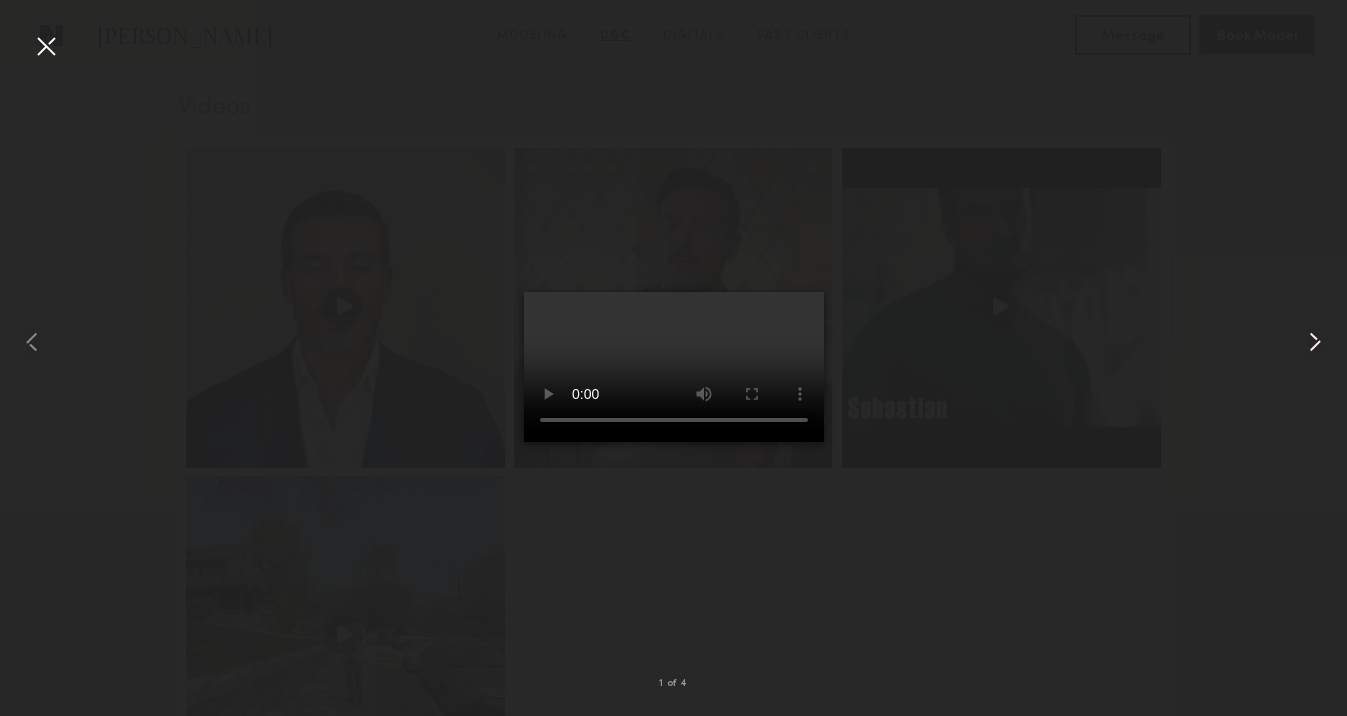 click at bounding box center [1315, 342] 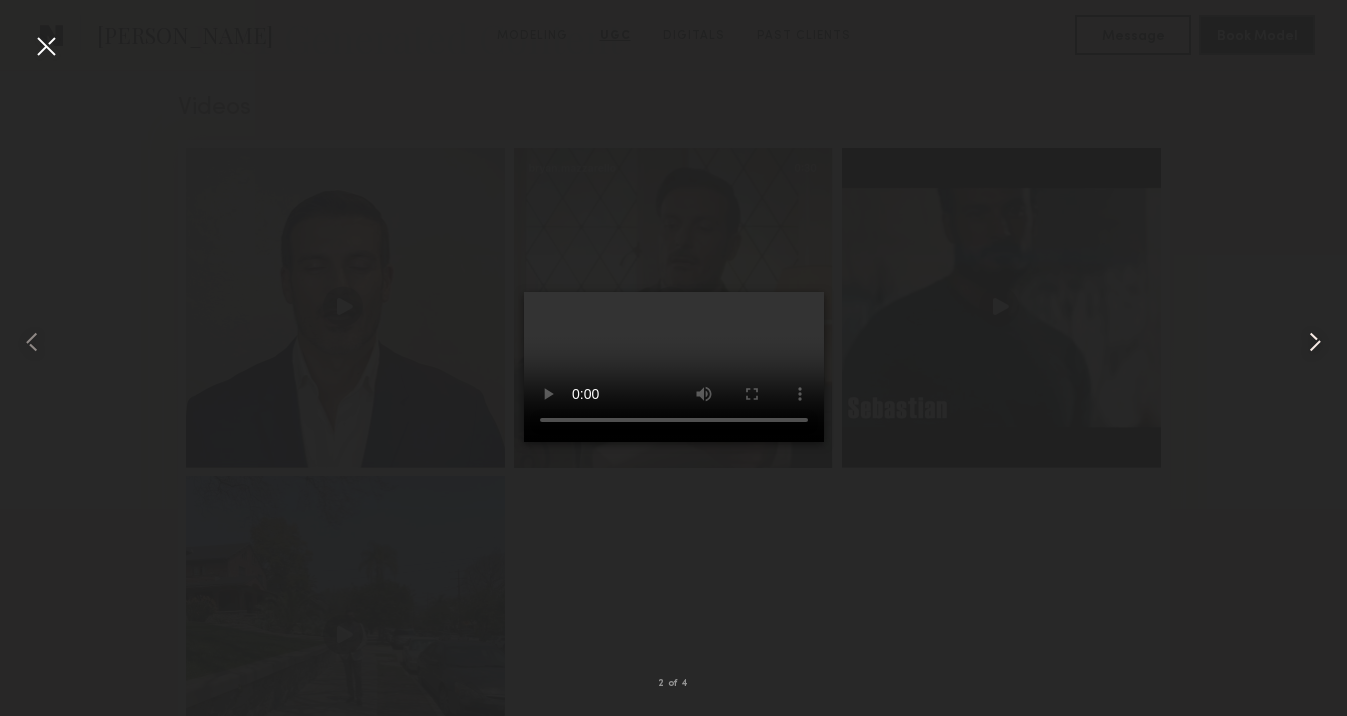 click at bounding box center (1315, 342) 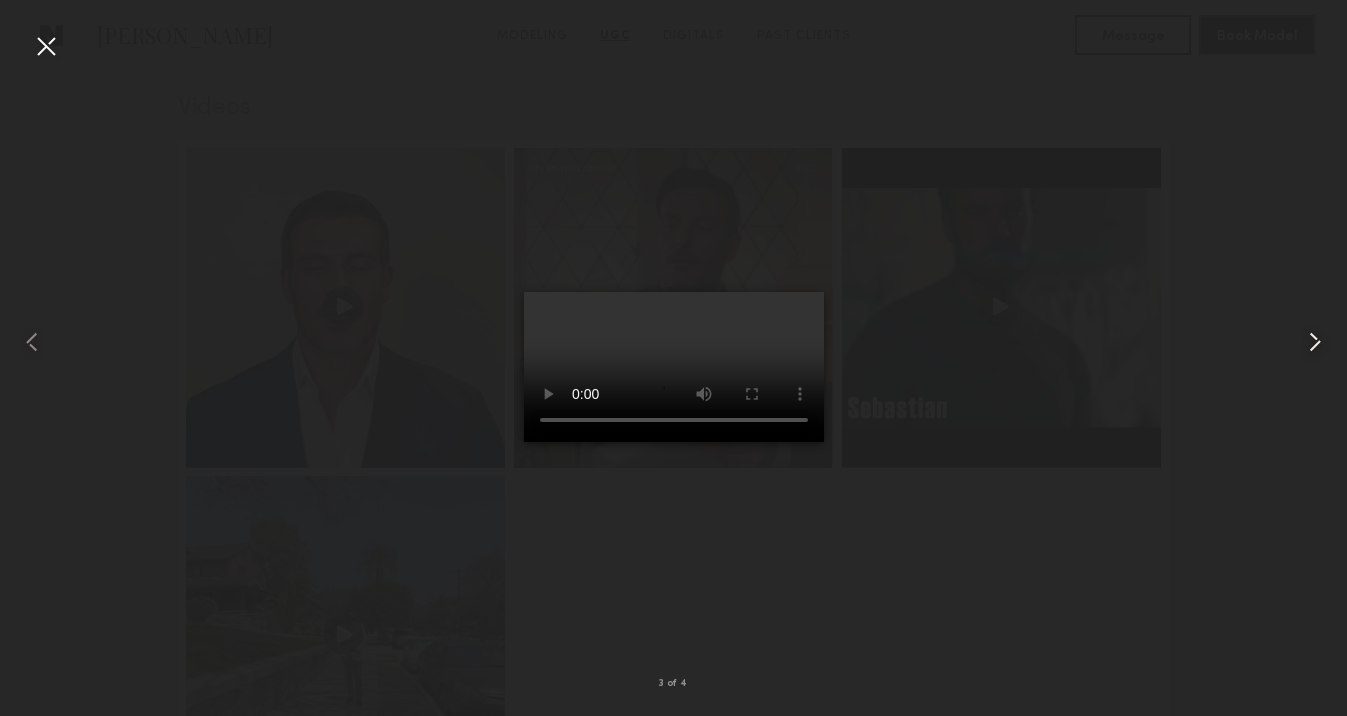 click at bounding box center [1315, 342] 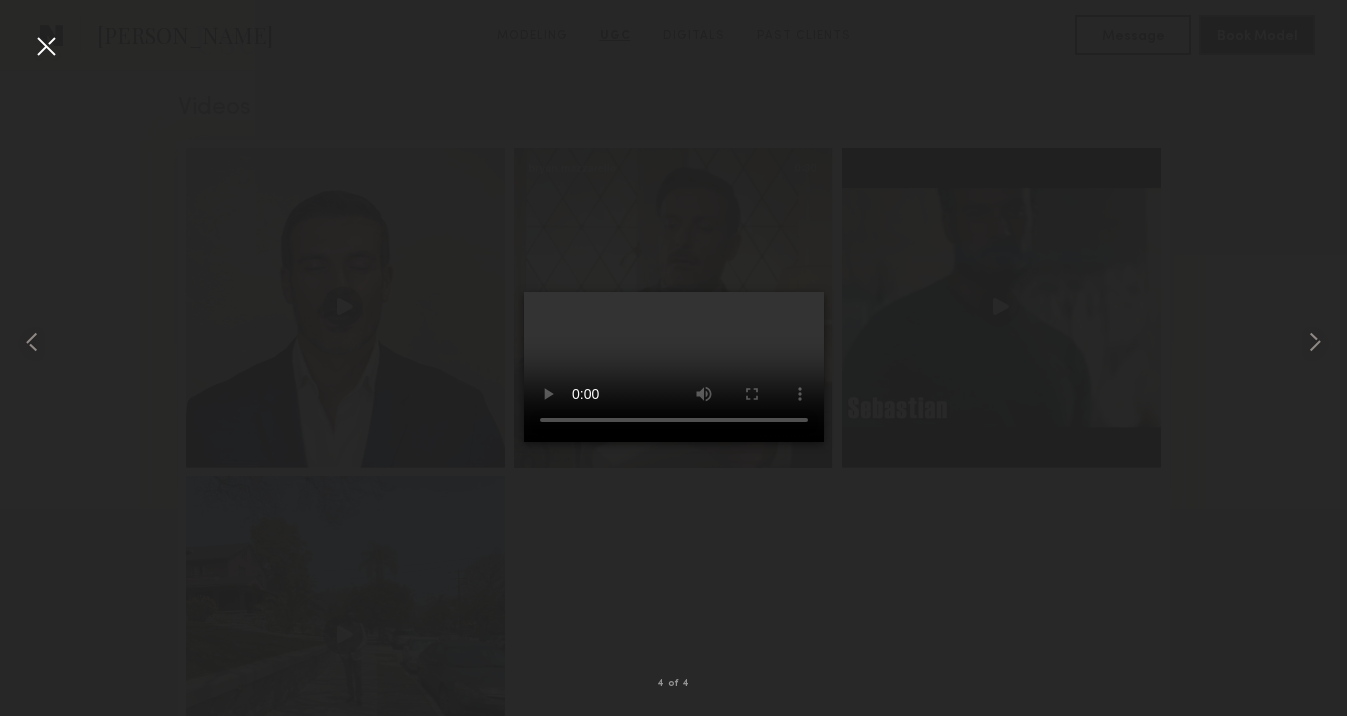 type 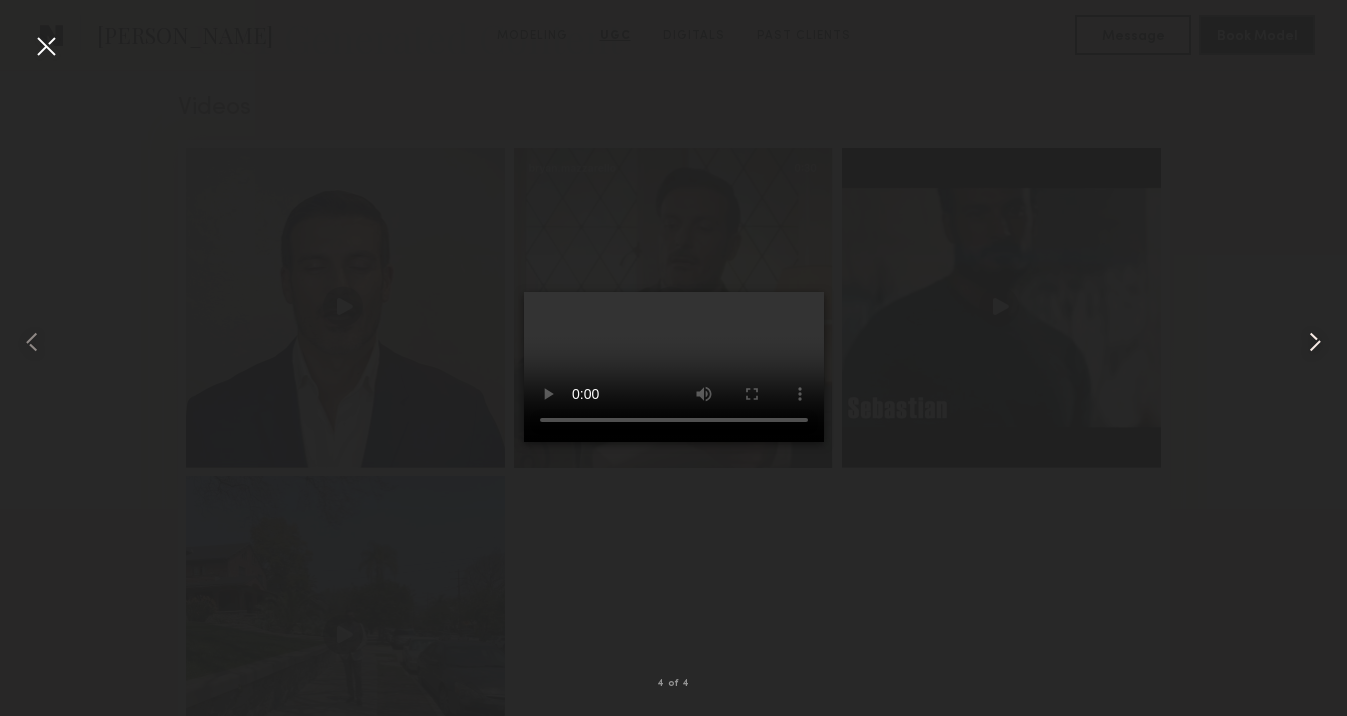 click at bounding box center (1315, 342) 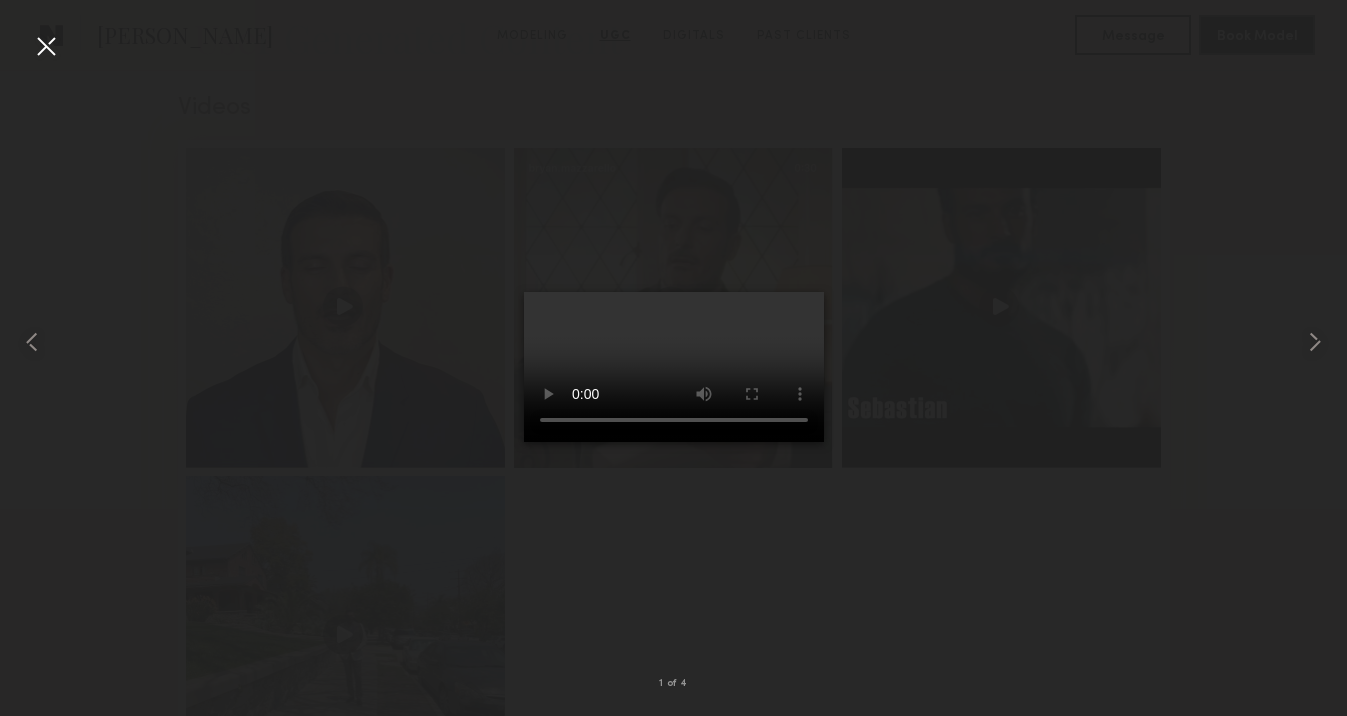 click at bounding box center [46, 46] 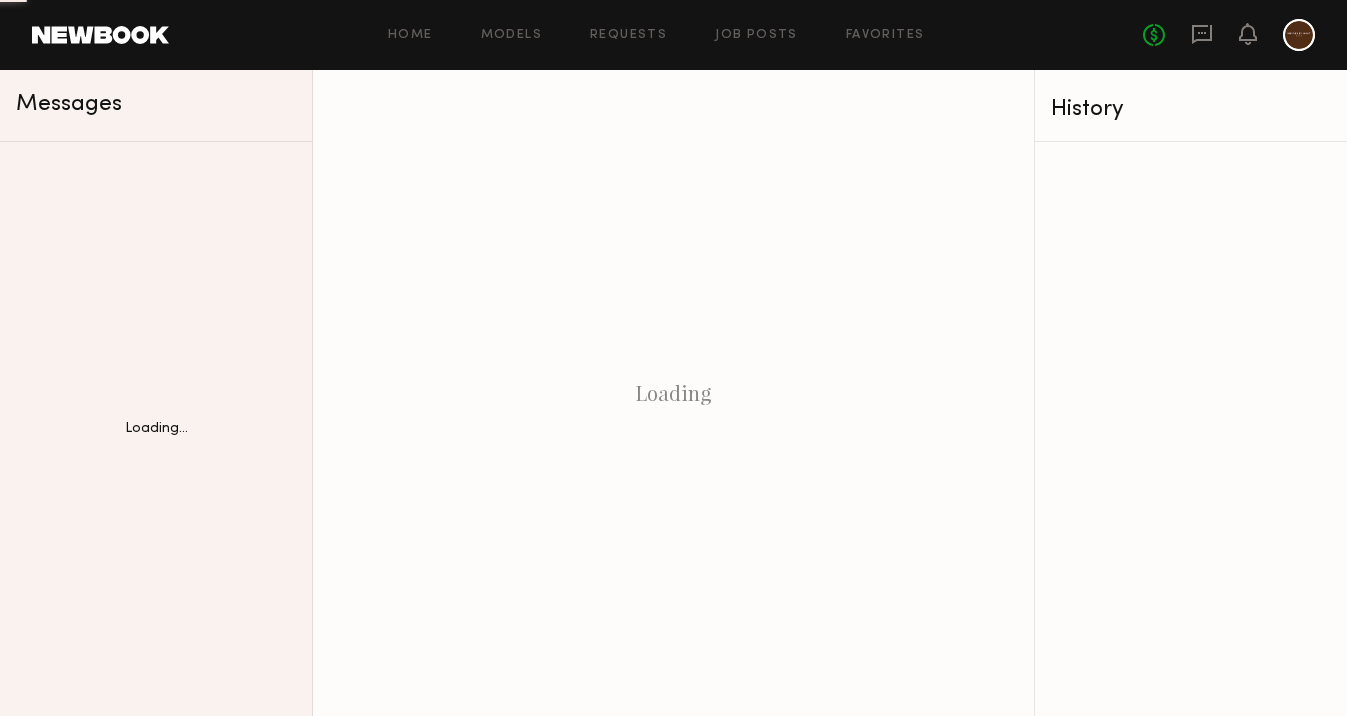 scroll, scrollTop: 0, scrollLeft: 0, axis: both 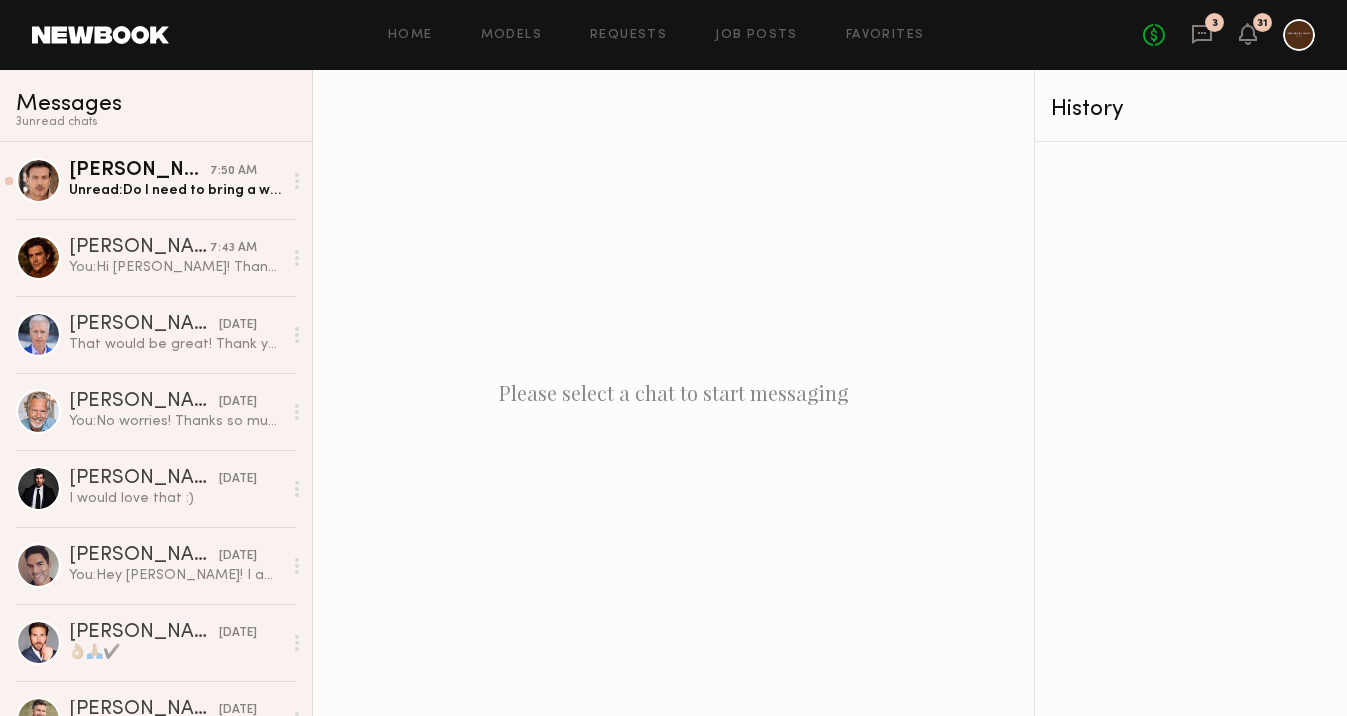 click on "3" 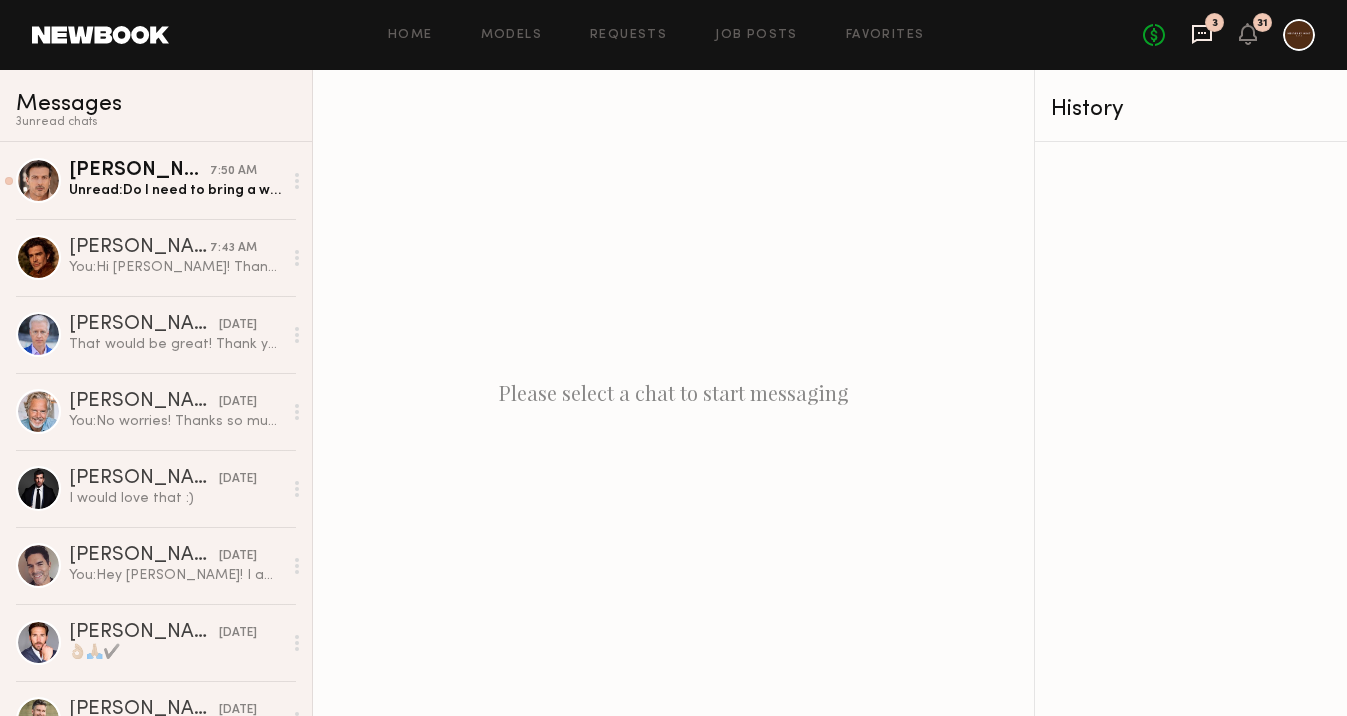 click 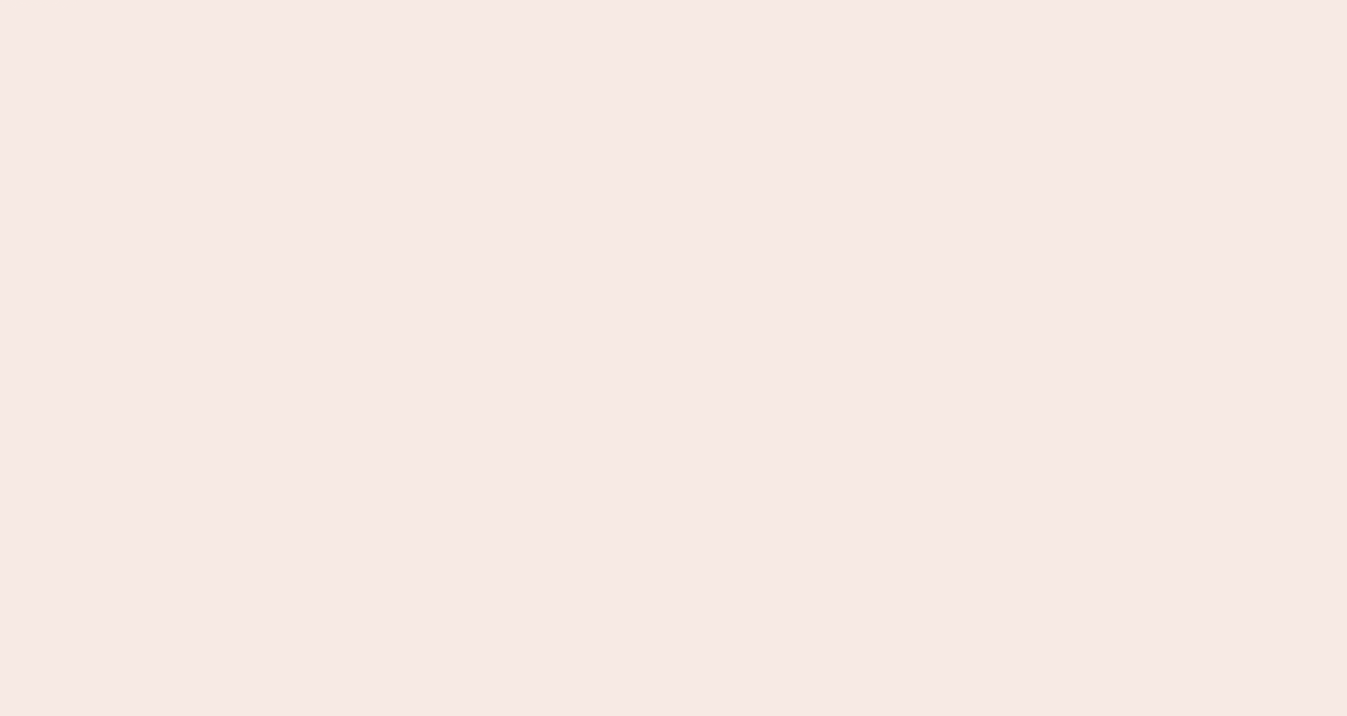 scroll, scrollTop: 0, scrollLeft: 0, axis: both 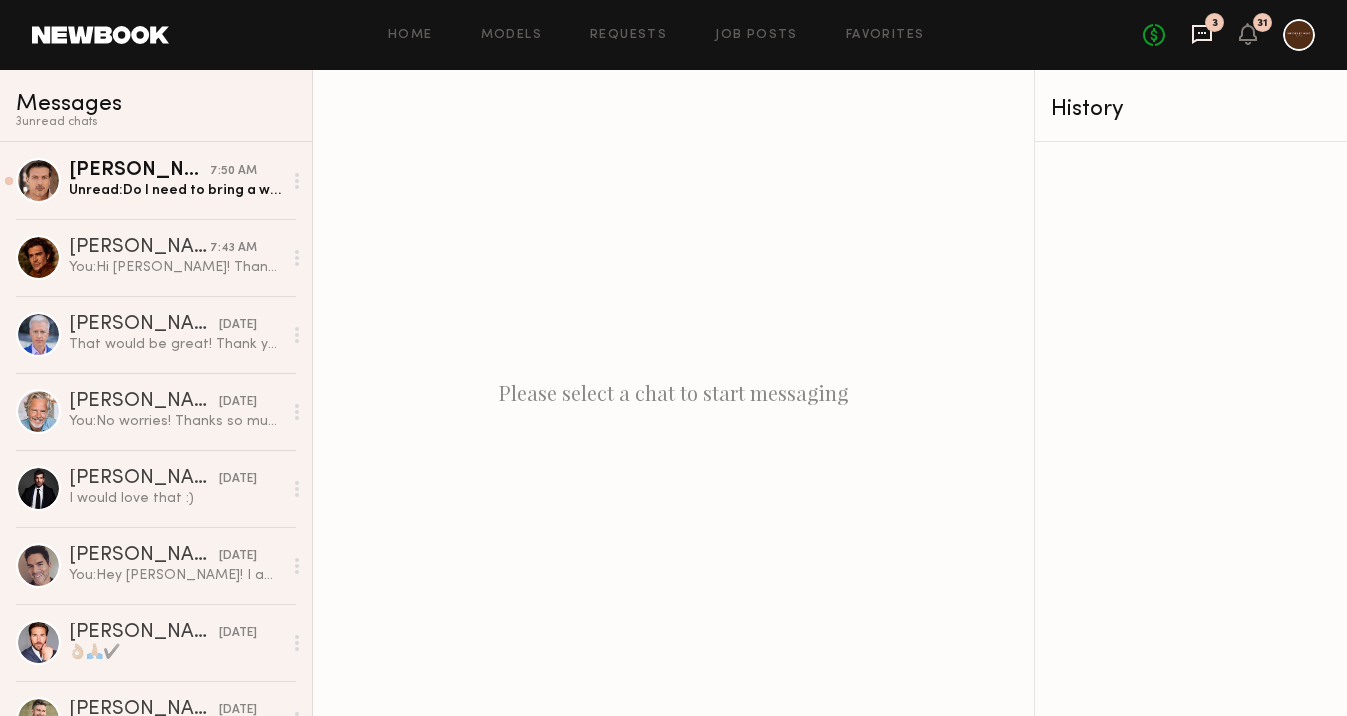 click 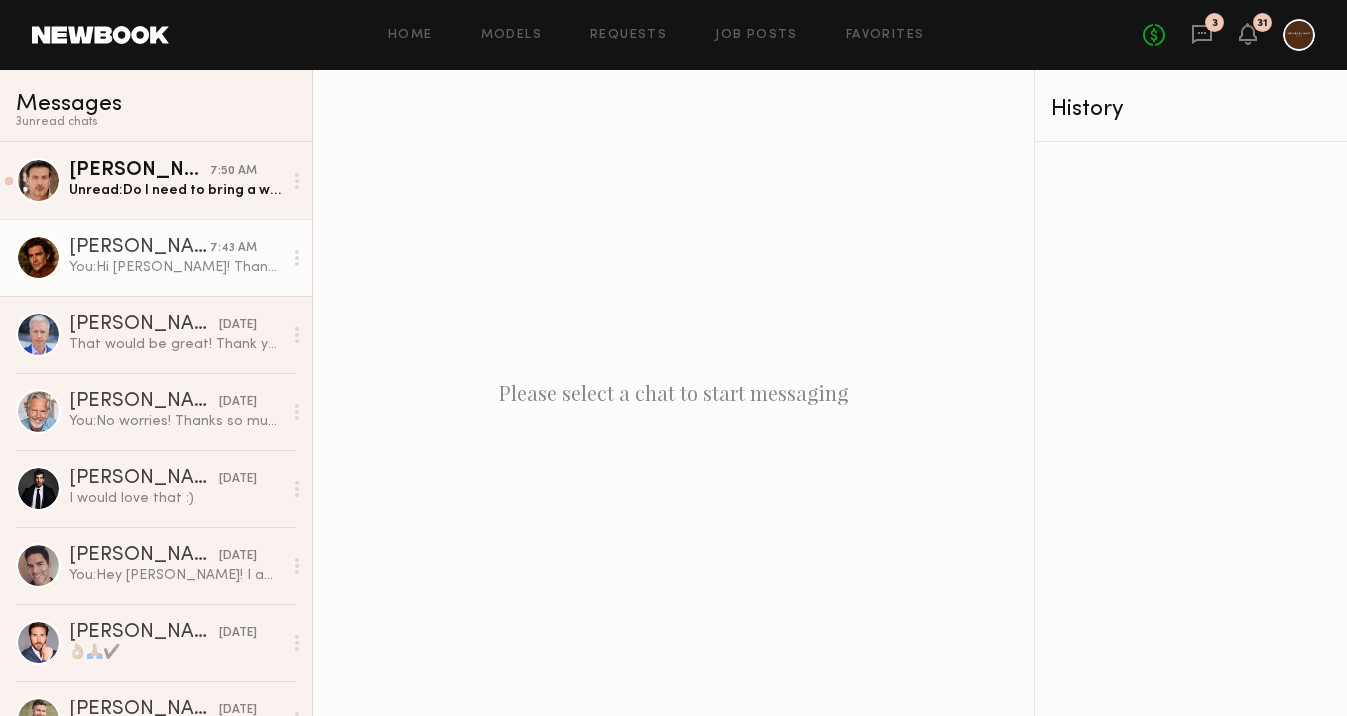 click on "You:  Hi Peter! Thanks for the reply. We are looking for talent that is interested in portraying themselves as happy customers of interior infrared saunas. Please note, the goal is to capture highly engaging Meta Ads content that will run on Facebook and Instagram. You need to be confident speaking in front of the camera and maybe remembering 2-3 lines. We are going to shoot 30 second long ads. Please have a wardrobe that's casual, athletic-wear and also swim-wear.
Price: $95 / hr
Date: Friday, August 1st
Location: 655 S Santa Fe Ave, Los Angeles, CA 90021
Let me know if you are interested! Thanks so much." 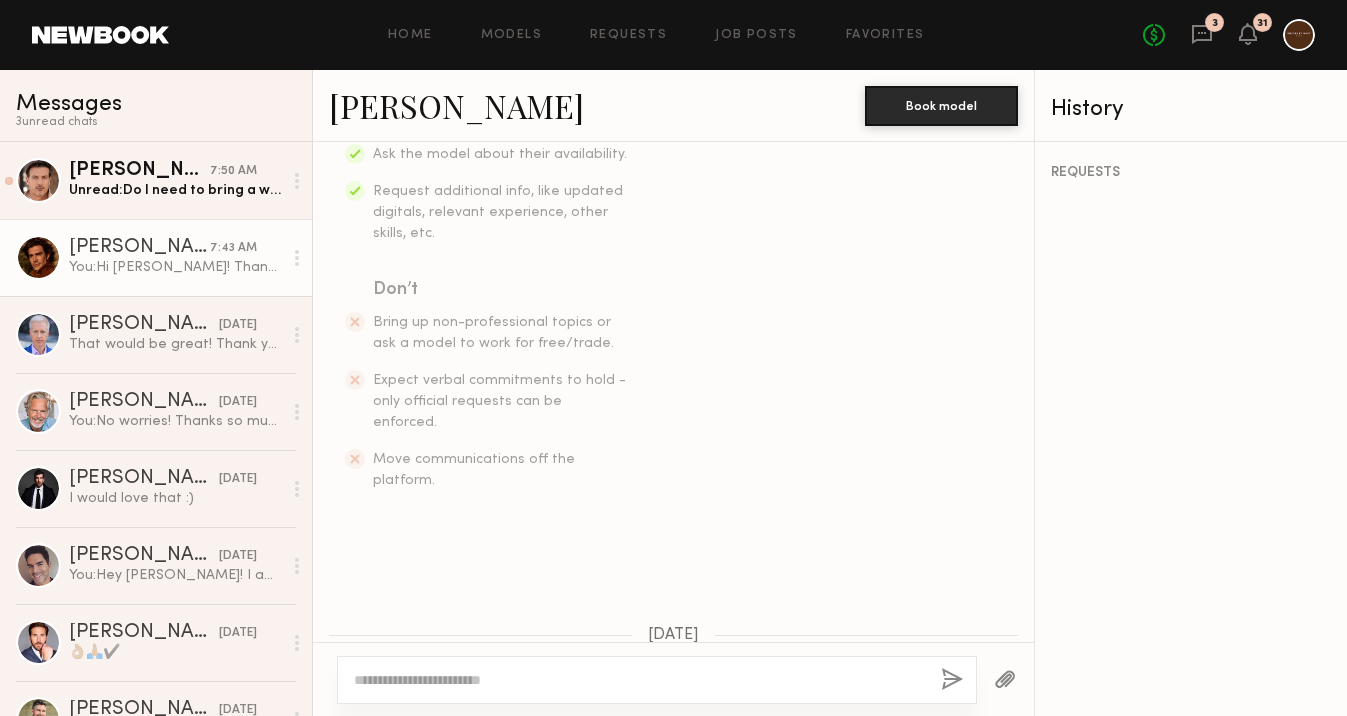 scroll, scrollTop: 1344, scrollLeft: 0, axis: vertical 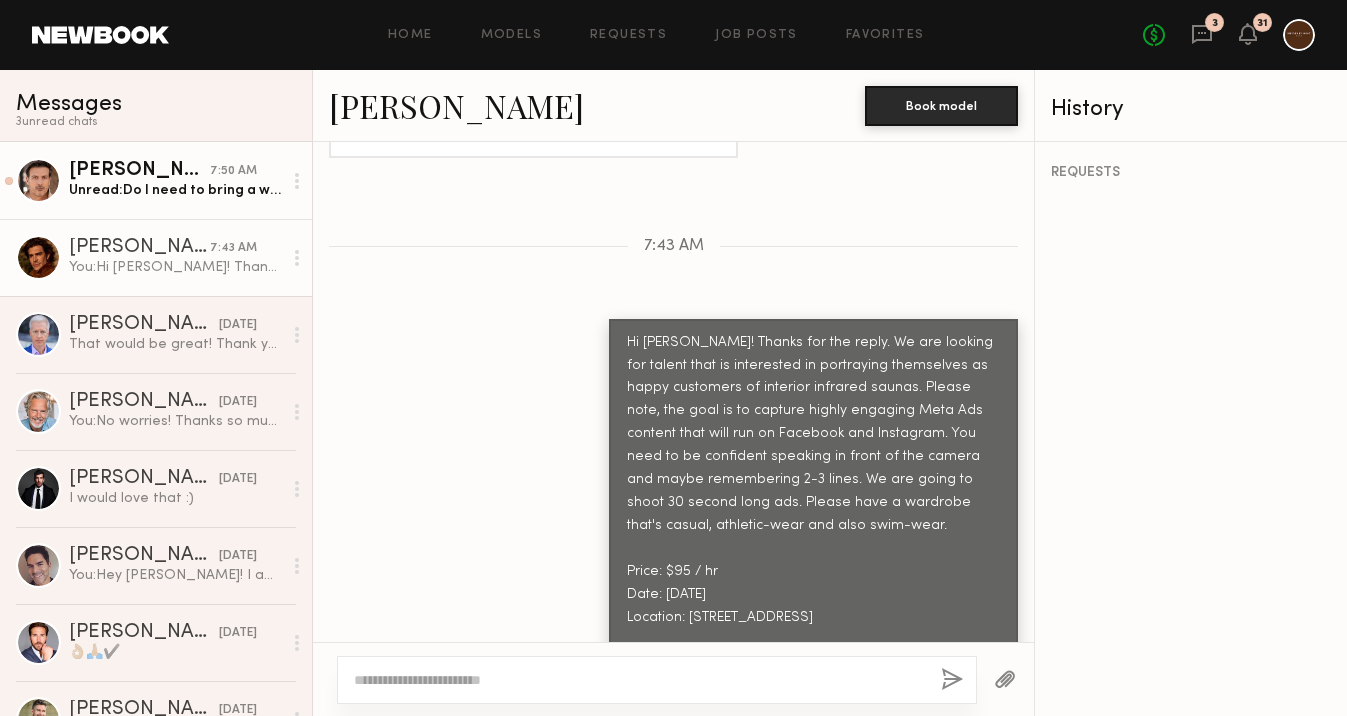 click on "Luca D." 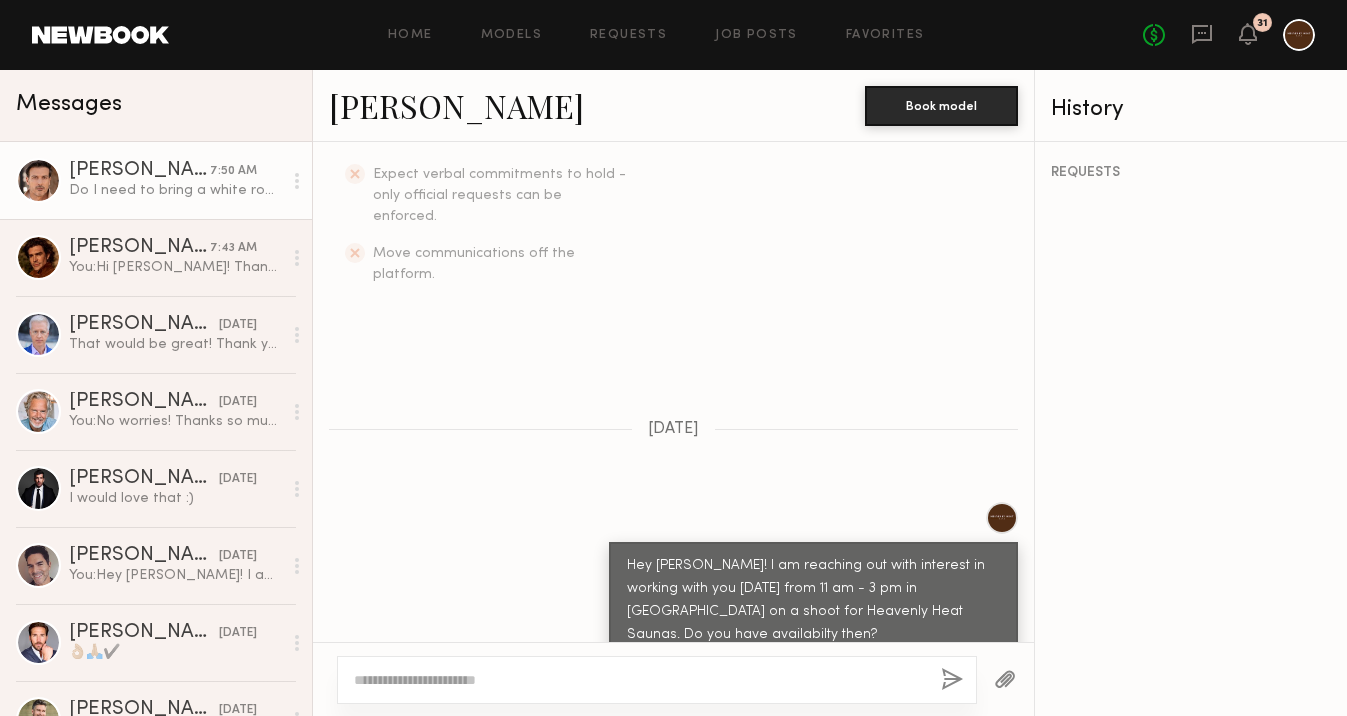 scroll, scrollTop: 1741, scrollLeft: 0, axis: vertical 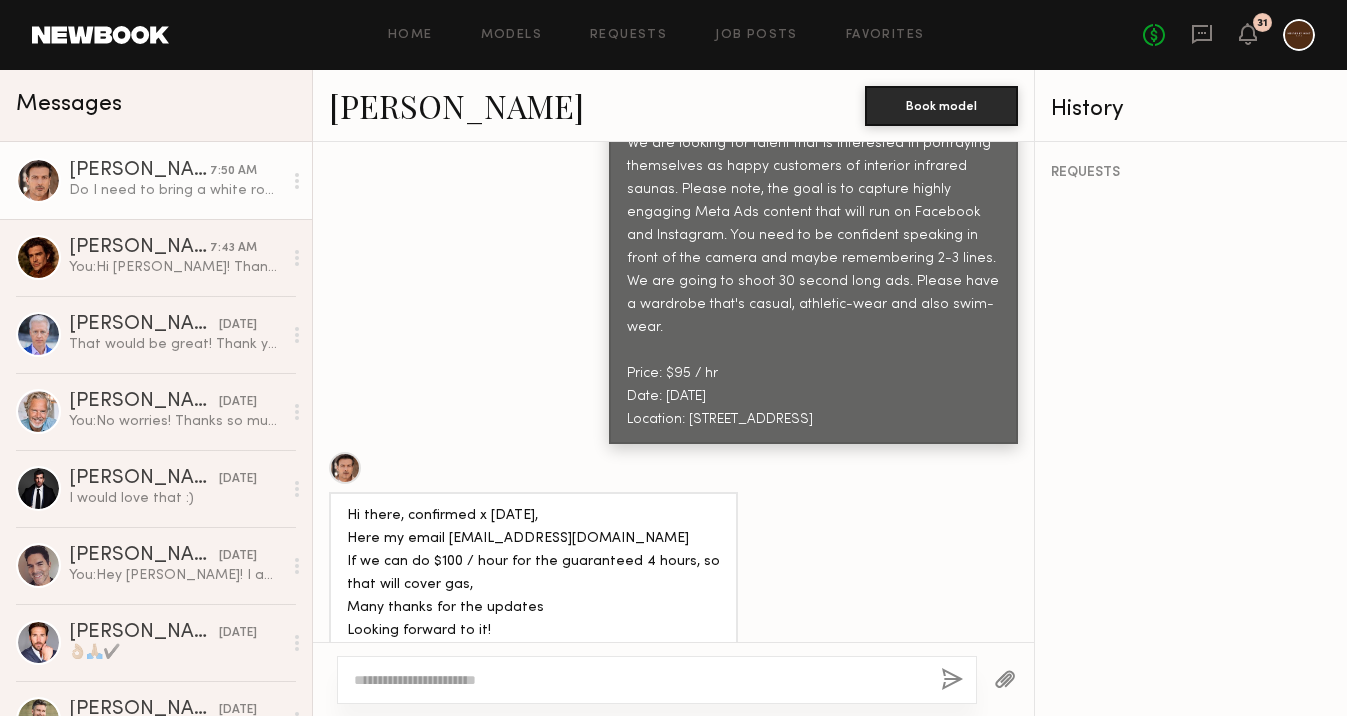 click 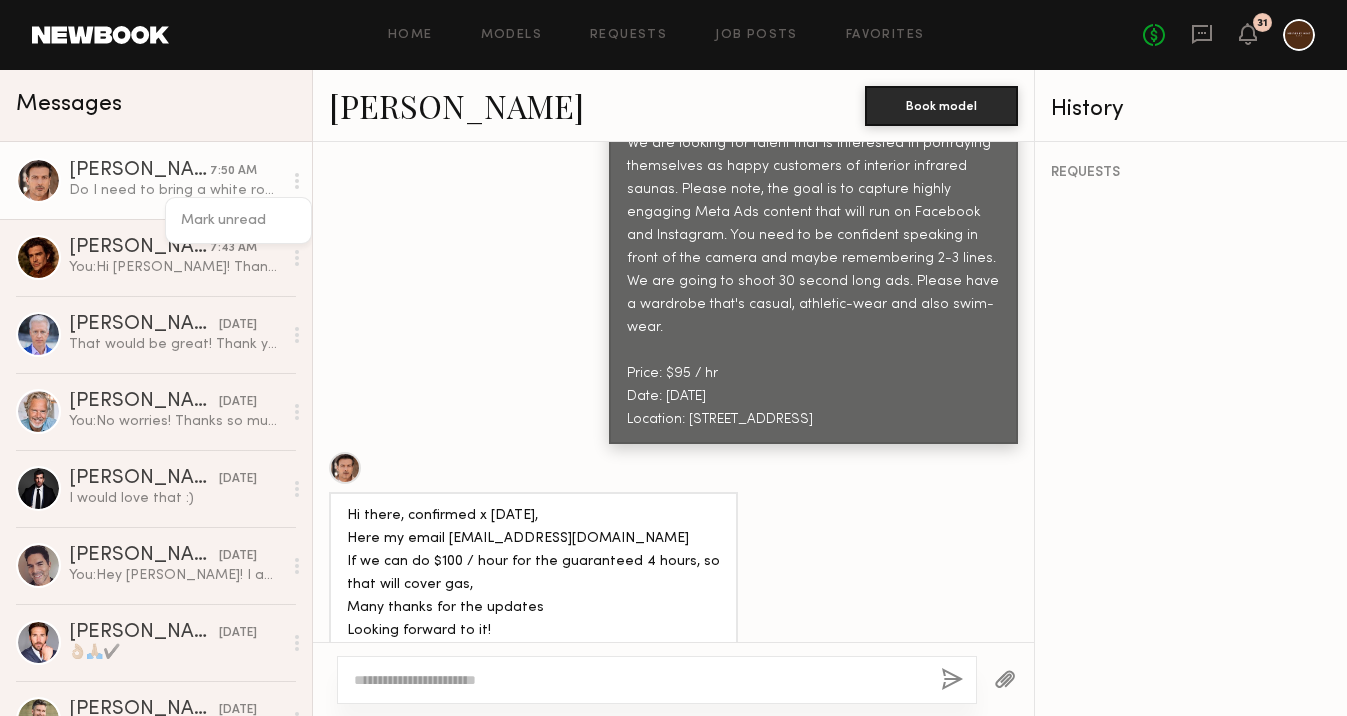click on "Mark unread" 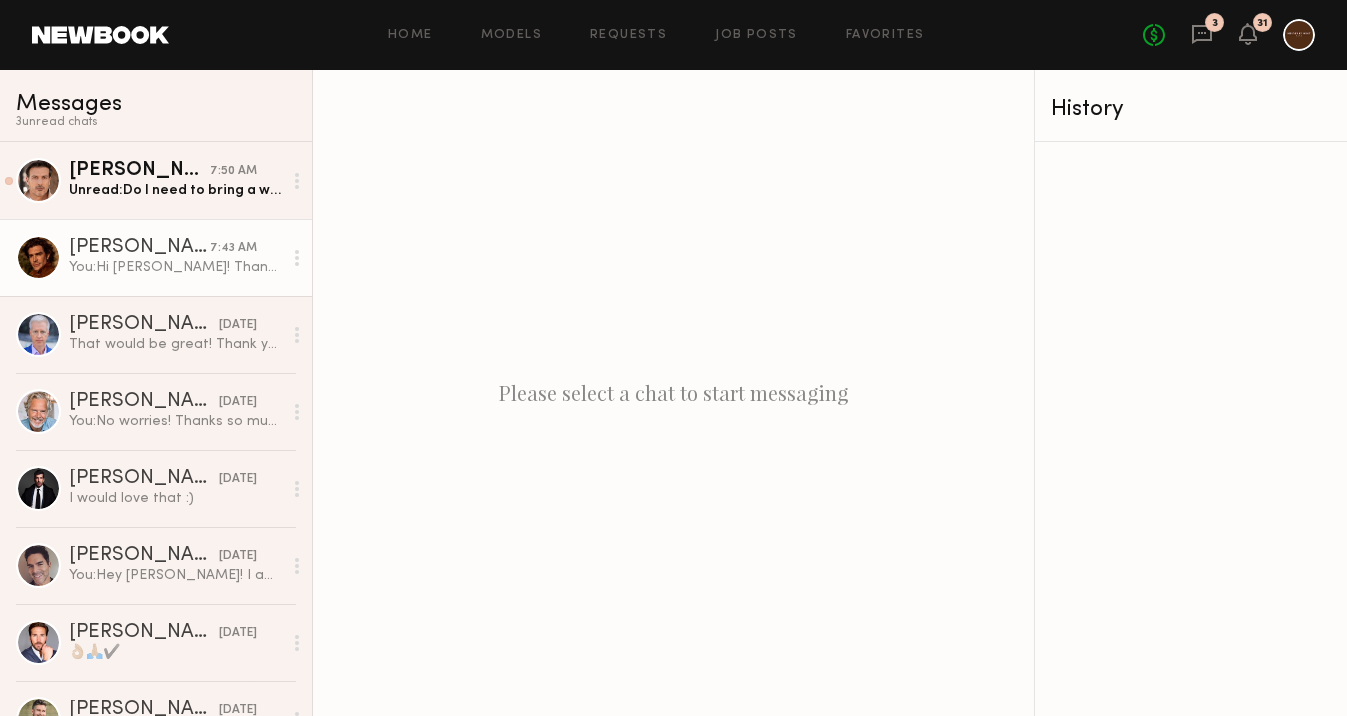 click on "Peter P. 7:43 AM You:  Hi Peter! Thanks for the reply. We are looking for talent that is interested in portraying themselves as happy customers of interior infrared saunas. Please note, the goal is to capture highly engaging Meta Ads content that will run on Facebook and Instagram. You need to be confident speaking in front of the camera and maybe remembering 2-3 lines. We are going to shoot 30 second long ads. Please have a wardrobe that's casual, athletic-wear and also swim-wear.
Price: $95 / hr
Date: Friday, August 1st
Location: 655 S Santa Fe Ave, Los Angeles, CA 90021
Let me know if you are interested! Thanks so much." 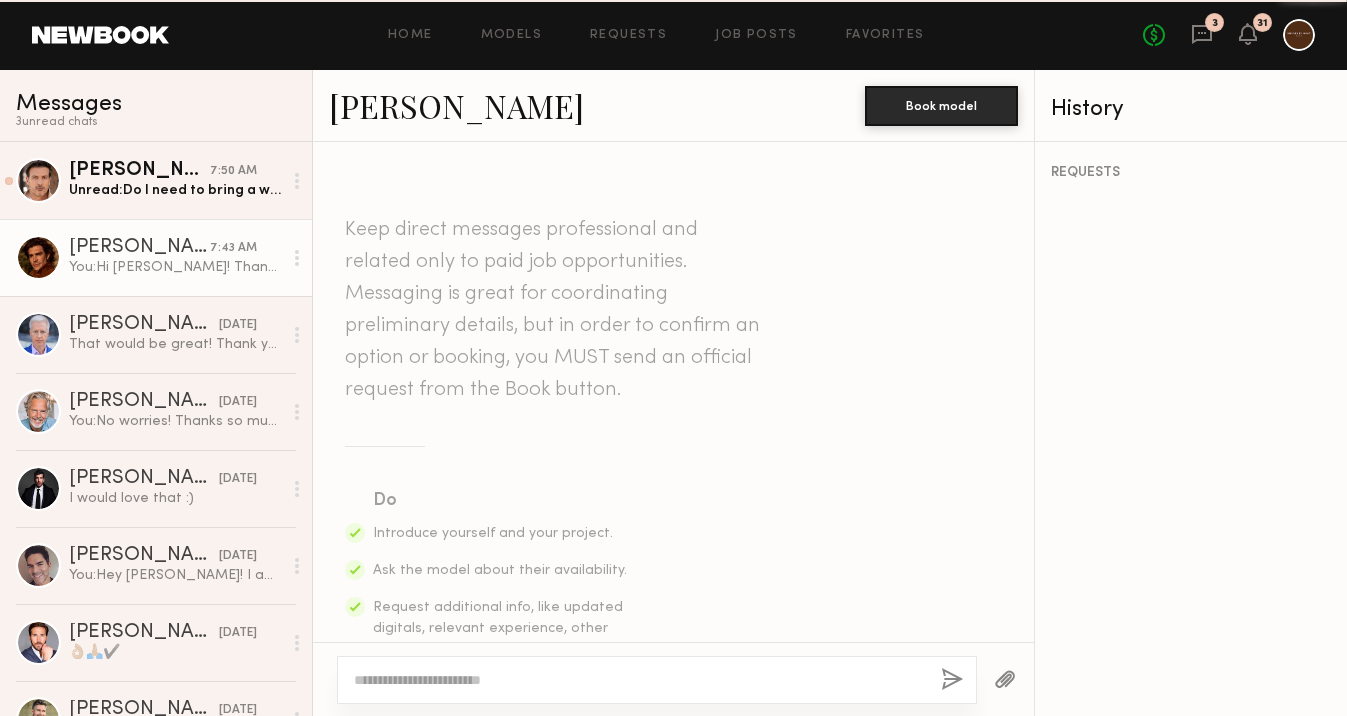 scroll, scrollTop: 1344, scrollLeft: 0, axis: vertical 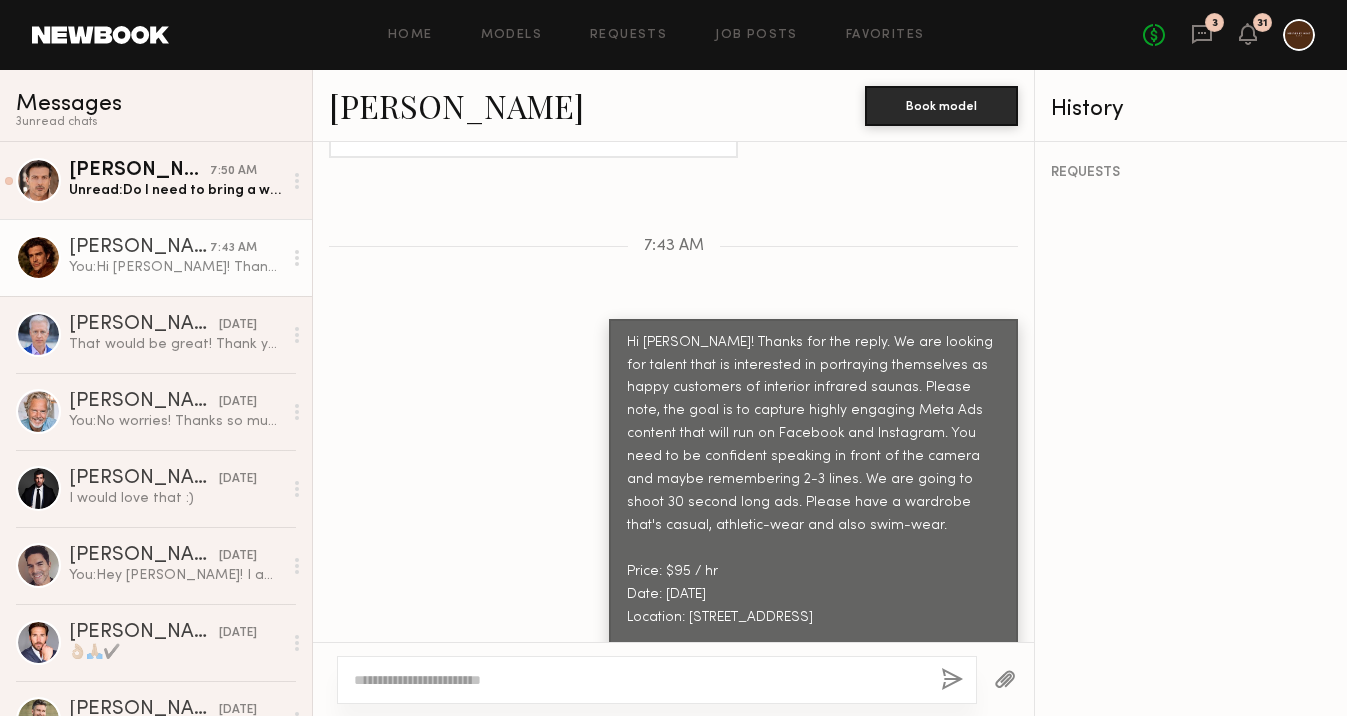 click on "Peter P." 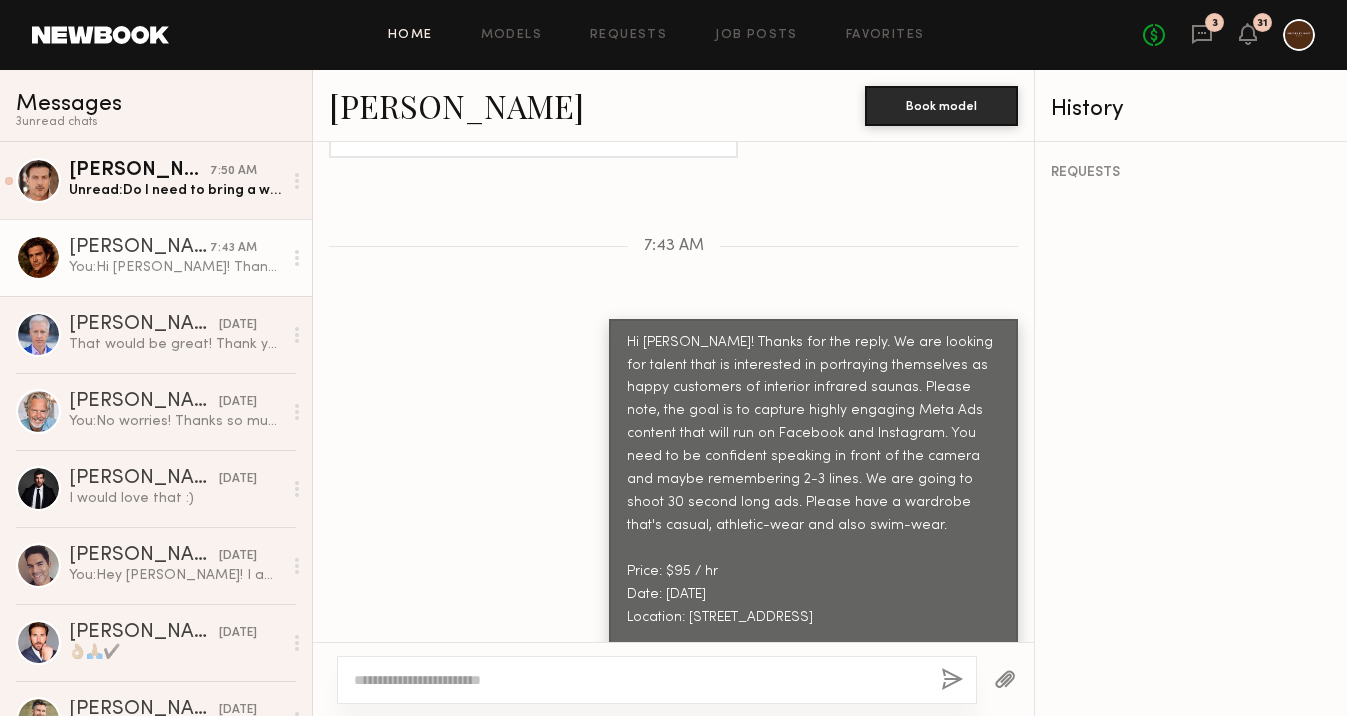 click on "Home" 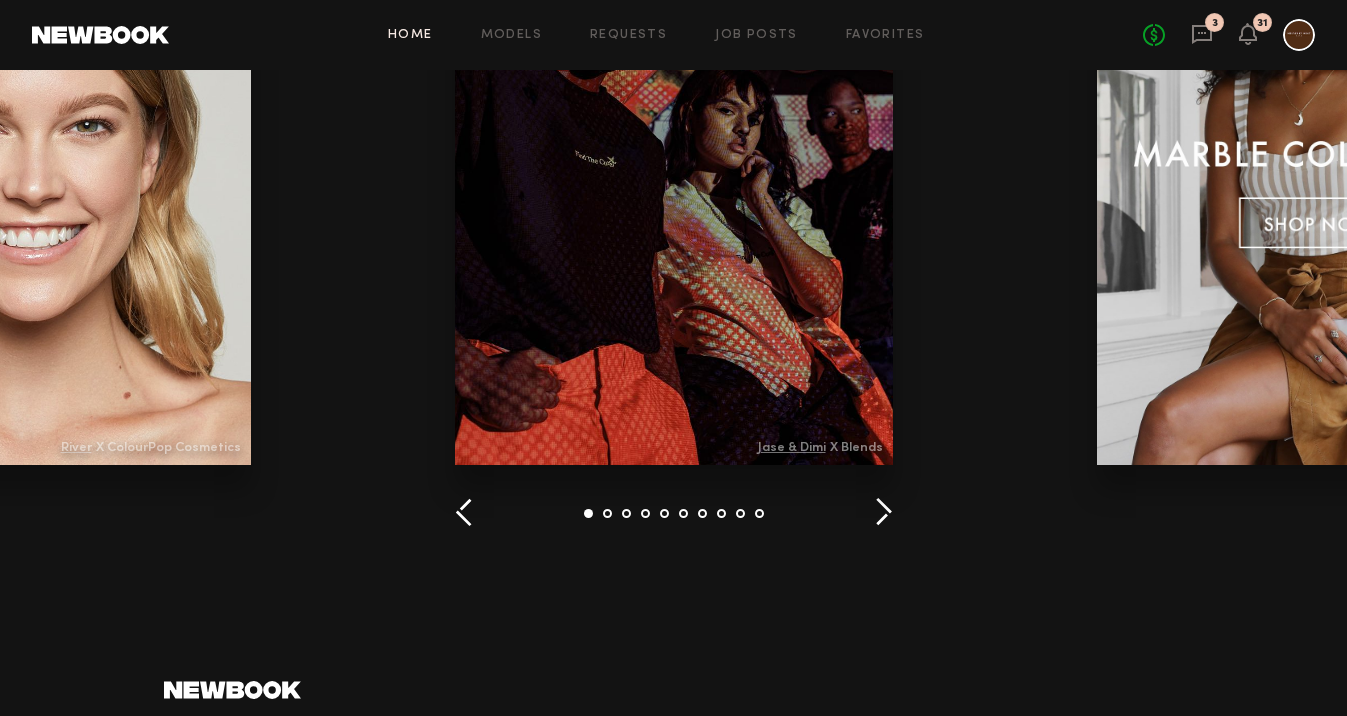 scroll, scrollTop: 2923, scrollLeft: 0, axis: vertical 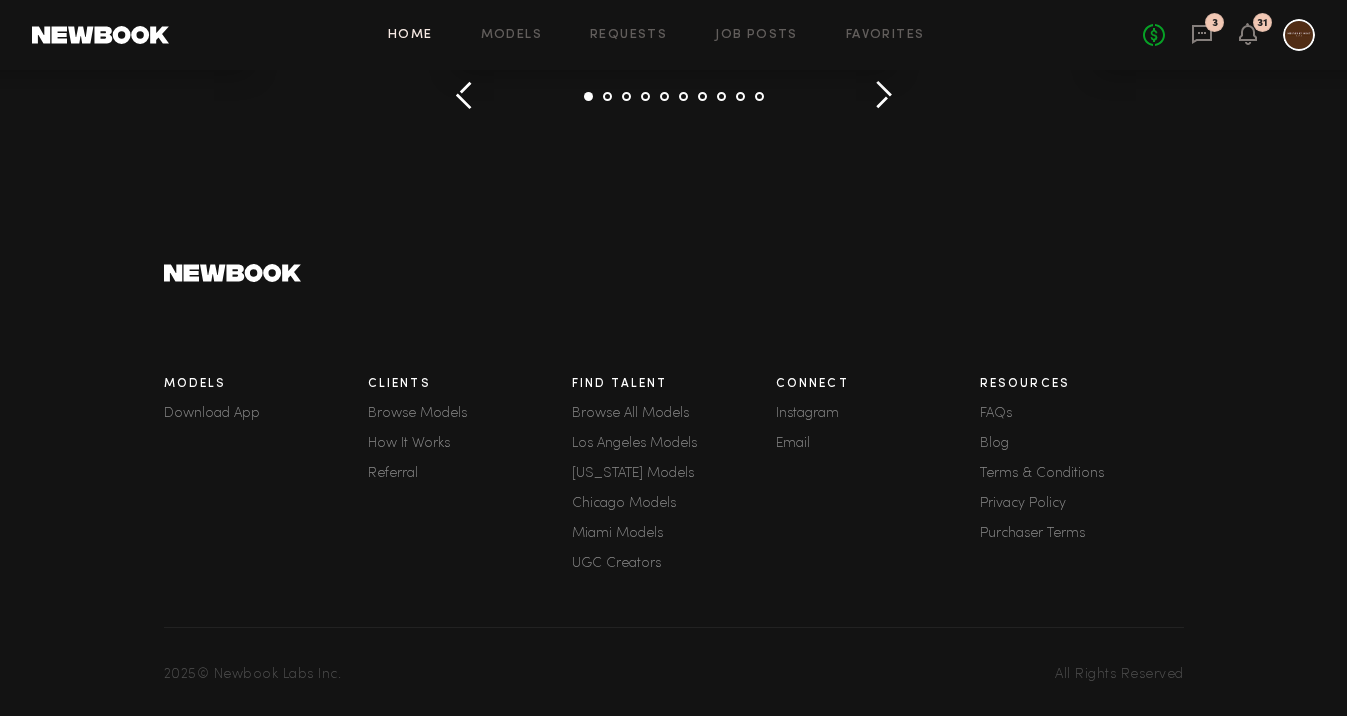click on "Instagram" 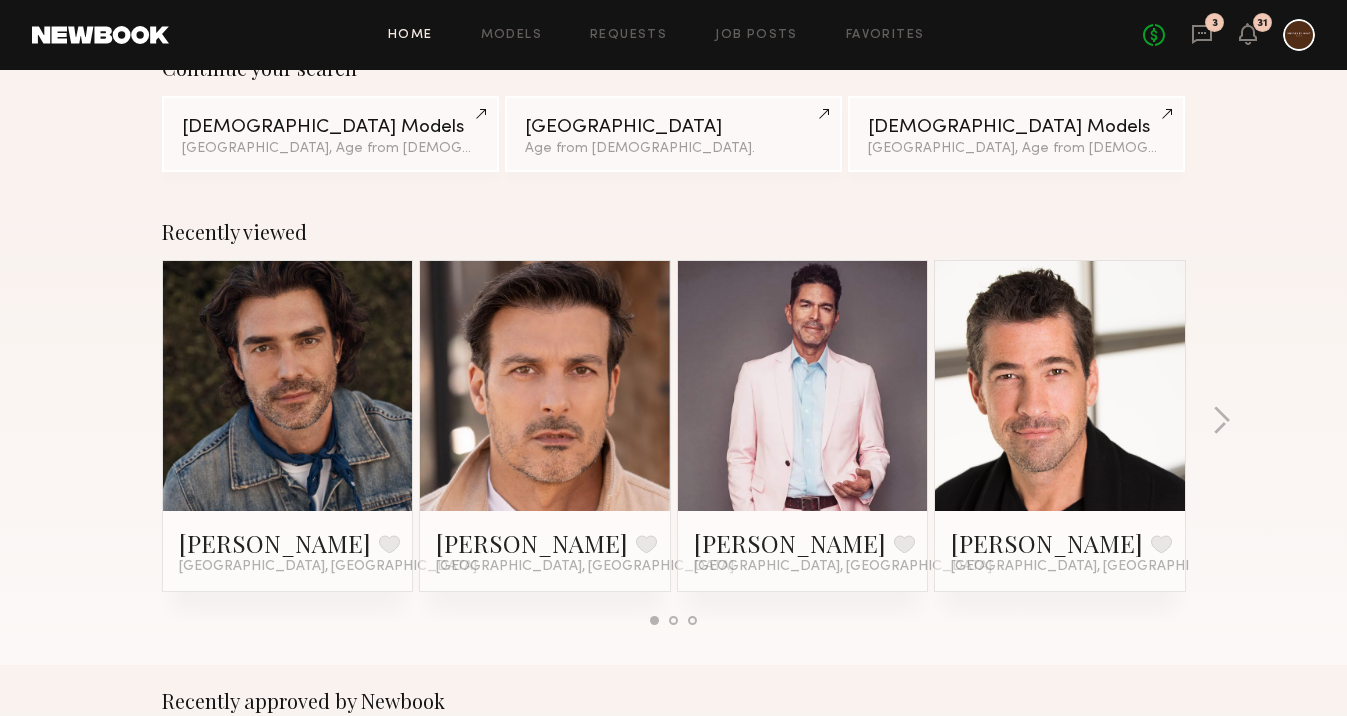 scroll, scrollTop: 0, scrollLeft: 0, axis: both 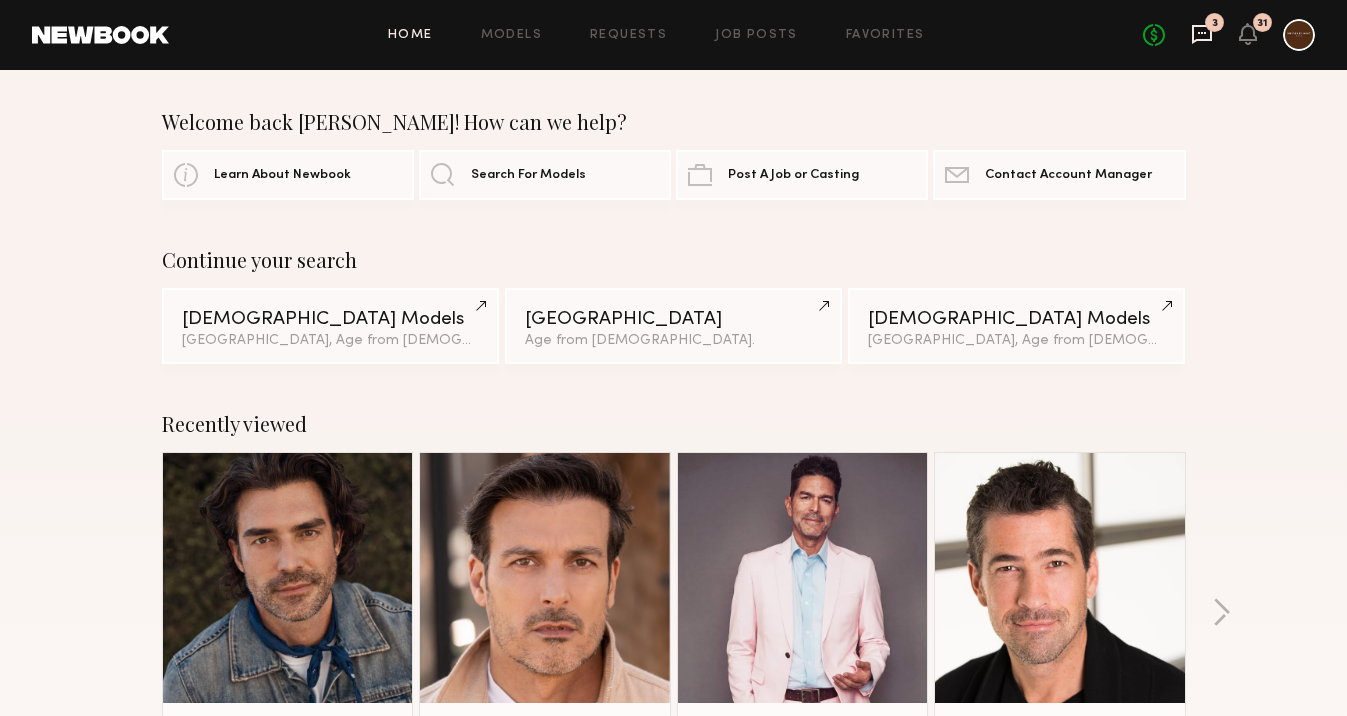click 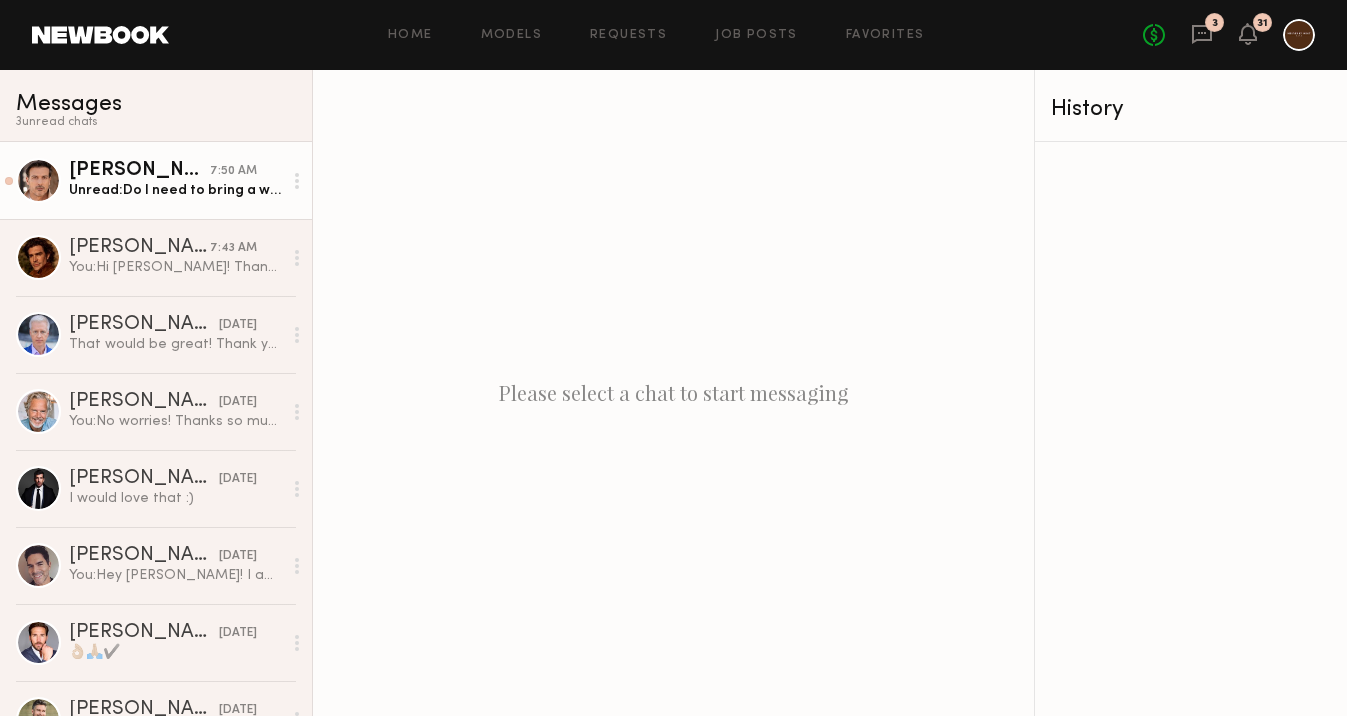 click on "Luca D. 7:50 AM Unread:  Do I need to bring a white robe?" 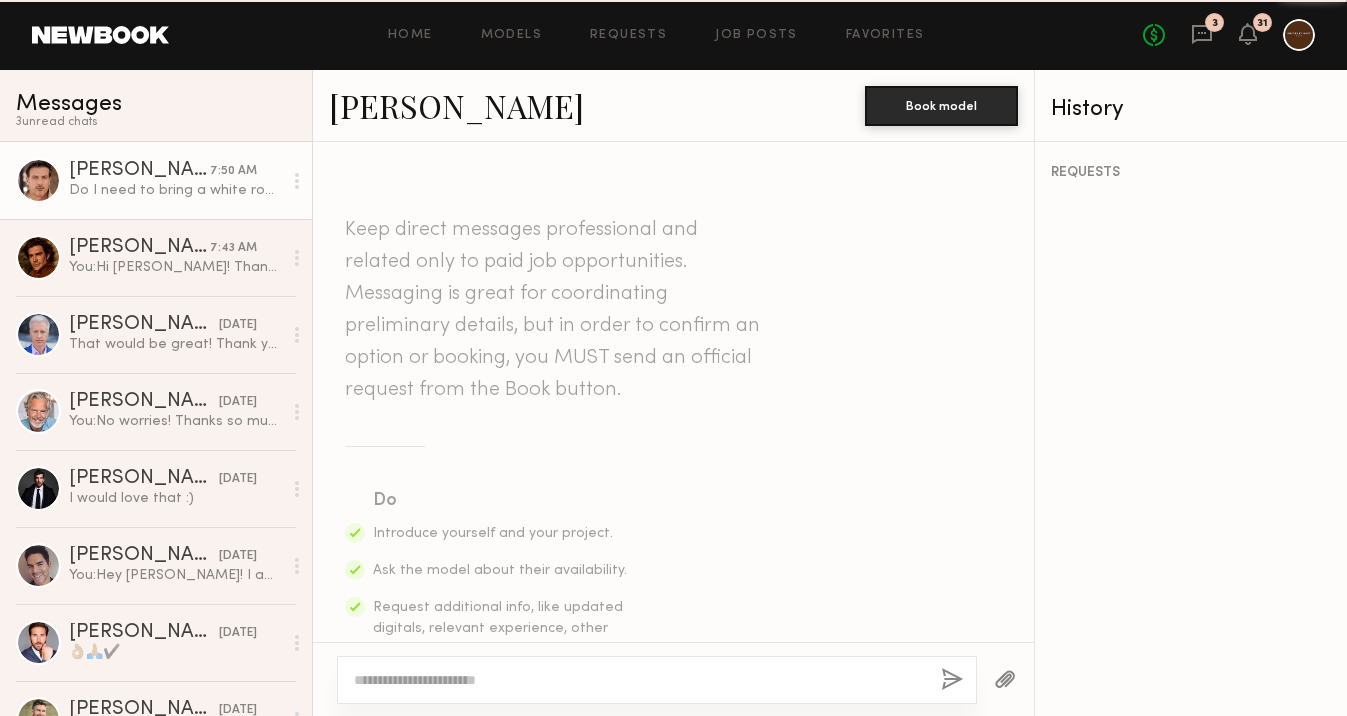 scroll, scrollTop: 1741, scrollLeft: 0, axis: vertical 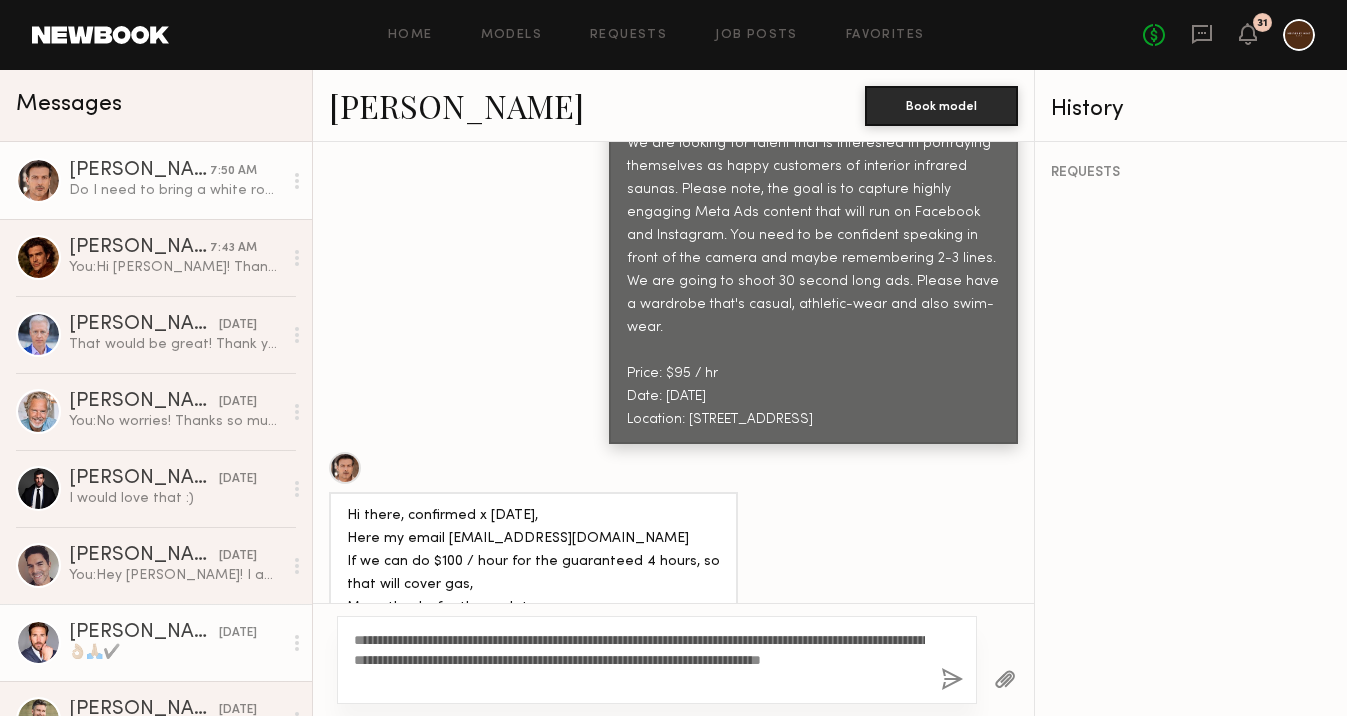 drag, startPoint x: 569, startPoint y: 676, endPoint x: 283, endPoint y: 619, distance: 291.62476 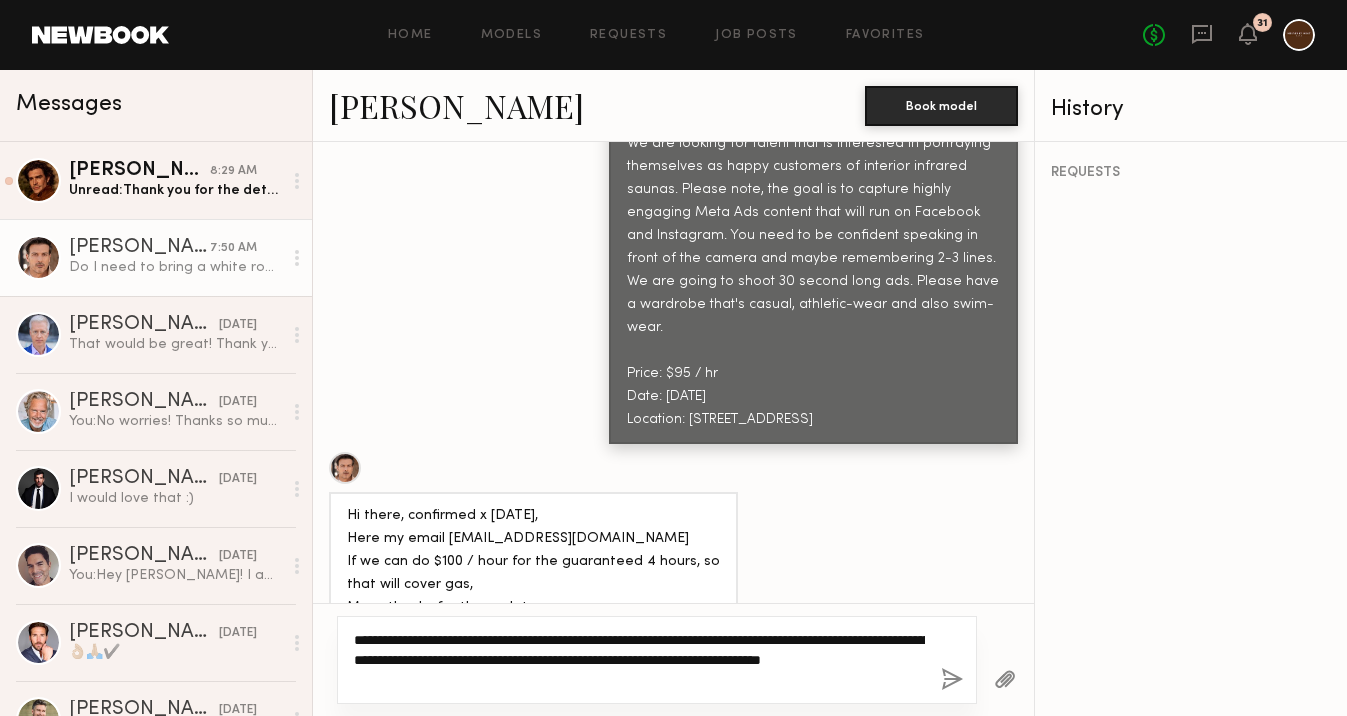paste on "**********" 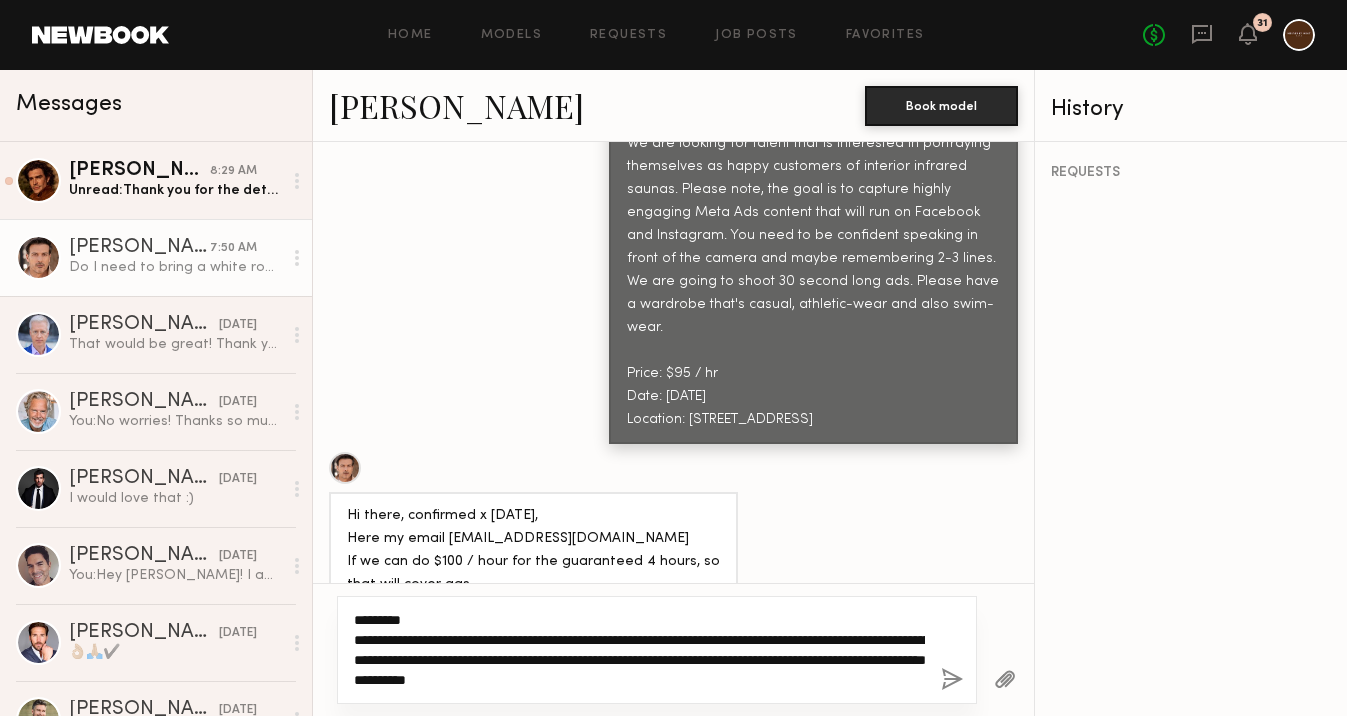 click on "**********" 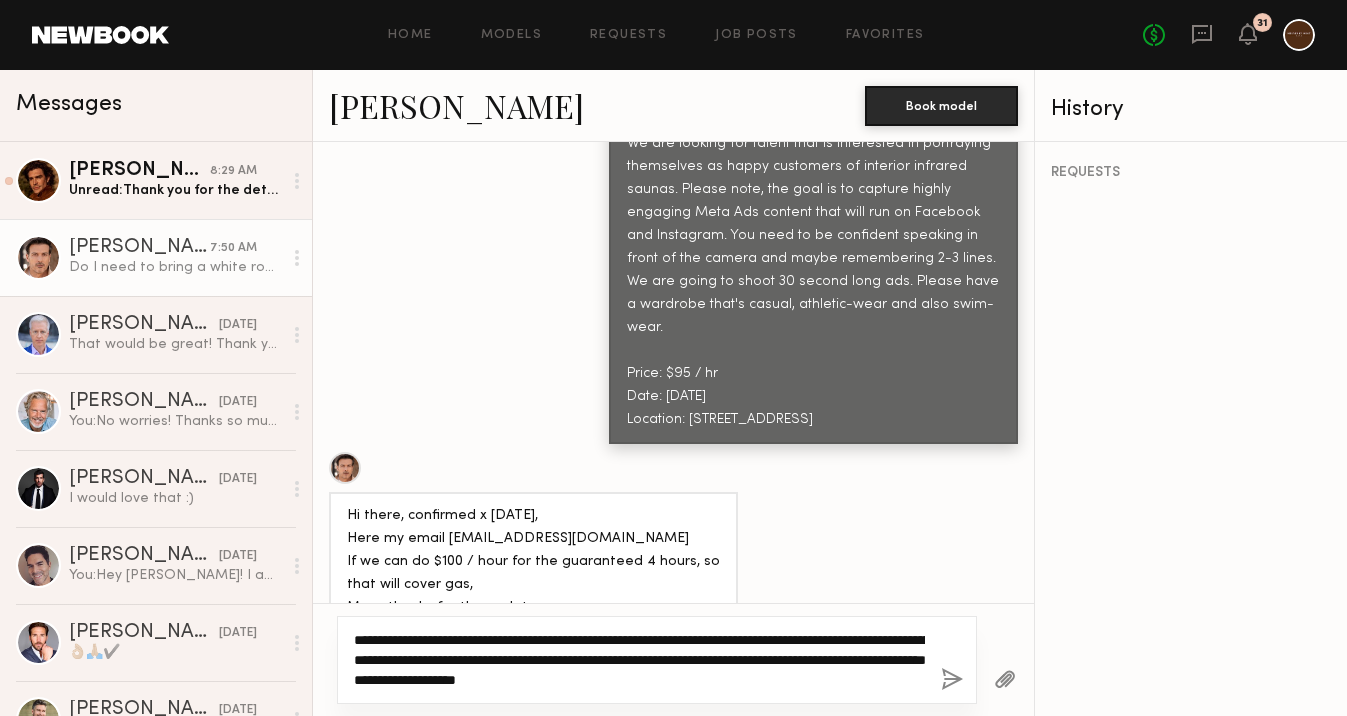 drag, startPoint x: 817, startPoint y: 663, endPoint x: 430, endPoint y: 683, distance: 387.51645 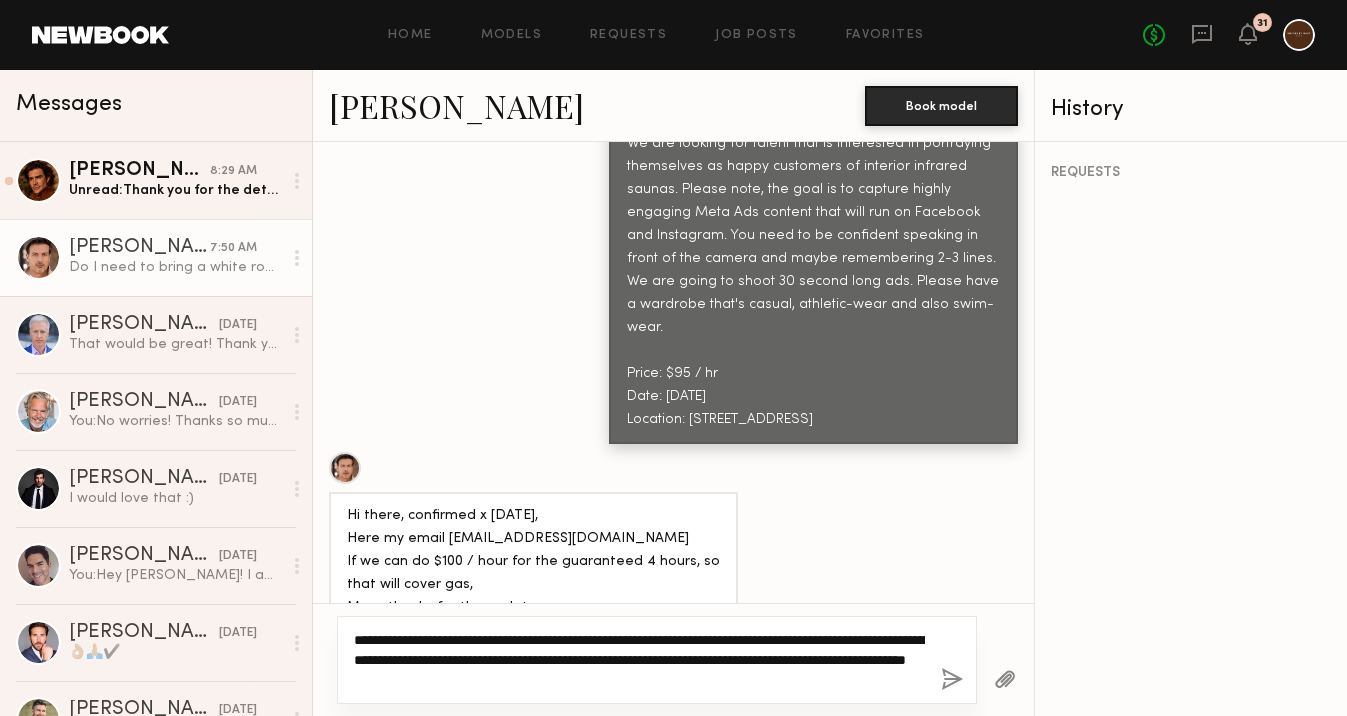 click on "**********" 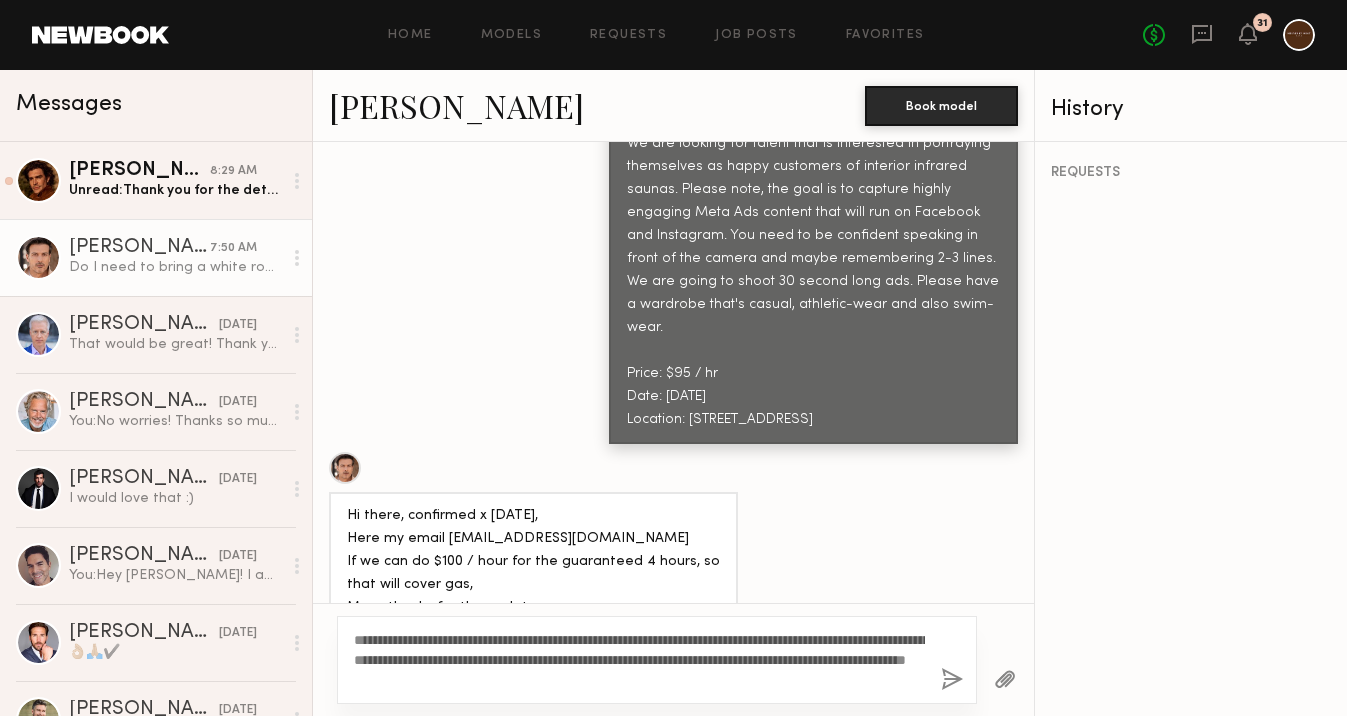 click 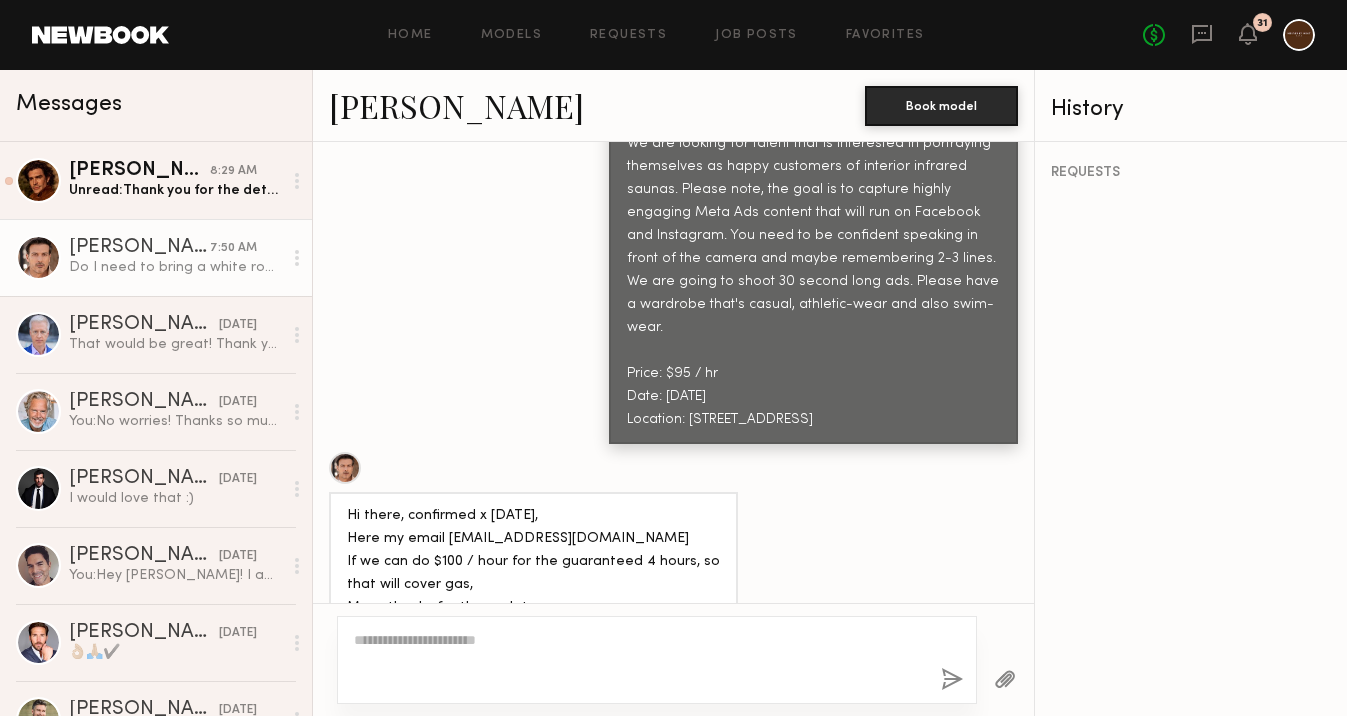 scroll, scrollTop: 2018, scrollLeft: 0, axis: vertical 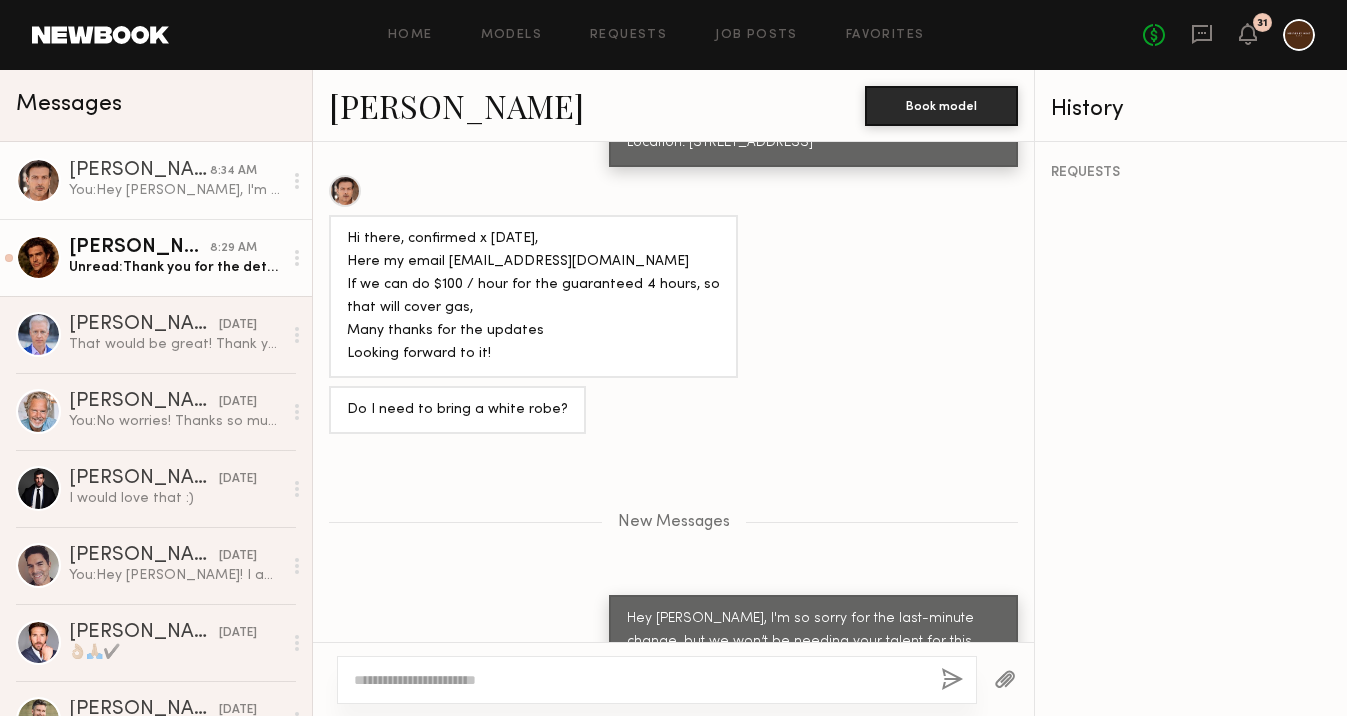 click on "Peter P." 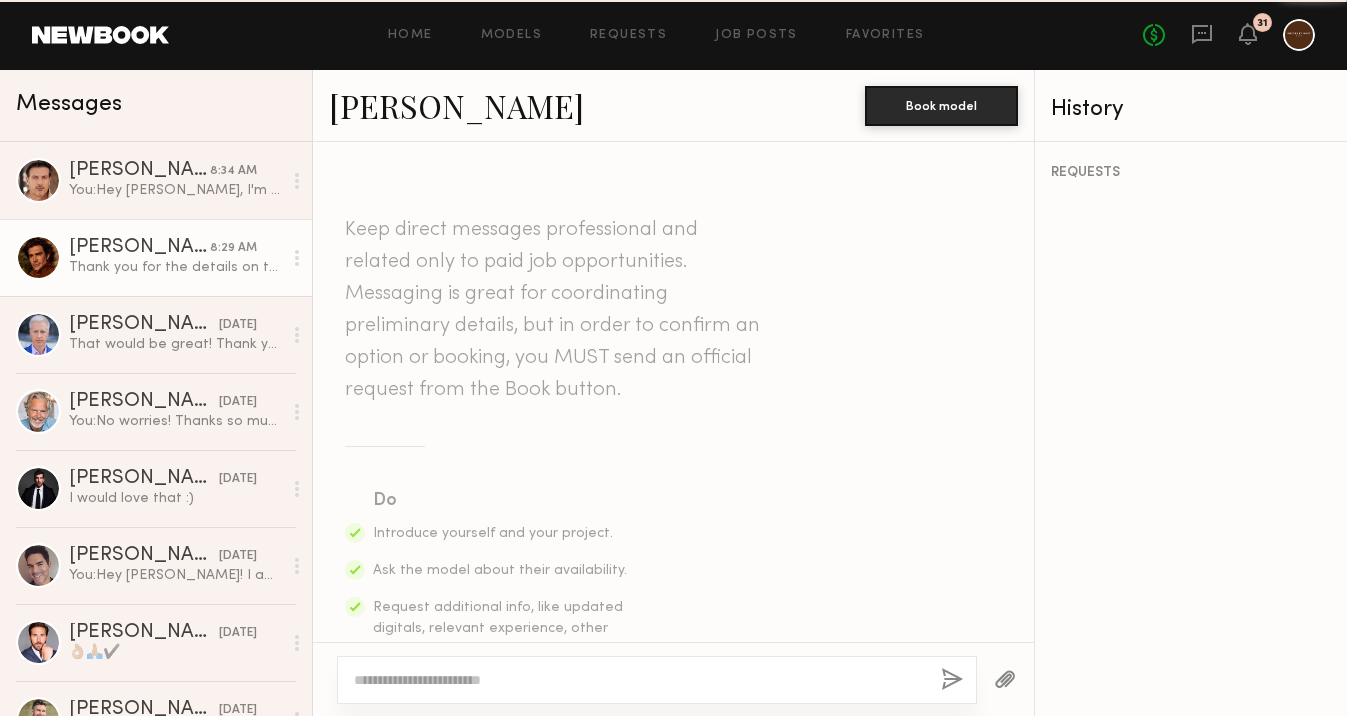 scroll, scrollTop: 1486, scrollLeft: 0, axis: vertical 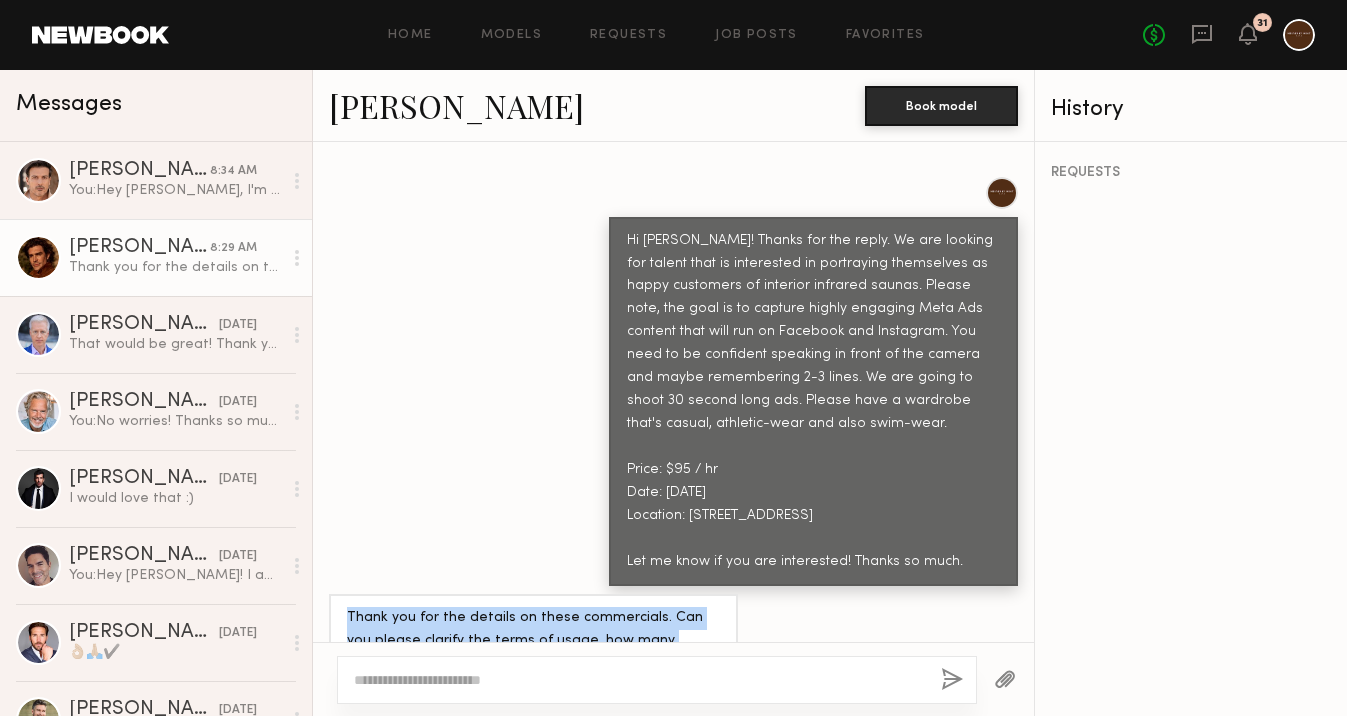 drag, startPoint x: 688, startPoint y: 600, endPoint x: 355, endPoint y: 543, distance: 337.84317 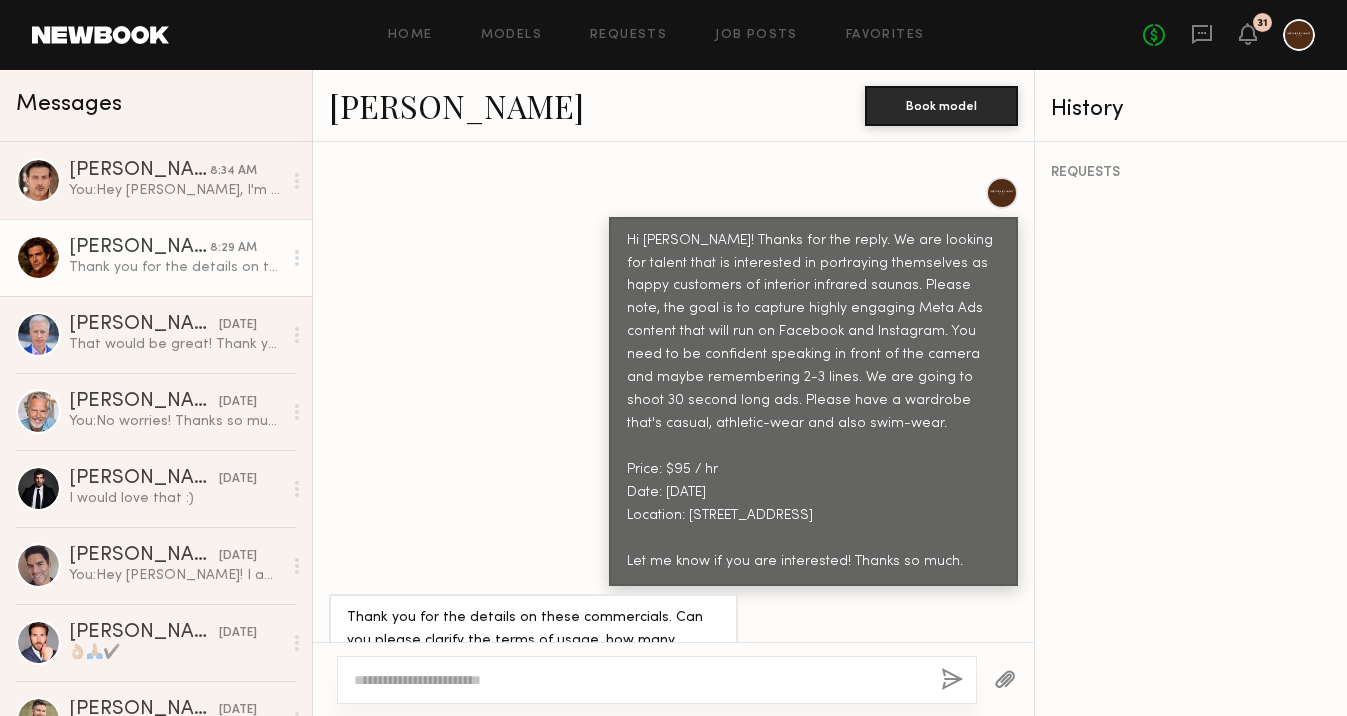 click on "Hi Peter! Thanks for the reply. We are looking for talent that is interested in portraying themselves as happy customers of interior infrared saunas. Please note, the goal is to capture highly engaging Meta Ads content that will run on Facebook and Instagram. You need to be confident speaking in front of the camera and maybe remembering 2-3 lines. We are going to shoot 30 second long ads. Please have a wardrobe that's casual, athletic-wear and also swim-wear.
Price: $95 / hr
Date: Friday, August 1st
Location: 655 S Santa Fe Ave, Los Angeles, CA 90021
Let me know if you are interested! Thanks so much." 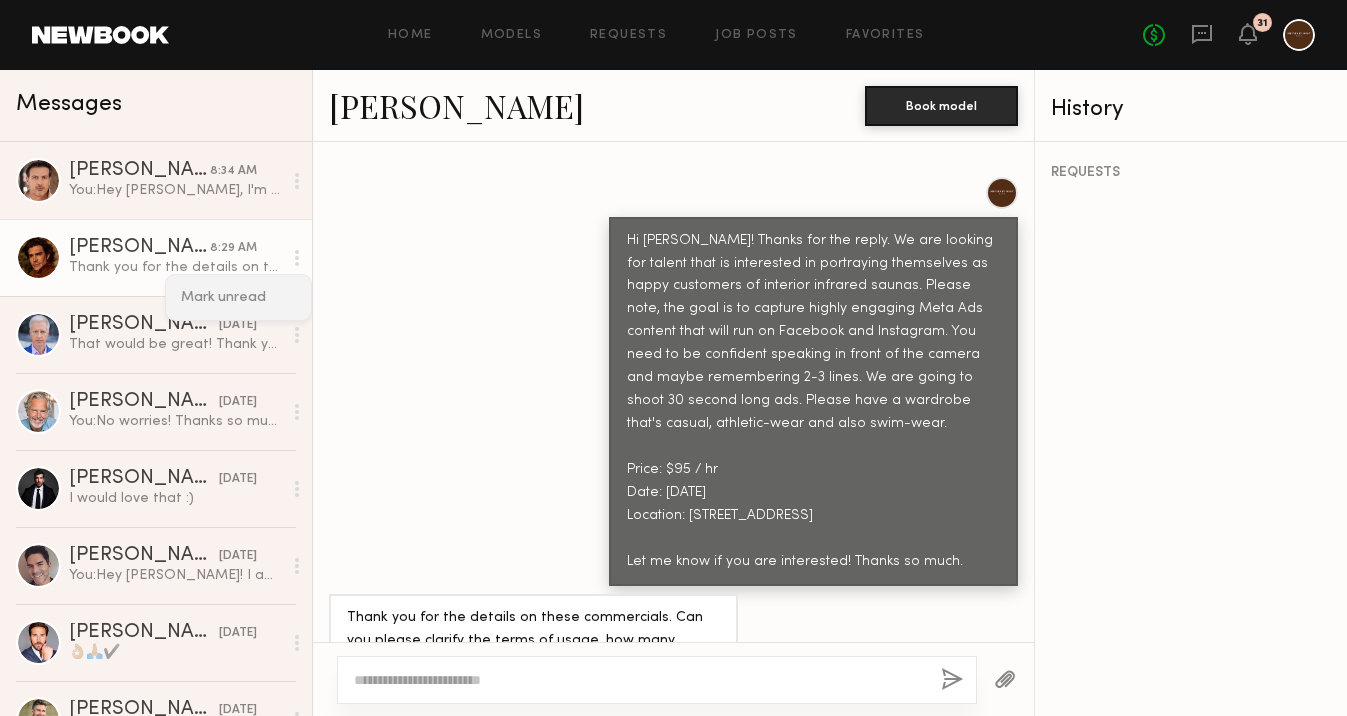 click on "Mark unread" 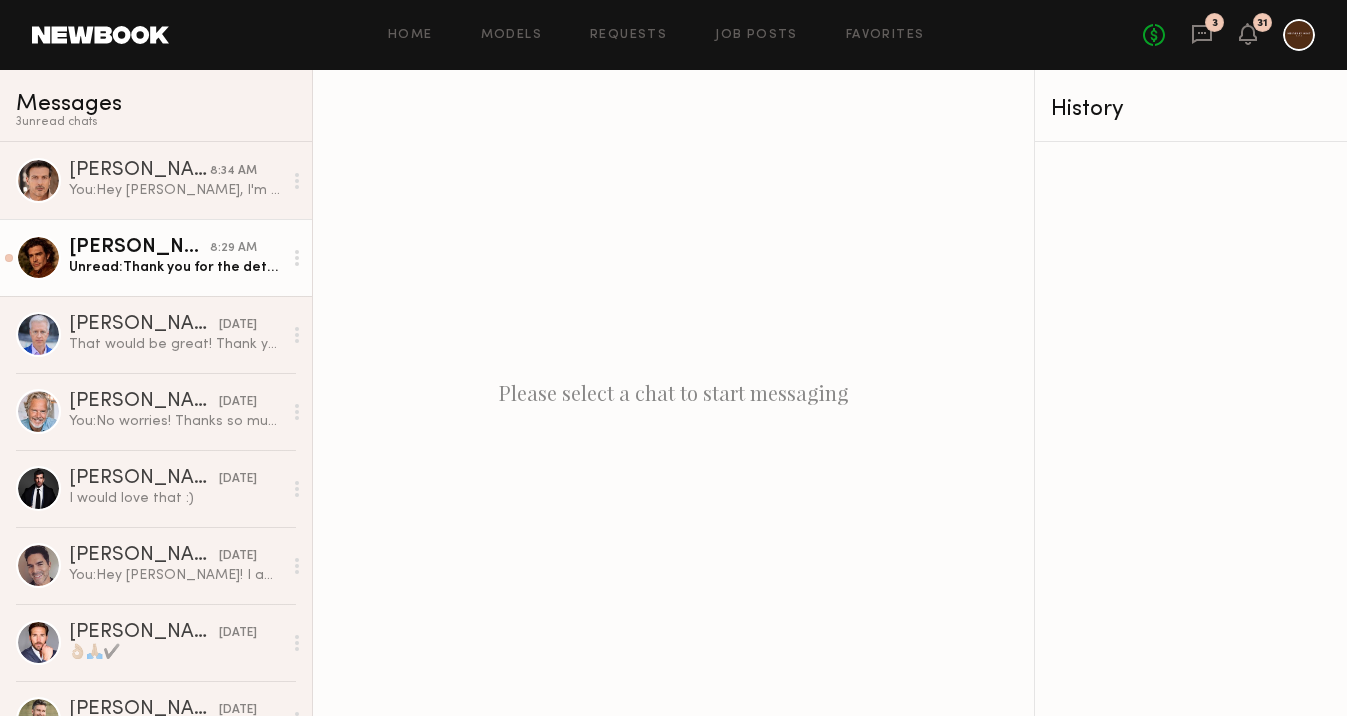 click on "Home Models Requests Job Posts Favorites Sign Out No fees up to $5,000 3 31" 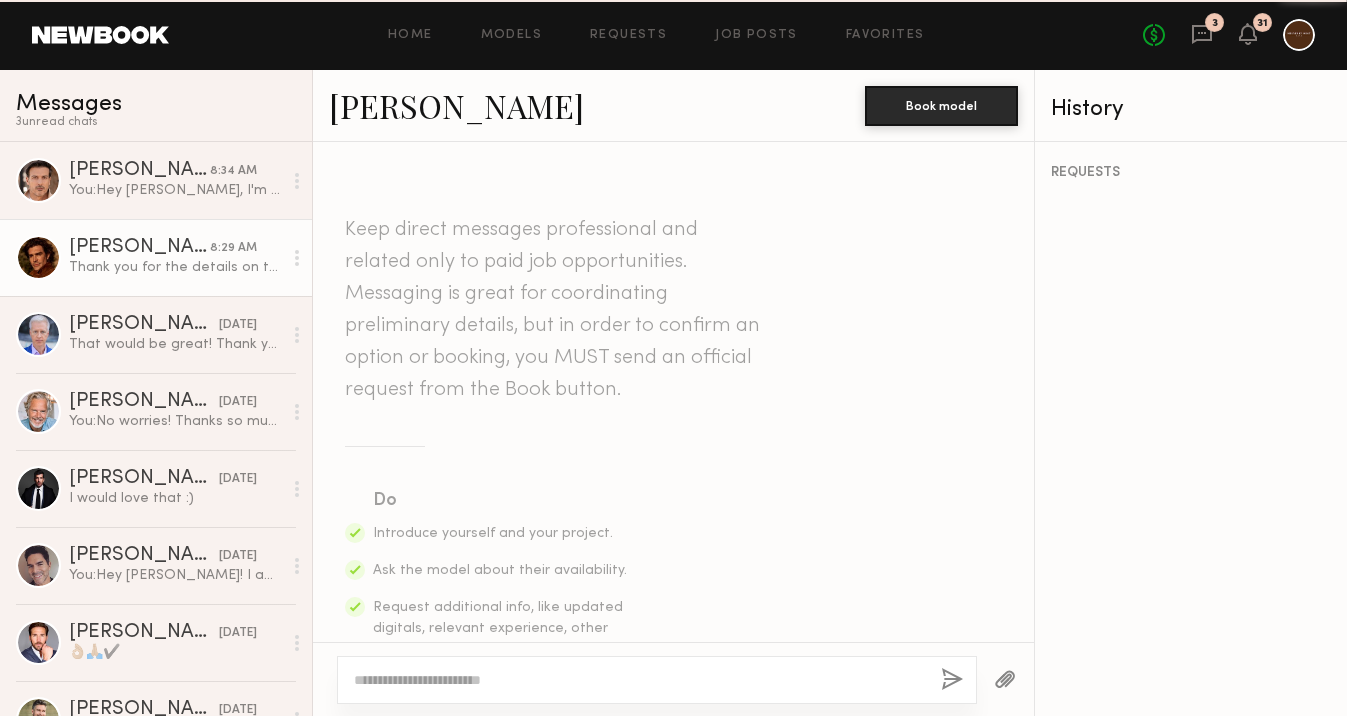 scroll, scrollTop: 1486, scrollLeft: 0, axis: vertical 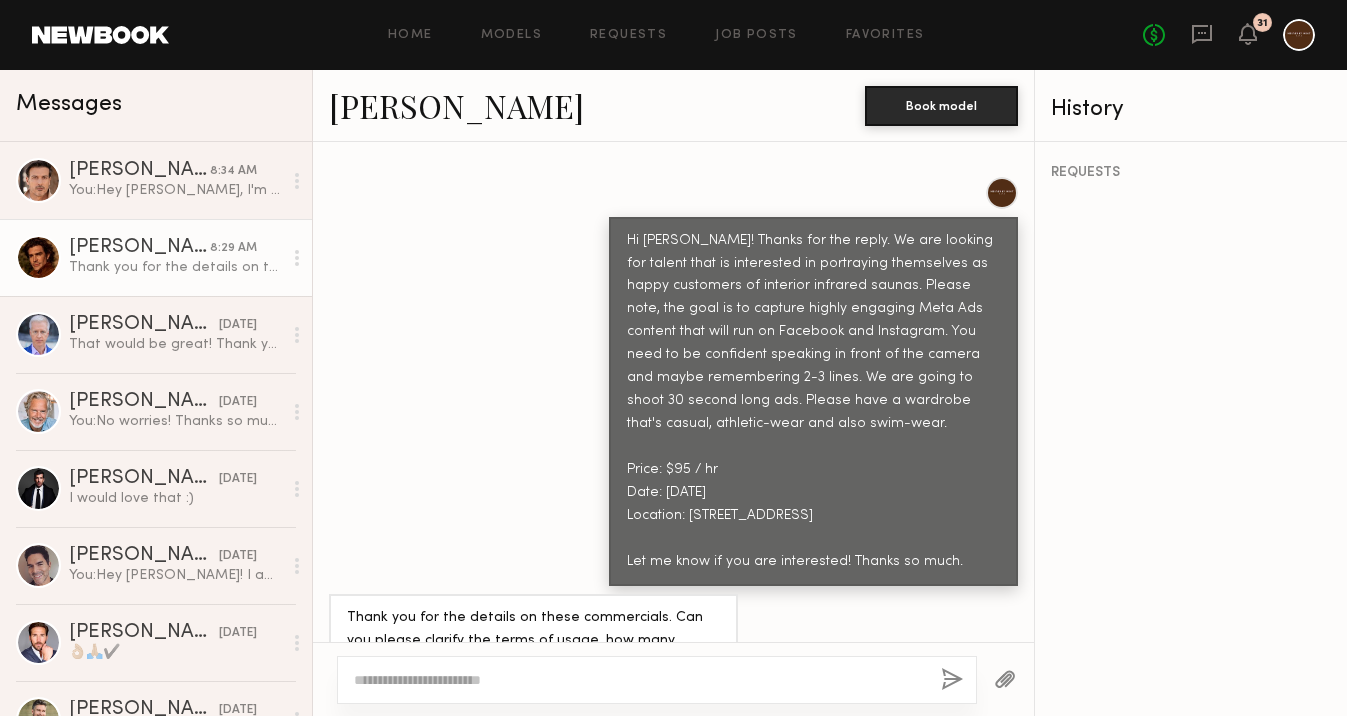 click 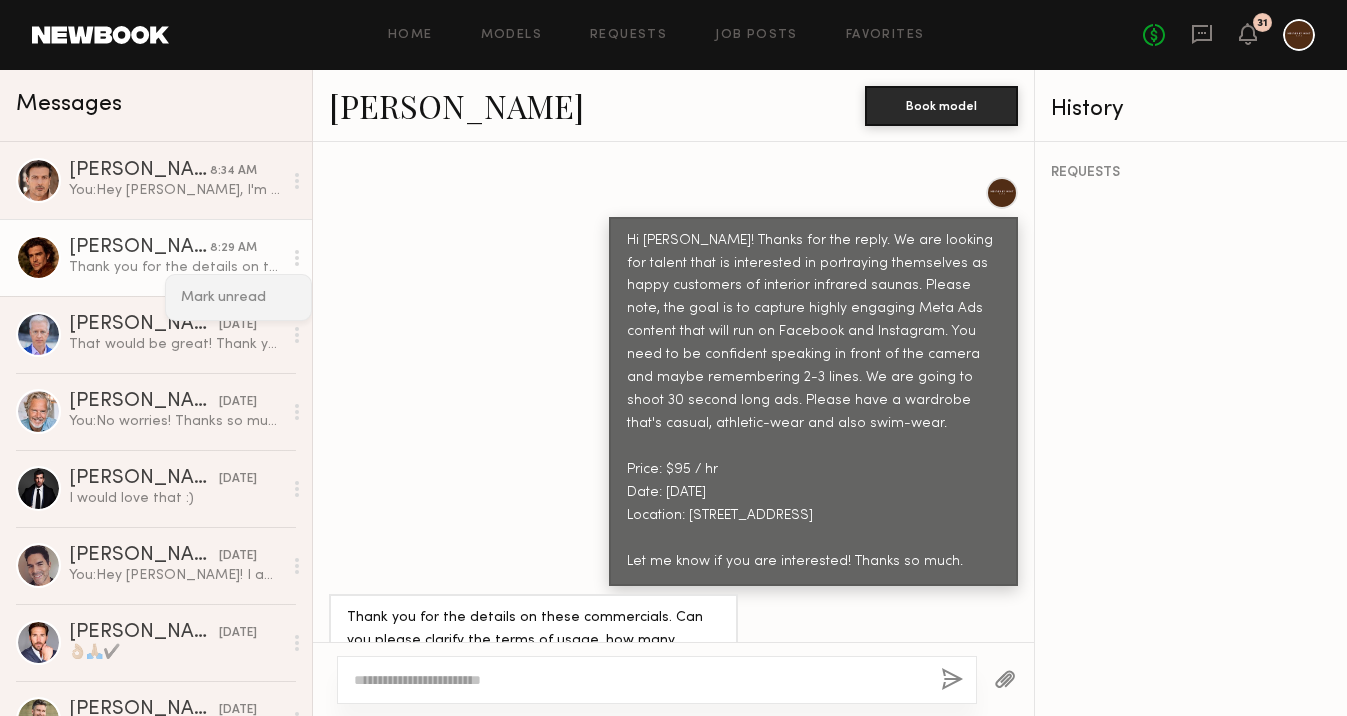 click on "Mark unread" 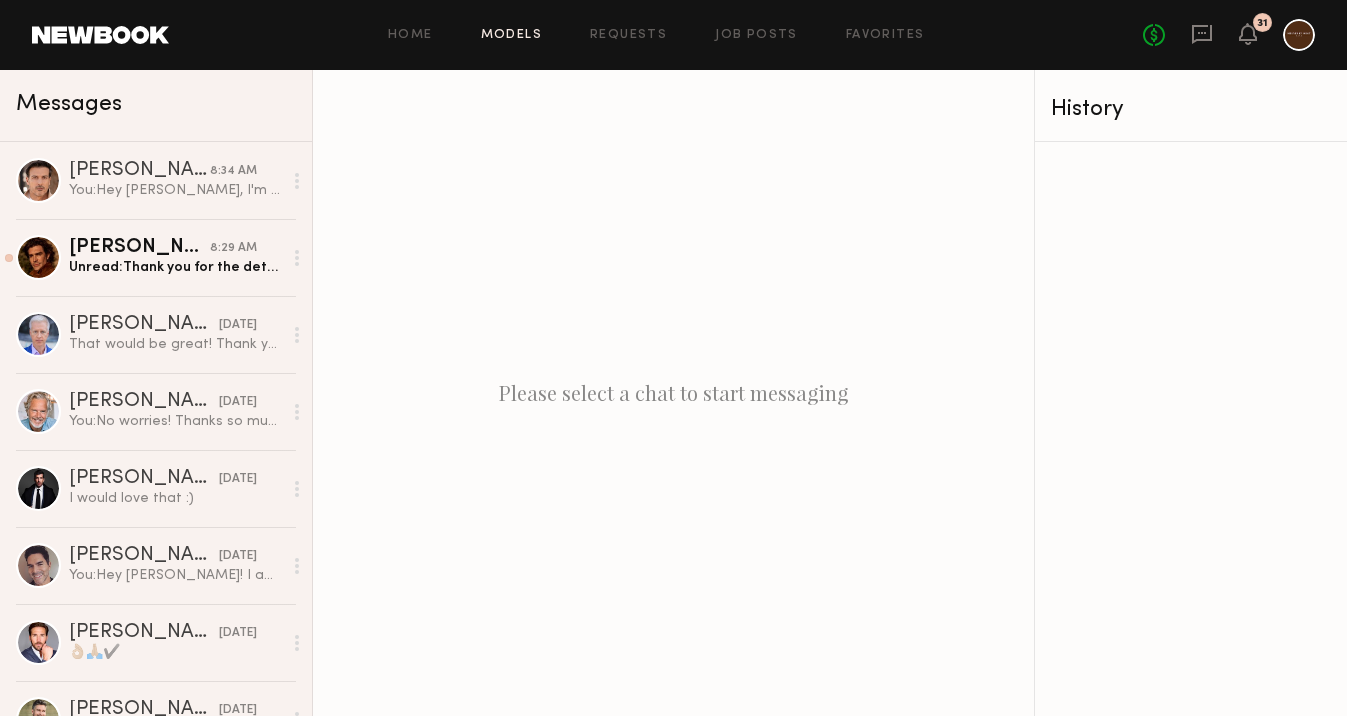 click on "Models" 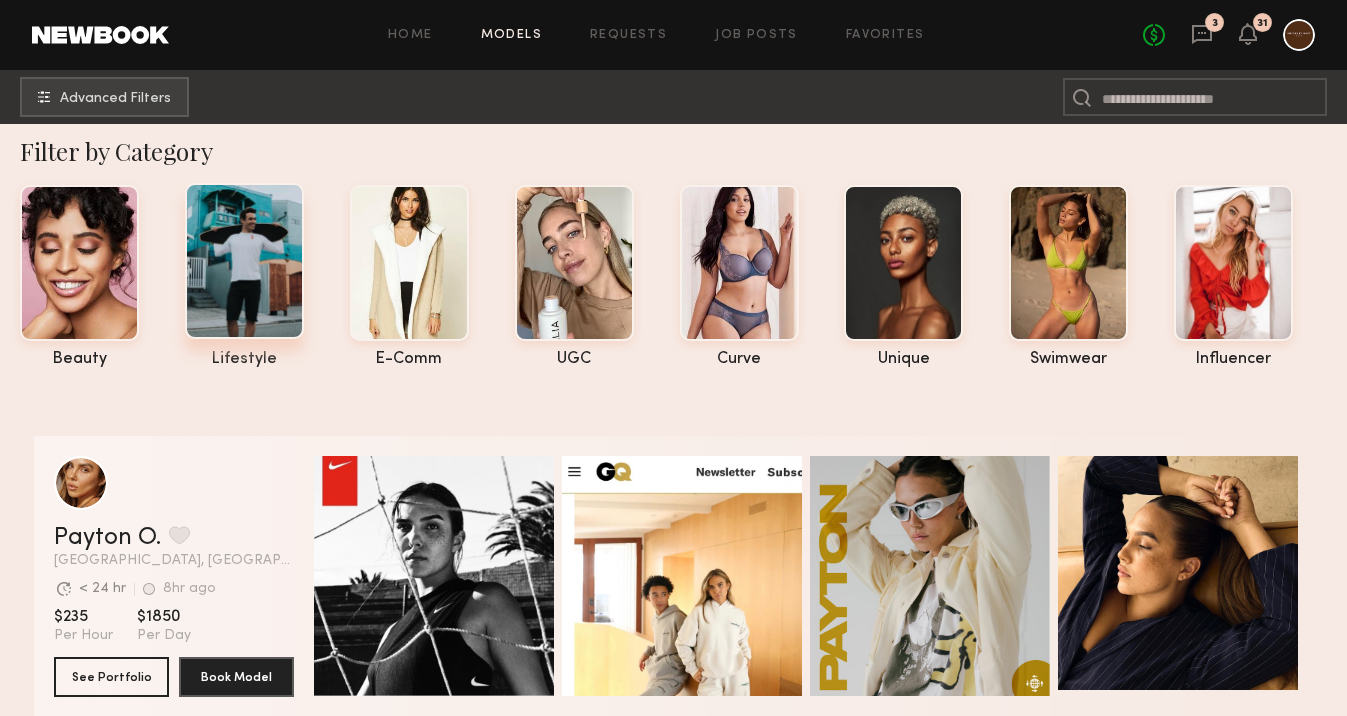 scroll, scrollTop: 11, scrollLeft: 0, axis: vertical 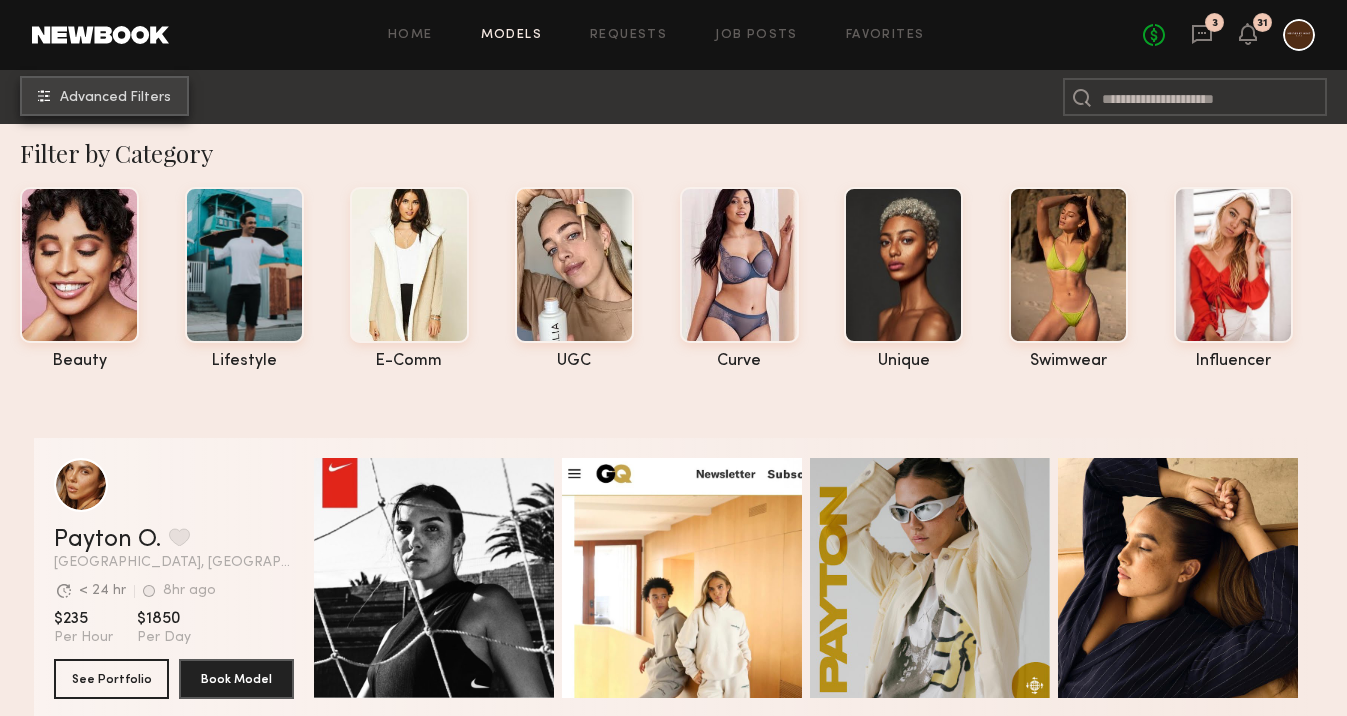 click on "Advanced Filters" 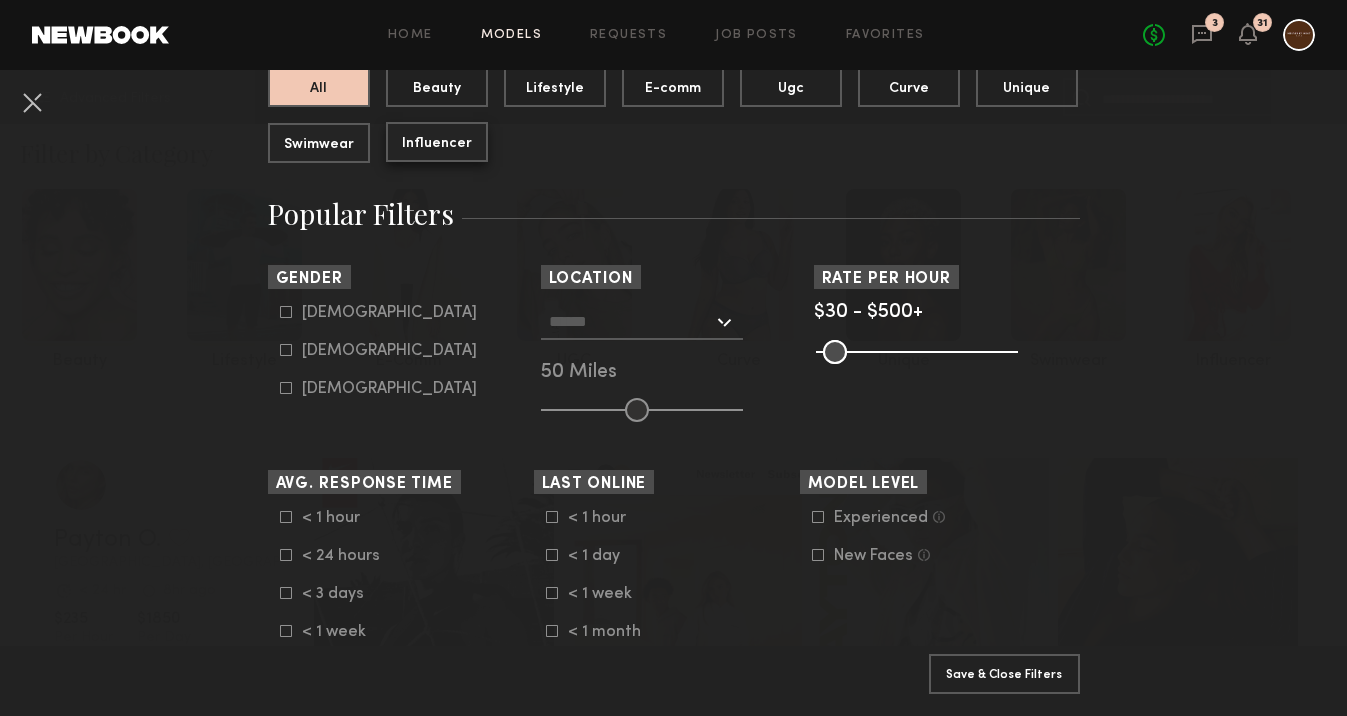 scroll, scrollTop: 229, scrollLeft: 0, axis: vertical 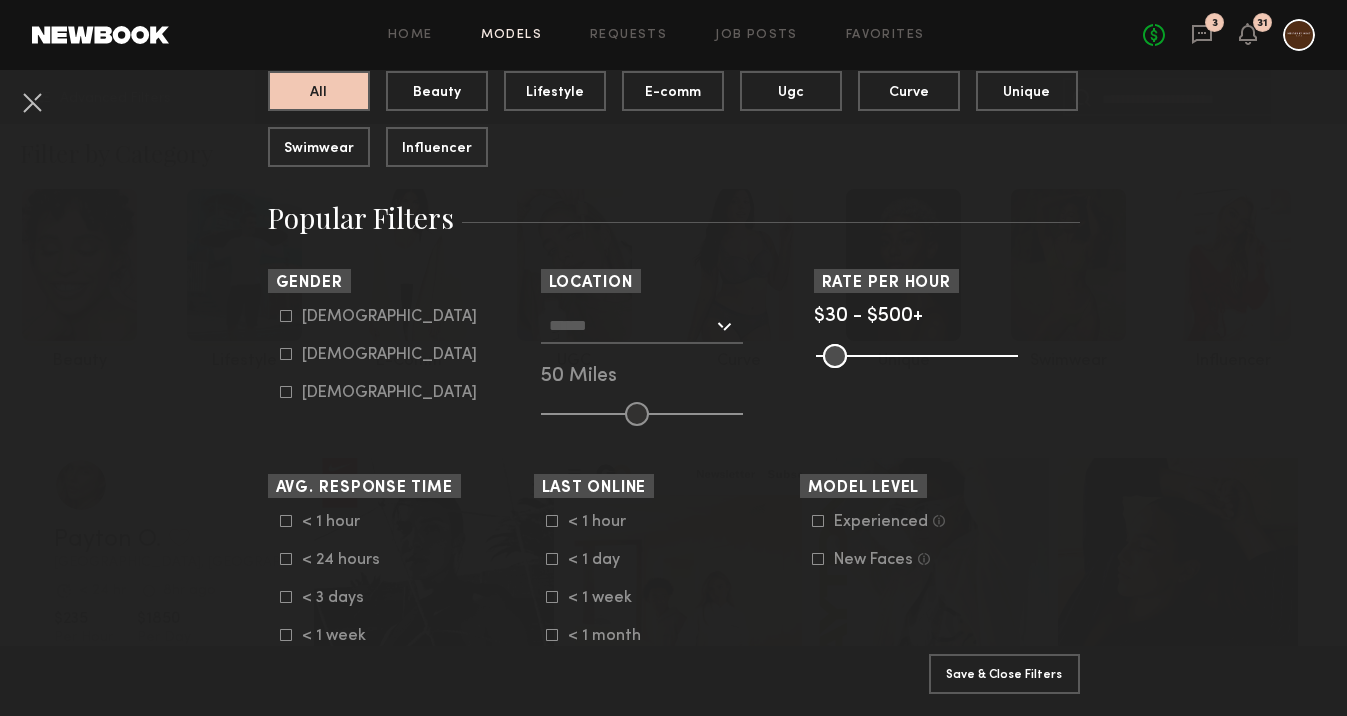 click on "Female" 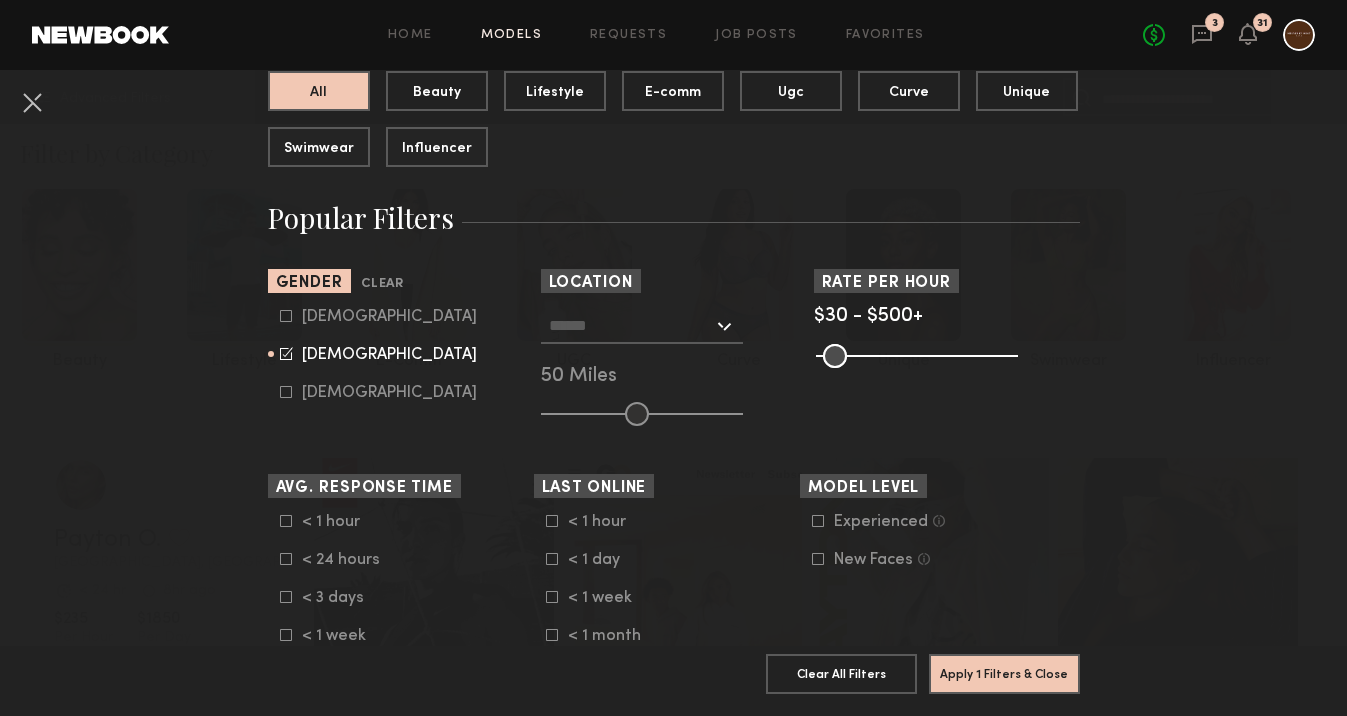 click 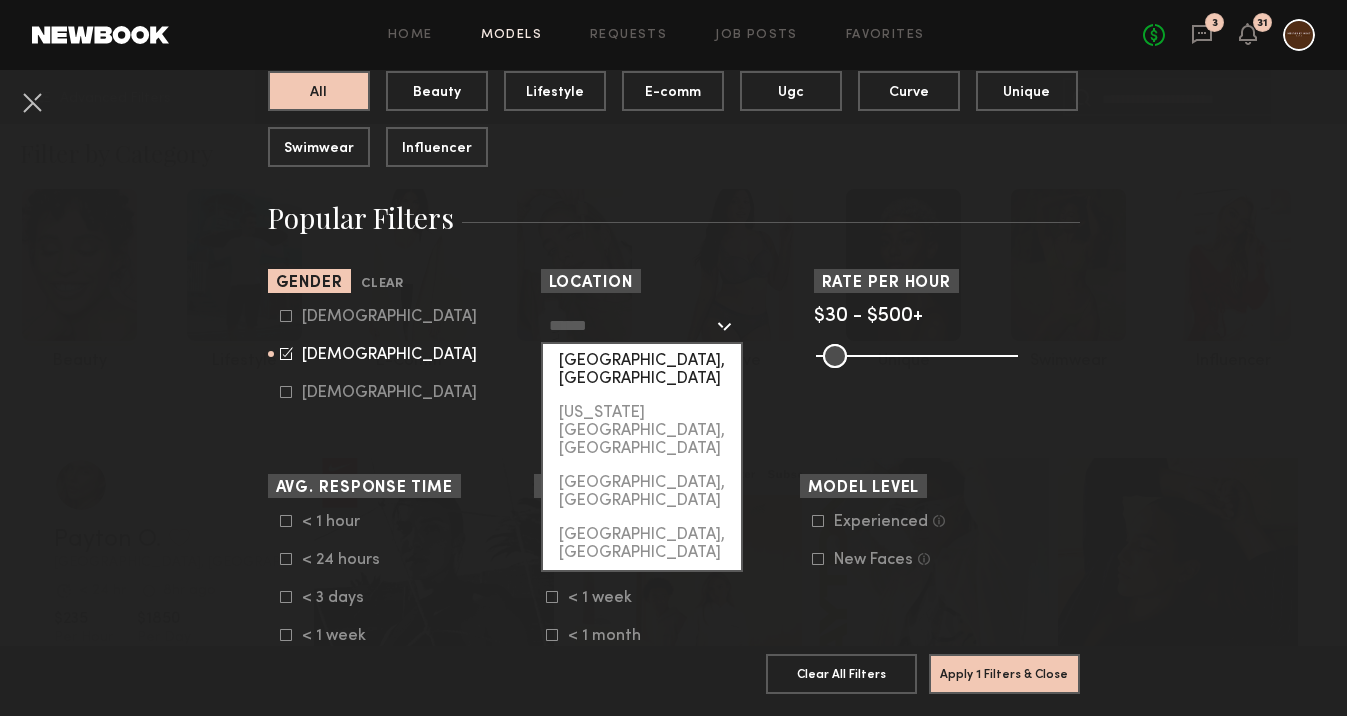 click on "[GEOGRAPHIC_DATA], [GEOGRAPHIC_DATA]" 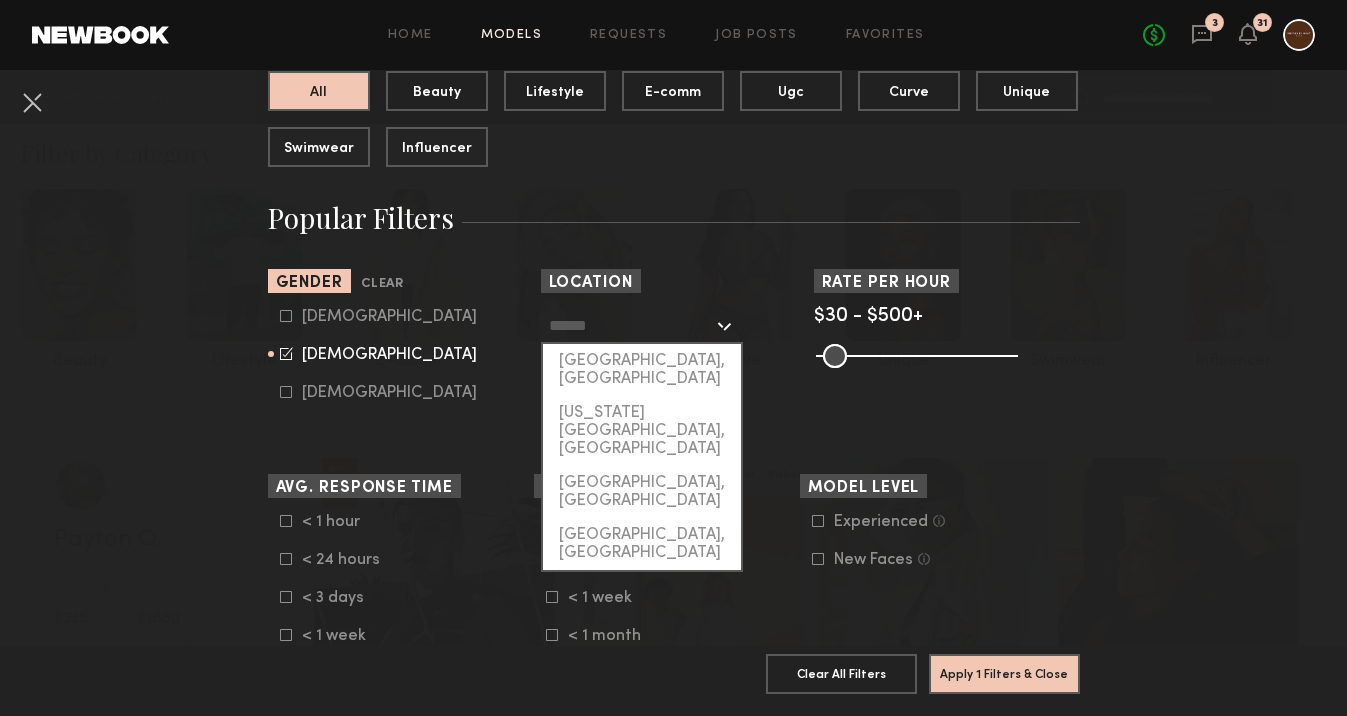 type on "**********" 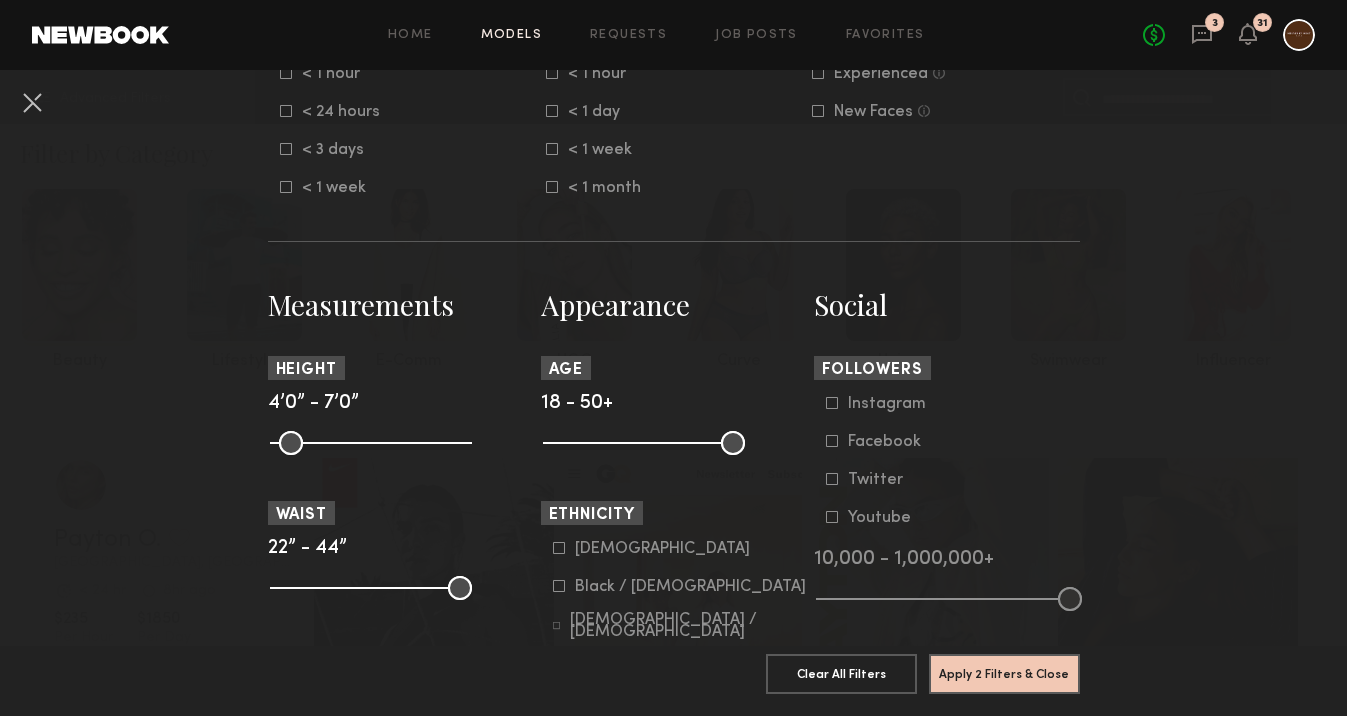 scroll, scrollTop: 676, scrollLeft: 0, axis: vertical 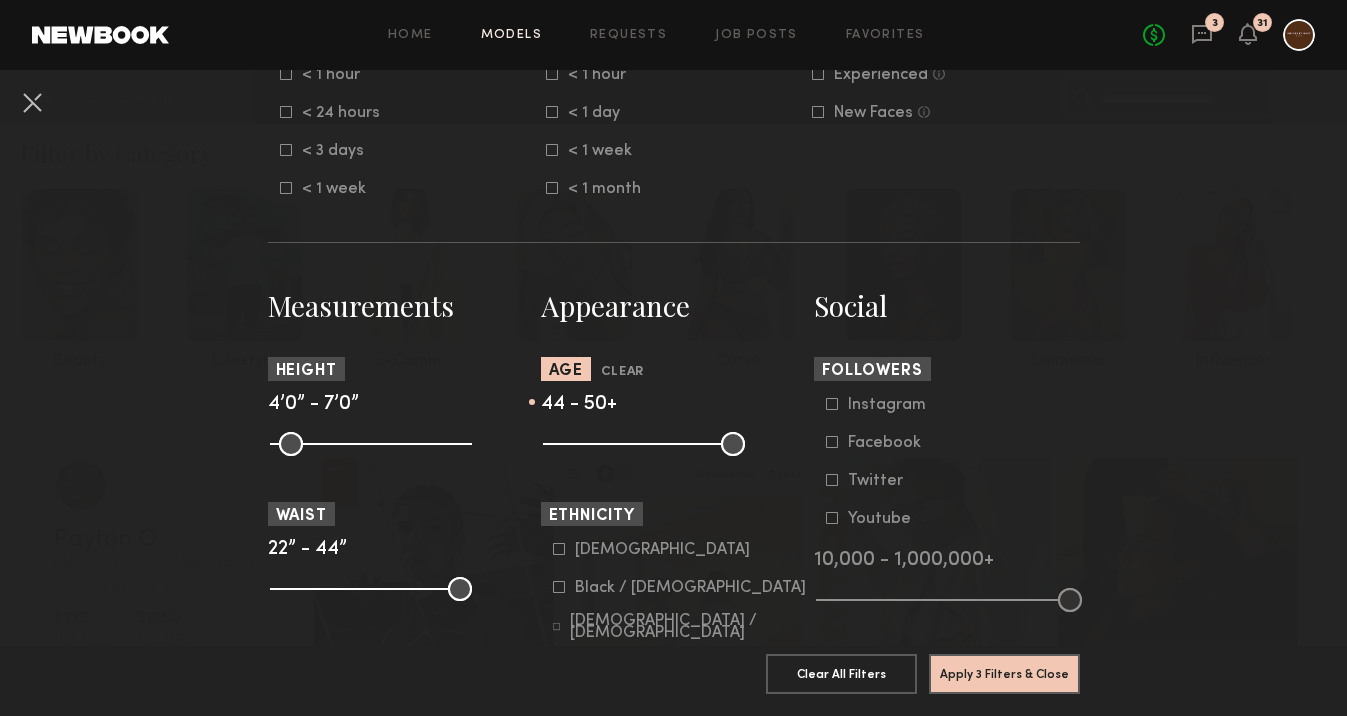 drag, startPoint x: 552, startPoint y: 449, endPoint x: 699, endPoint y: 450, distance: 147.0034 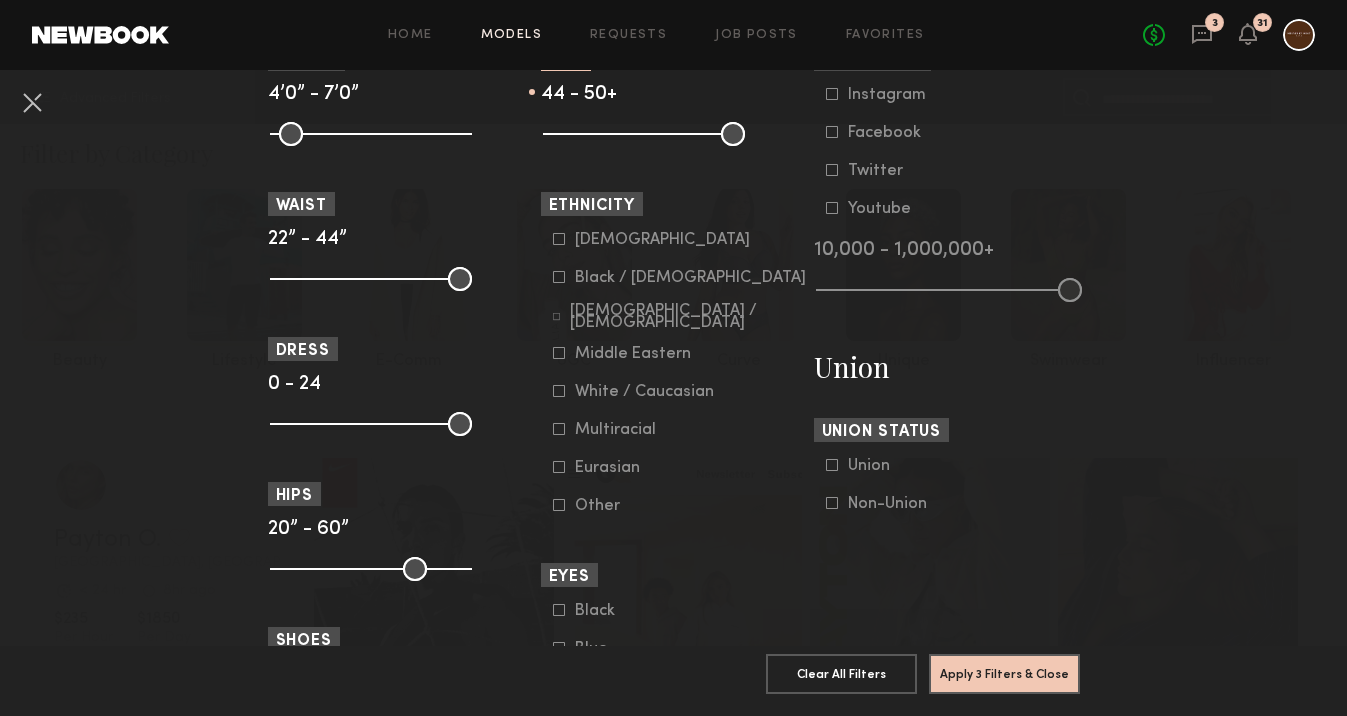 scroll, scrollTop: 1559, scrollLeft: 0, axis: vertical 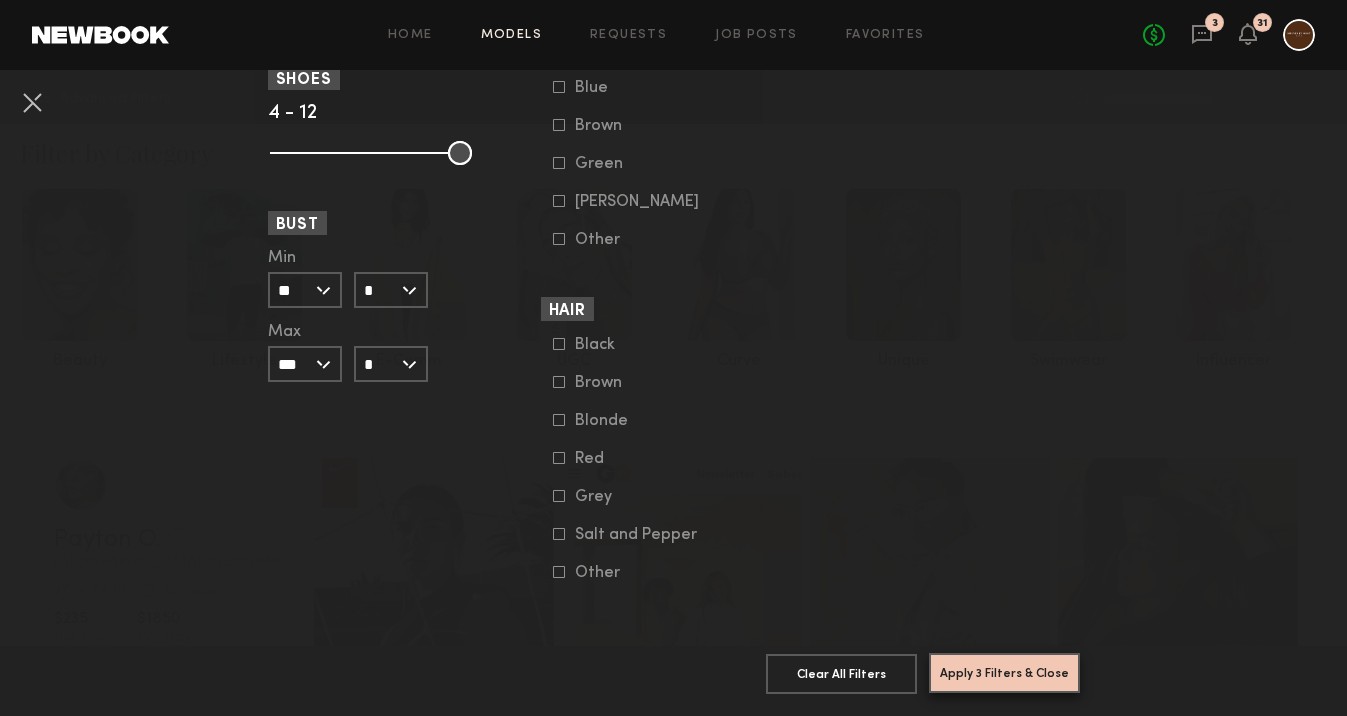 click on "Apply 3 Filters & Close" 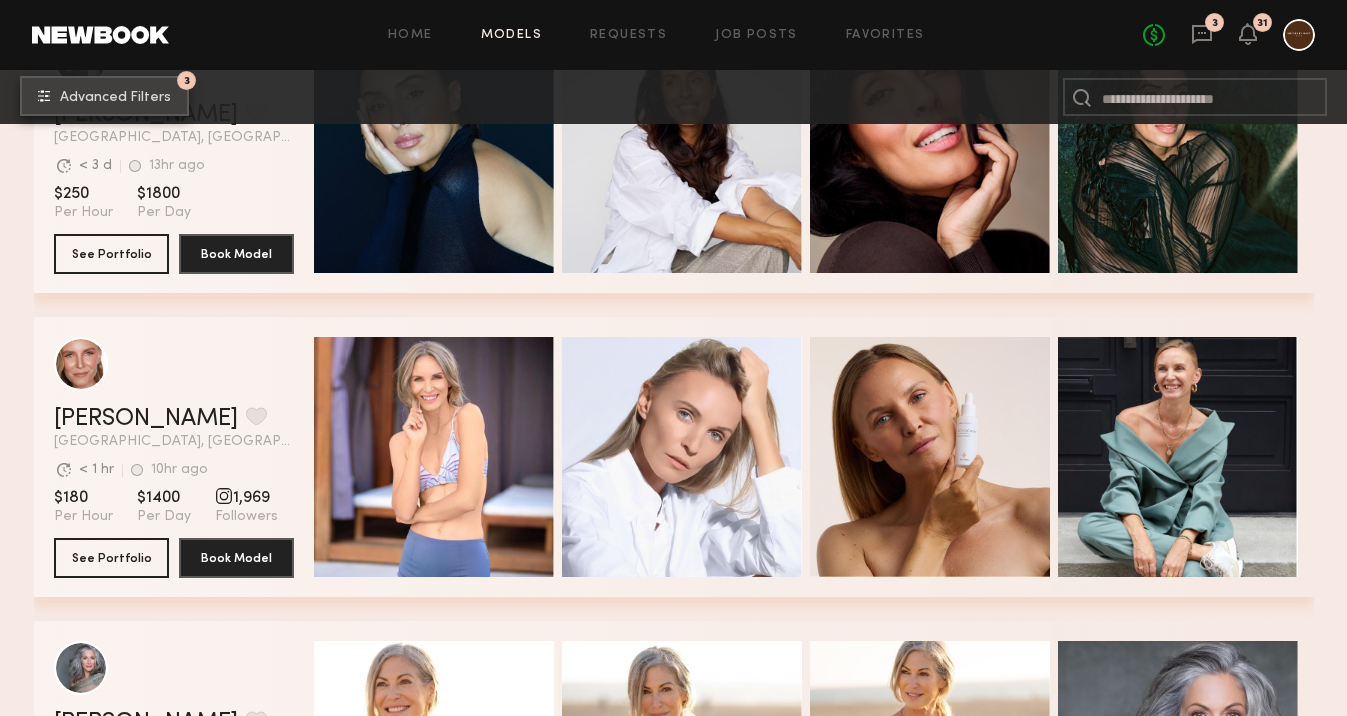 scroll, scrollTop: 1060, scrollLeft: 0, axis: vertical 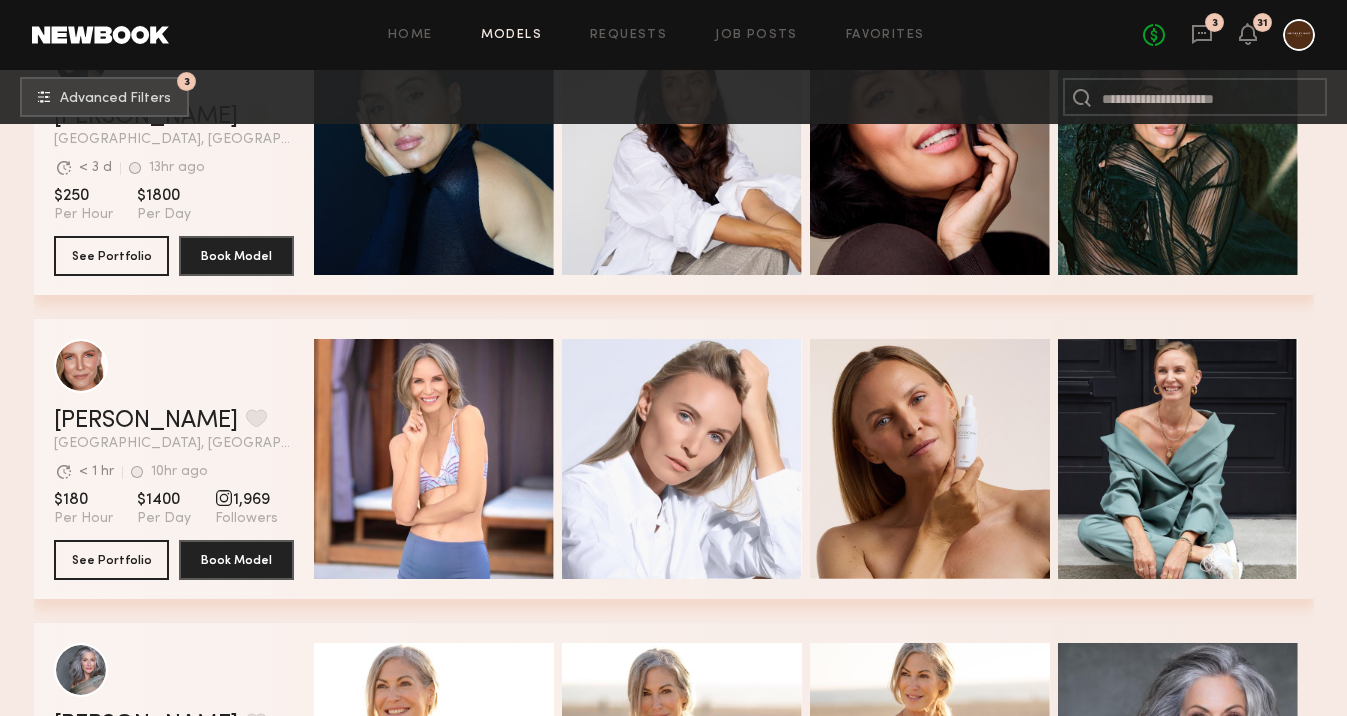 click 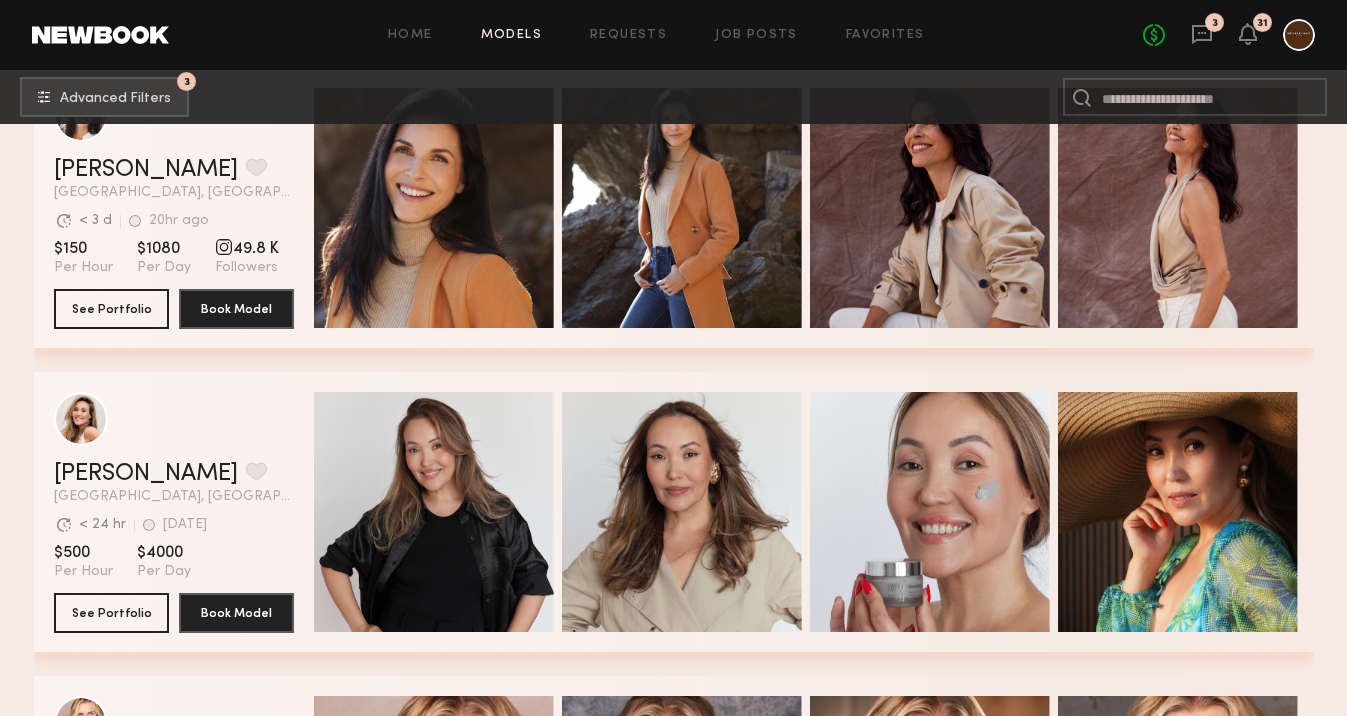 scroll, scrollTop: 2746, scrollLeft: 0, axis: vertical 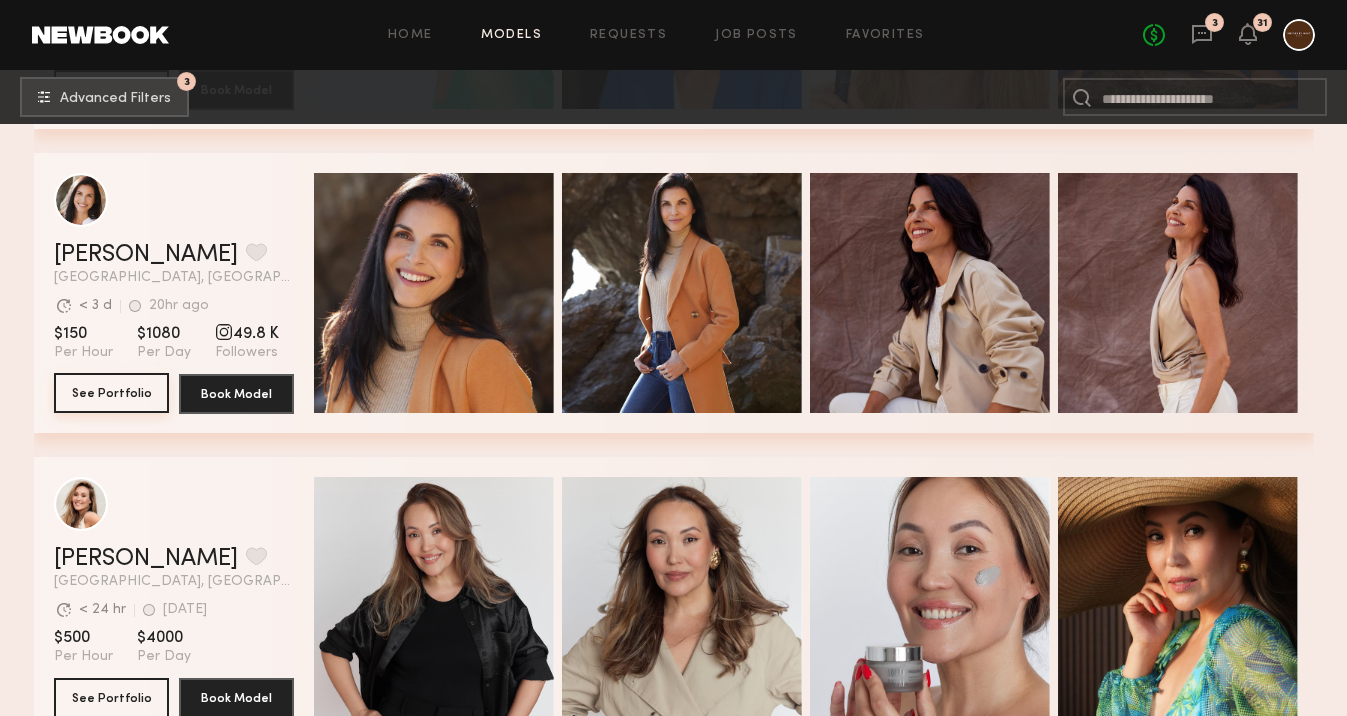 click on "See Portfolio" 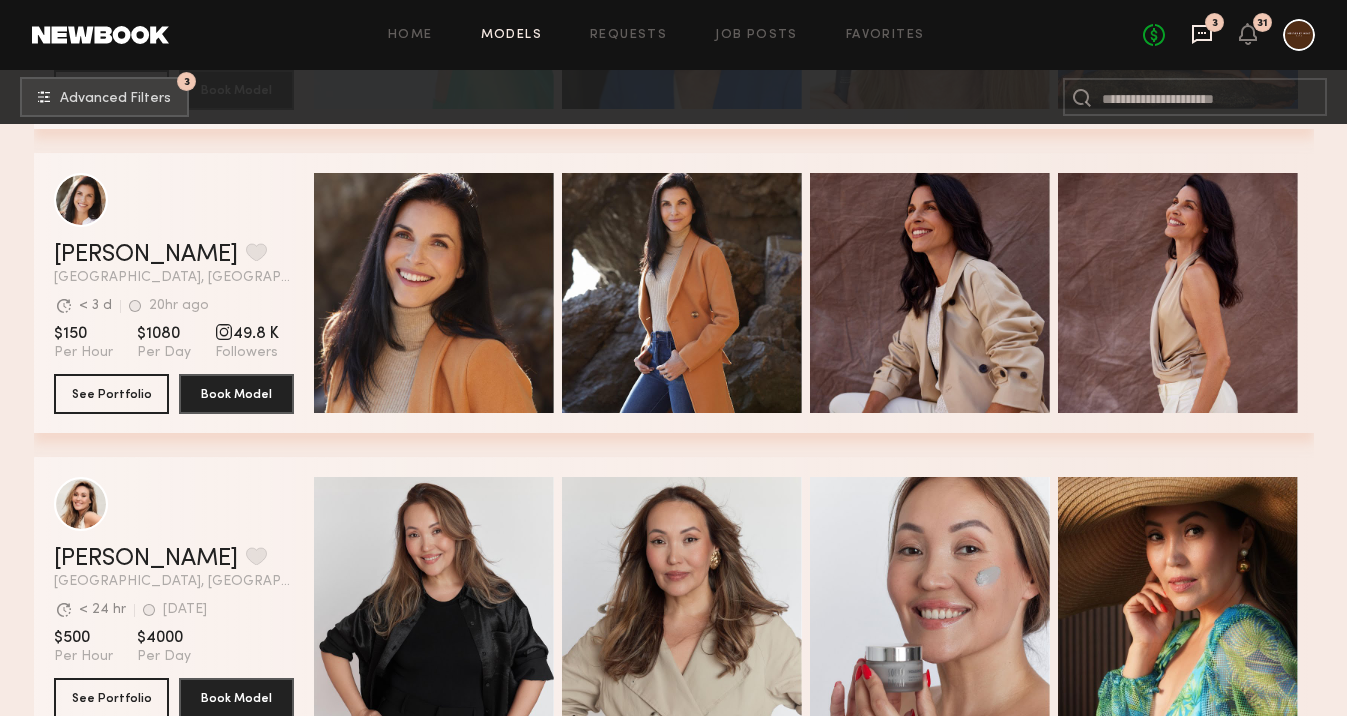click 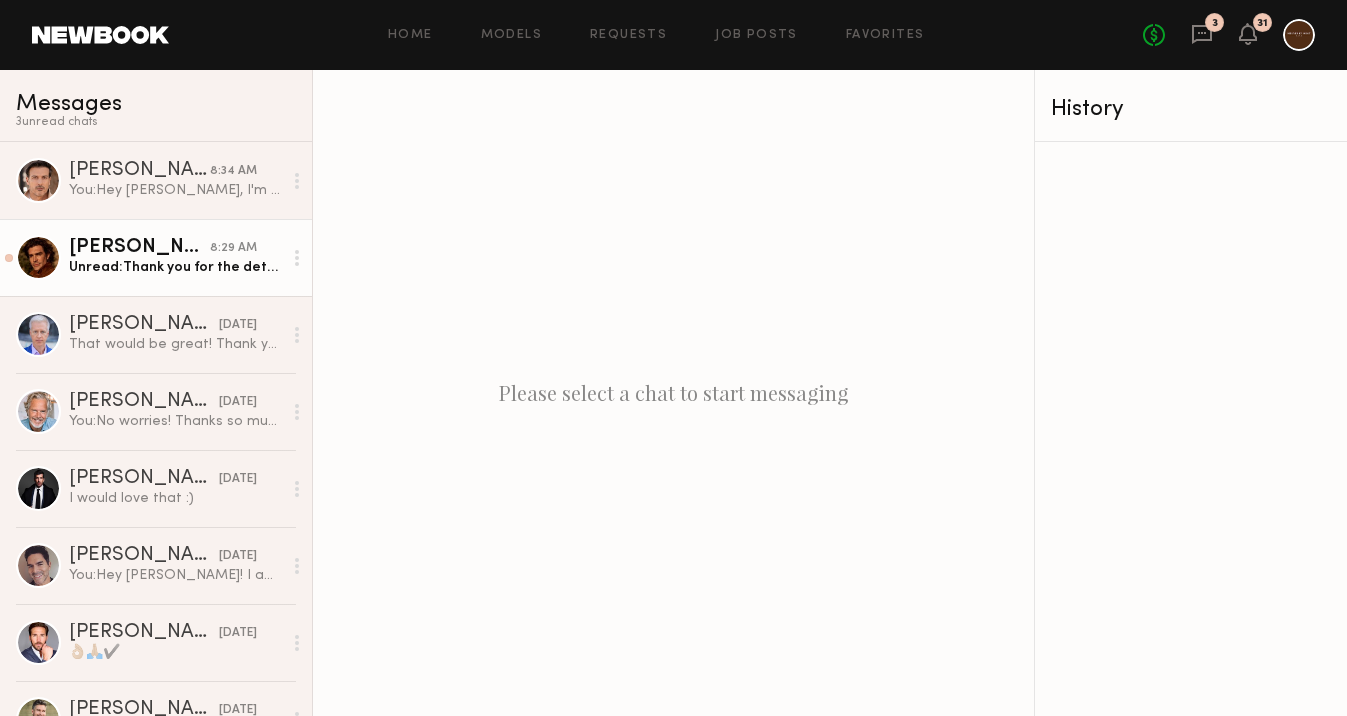 click 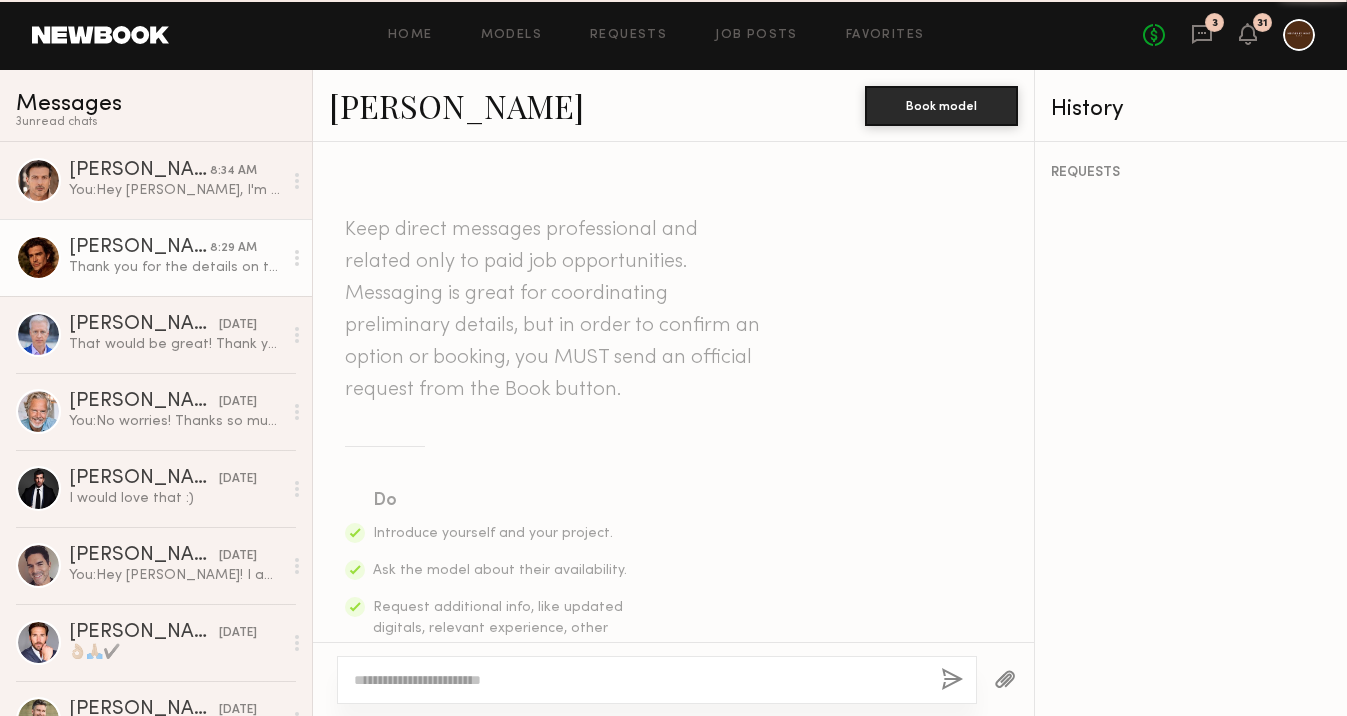 scroll, scrollTop: 1486, scrollLeft: 0, axis: vertical 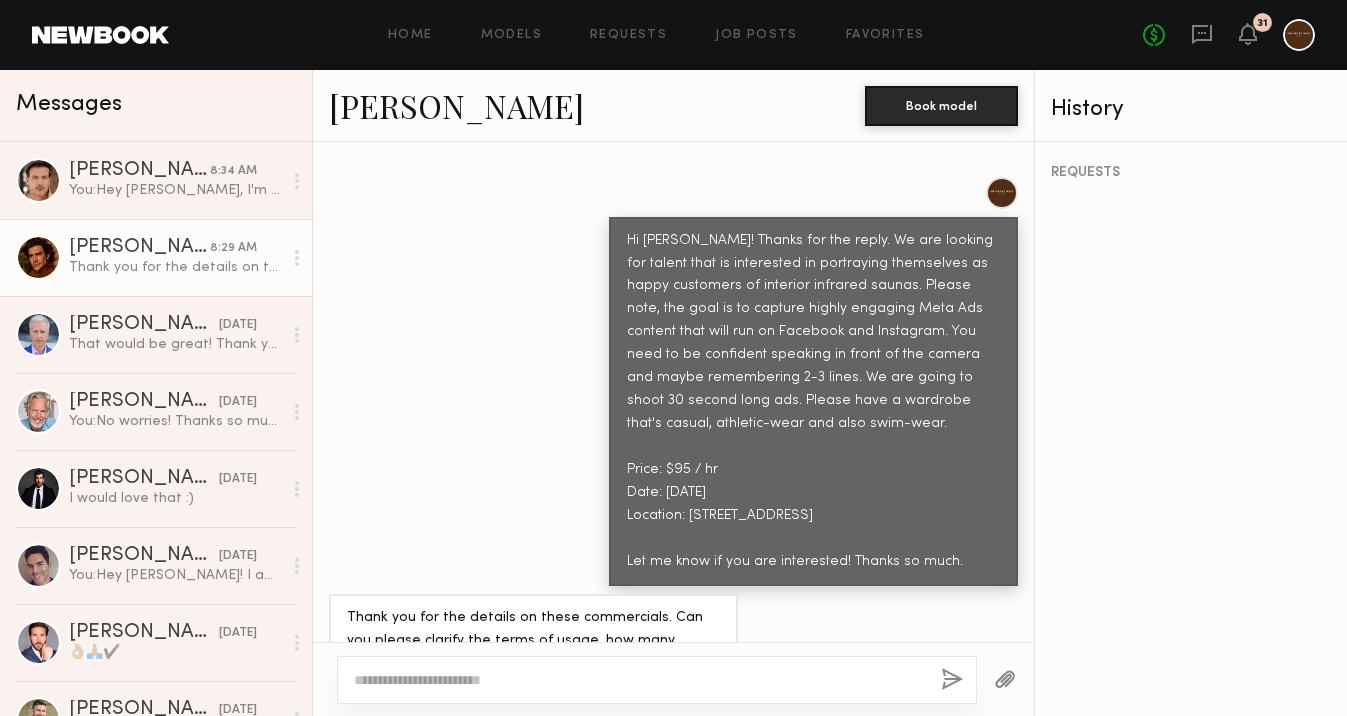 click on "Peter P." 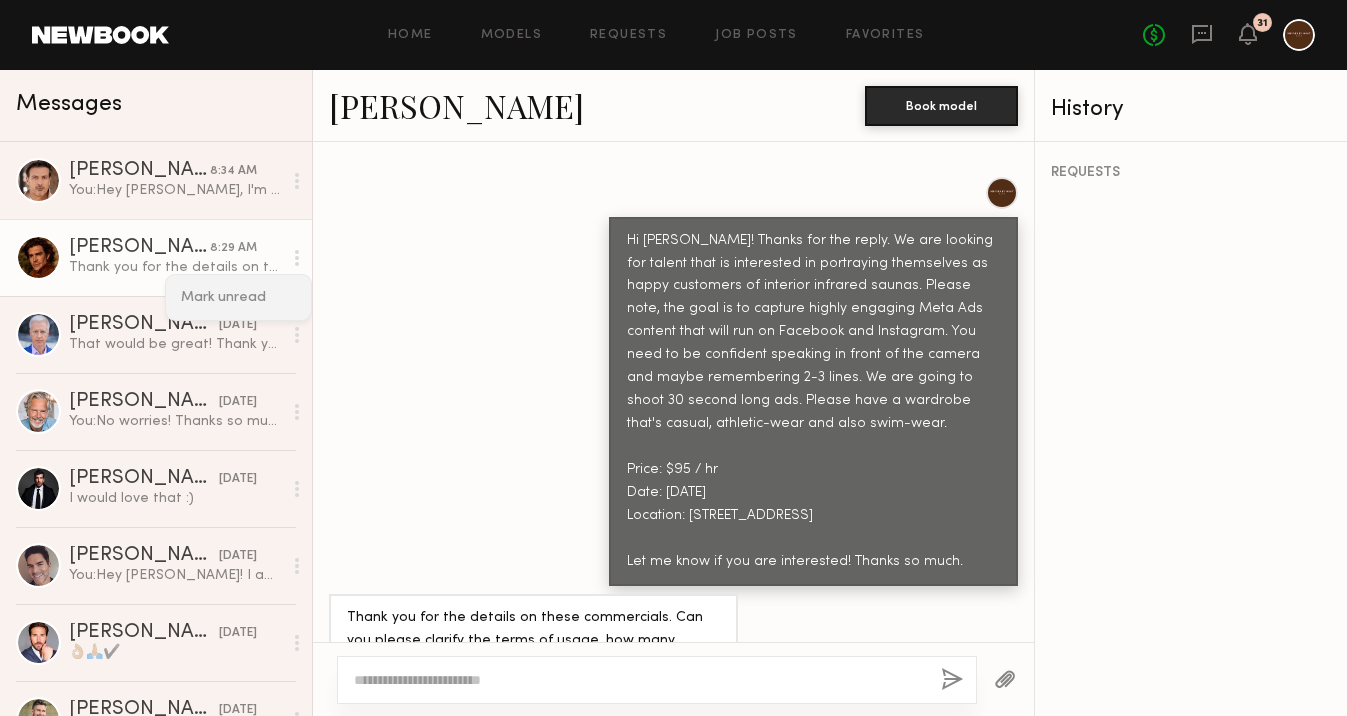 click on "Mark unread" 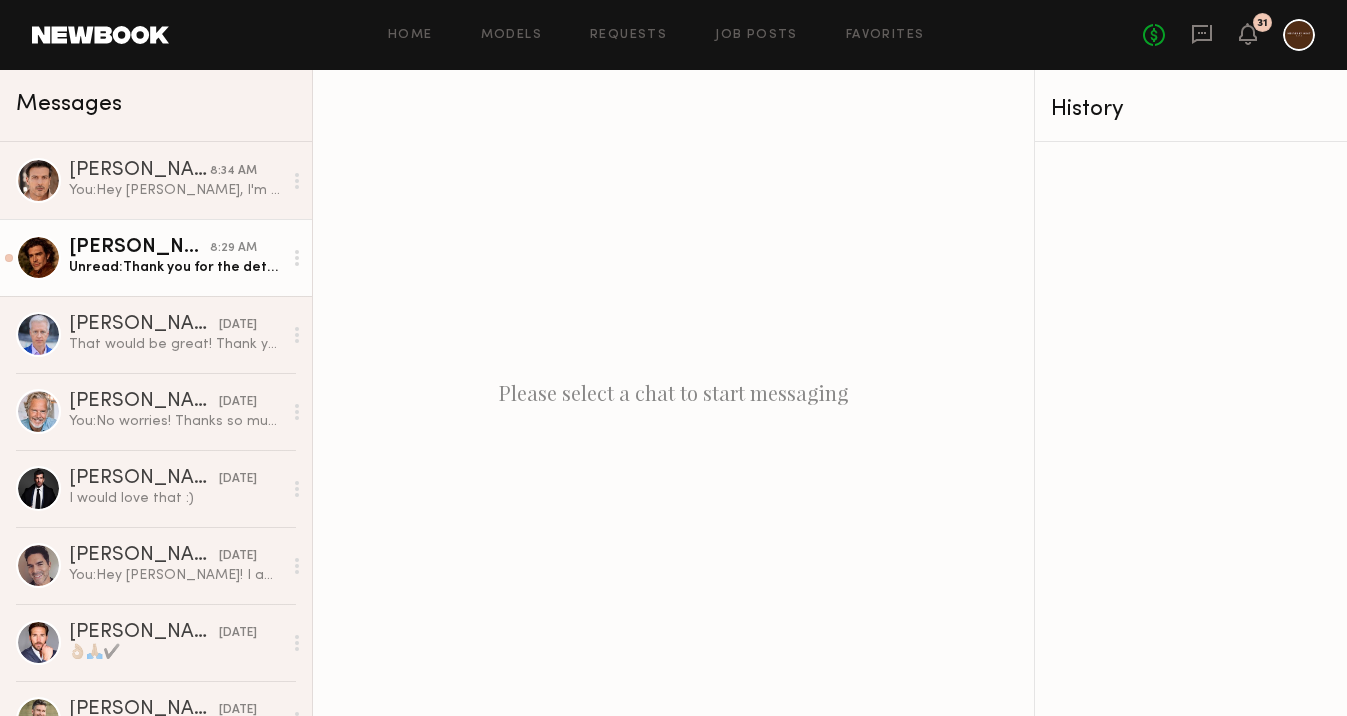 click on "Home Models Requests Job Posts Favorites Sign Out No fees up to $5,000 31" 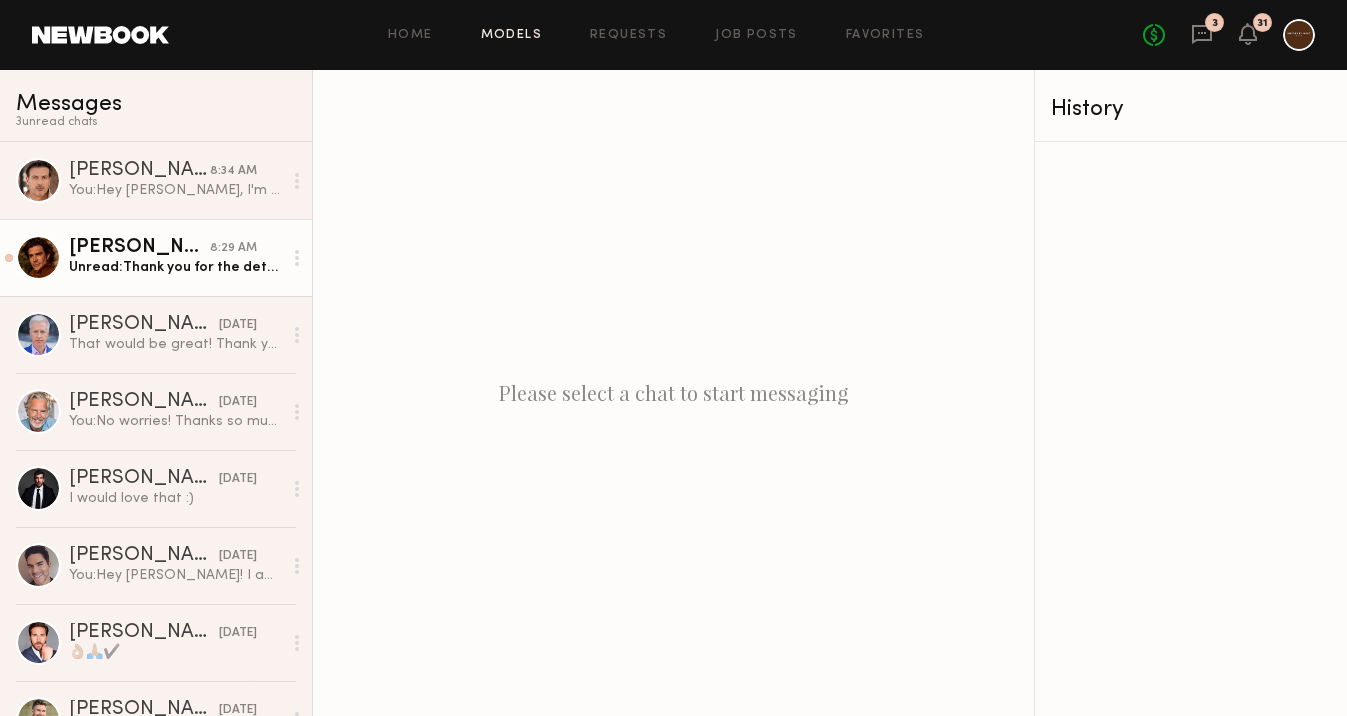 click on "Models" 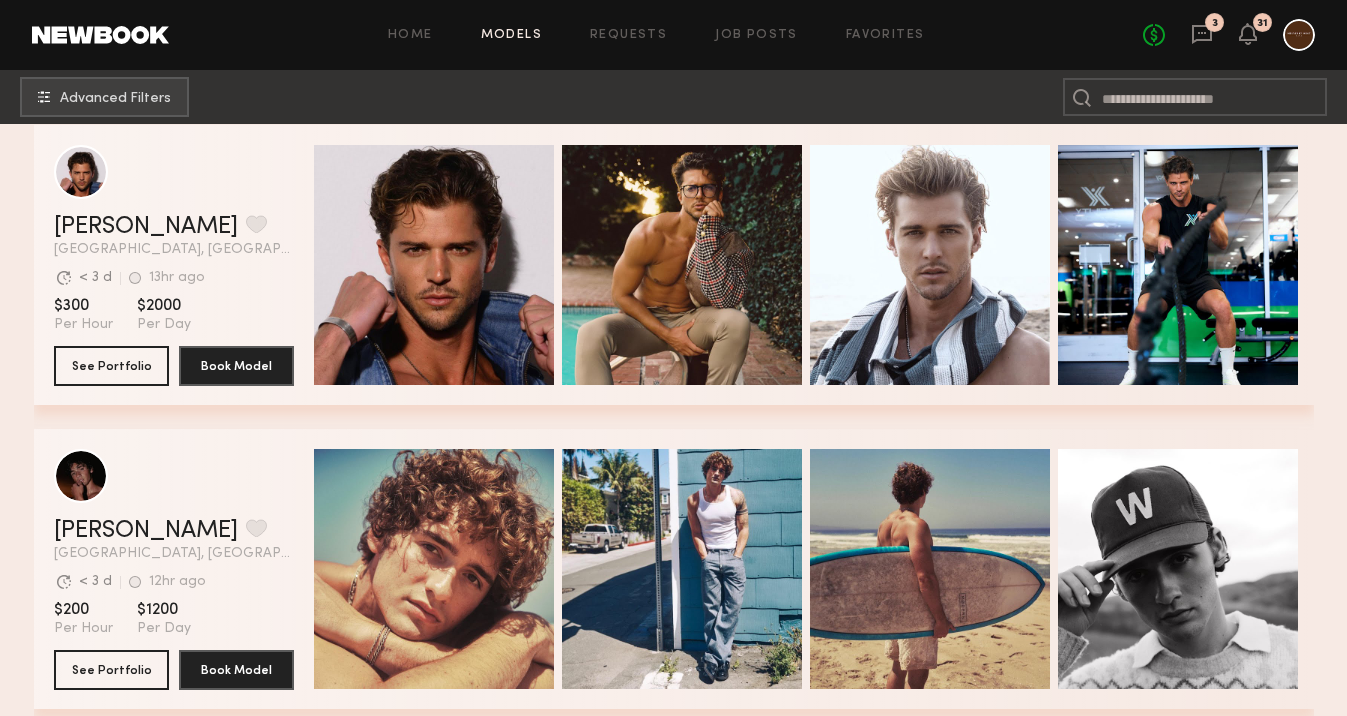 scroll, scrollTop: 0, scrollLeft: 0, axis: both 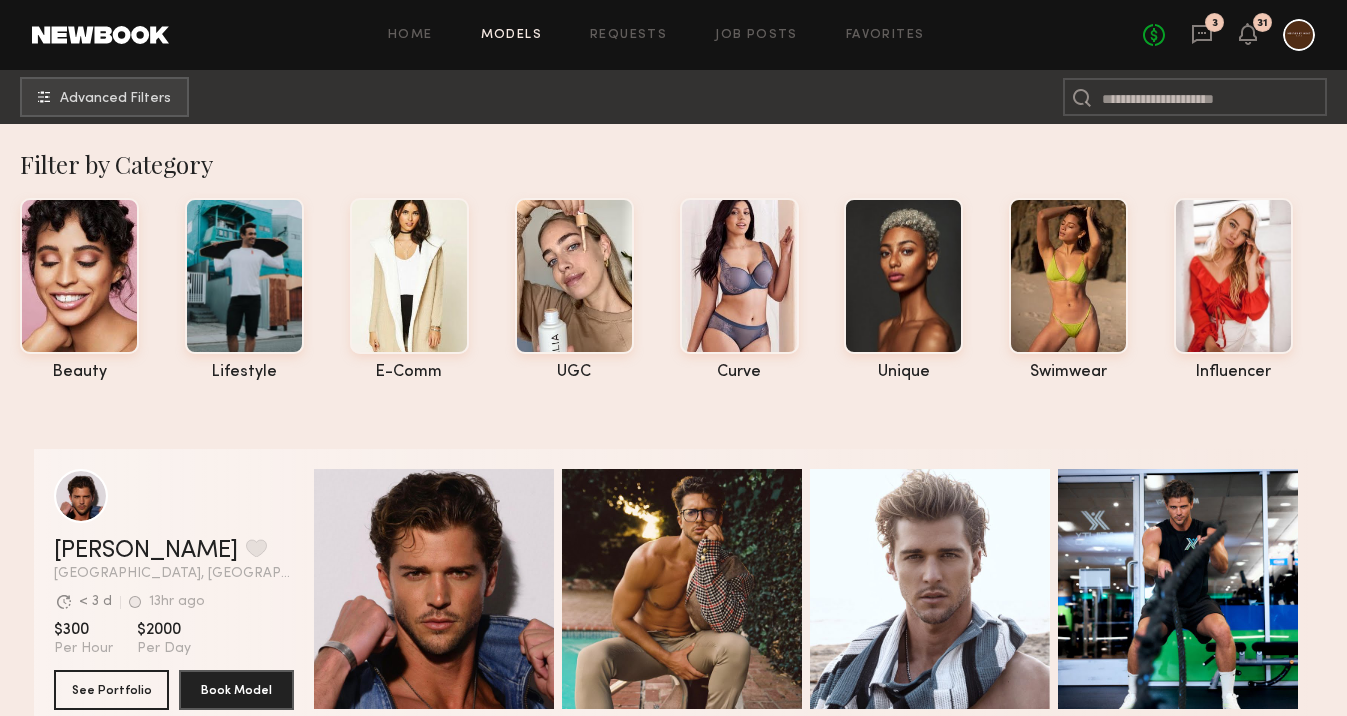 click on "Advanced Filters" 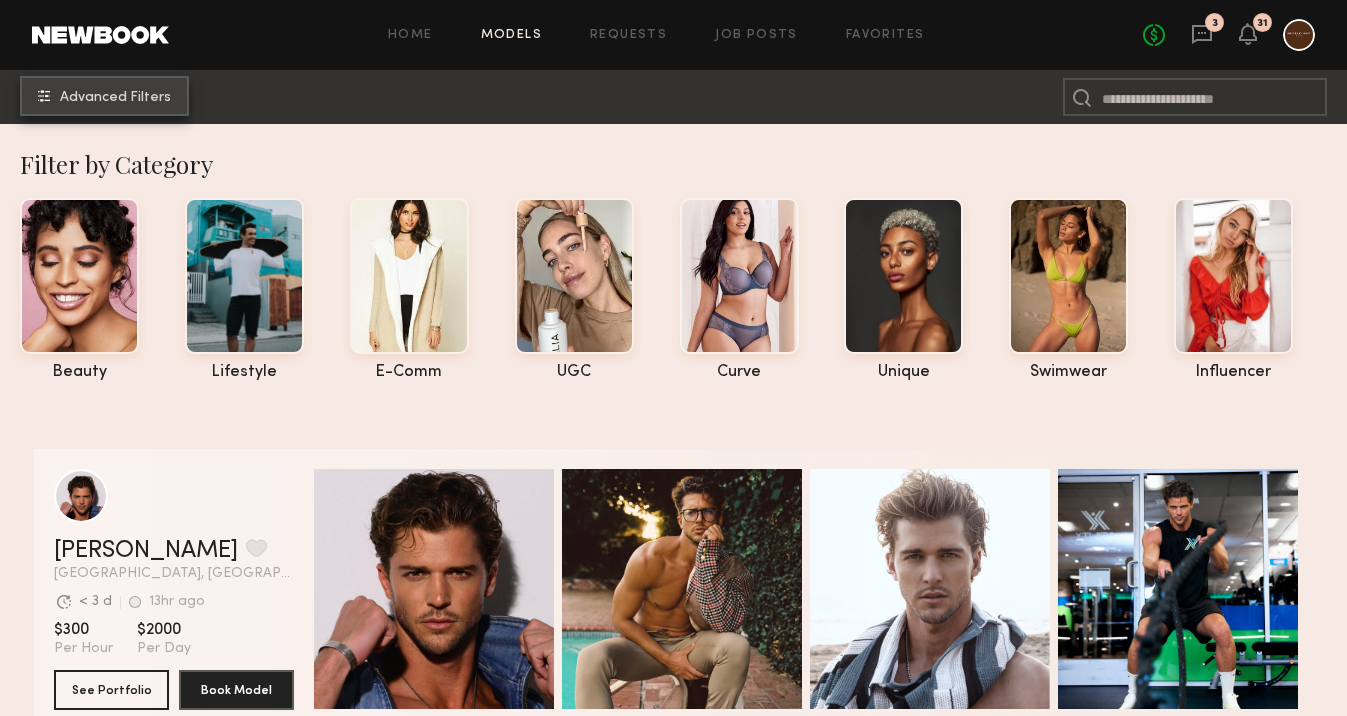 click on "Advanced Filters" 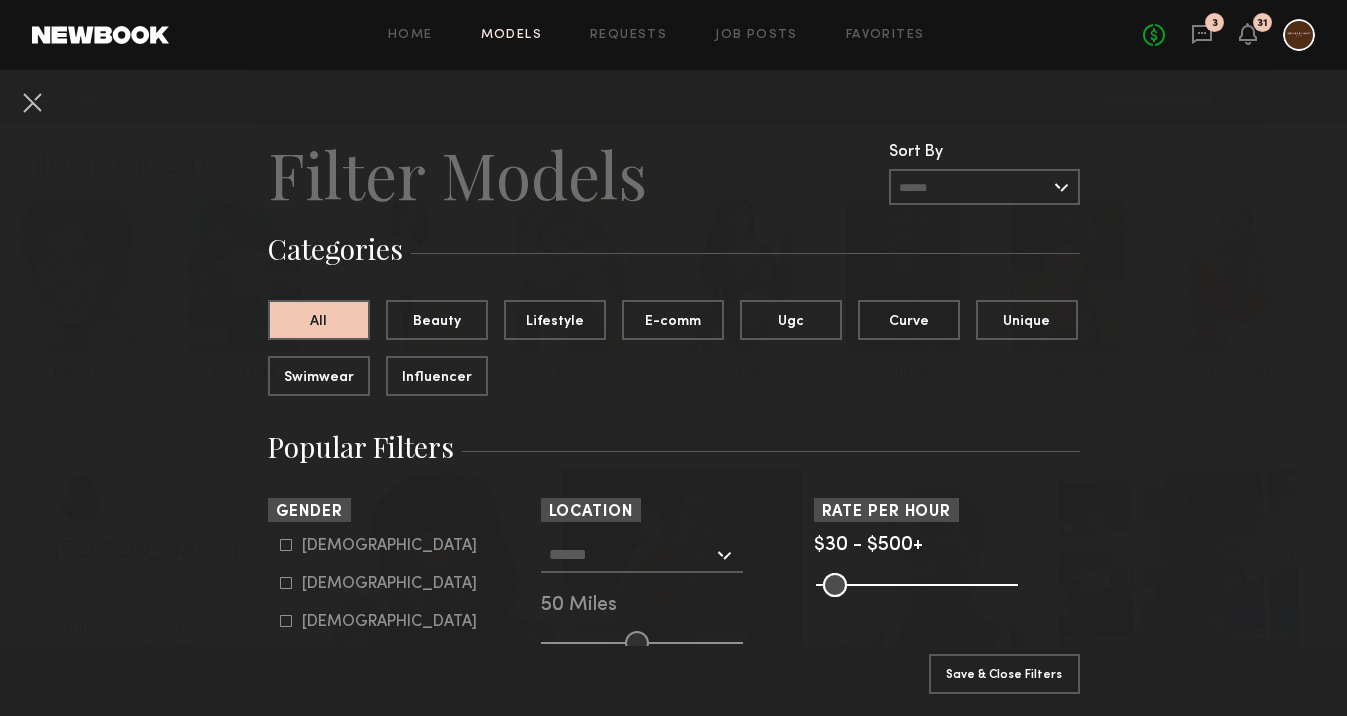 click on "Female" 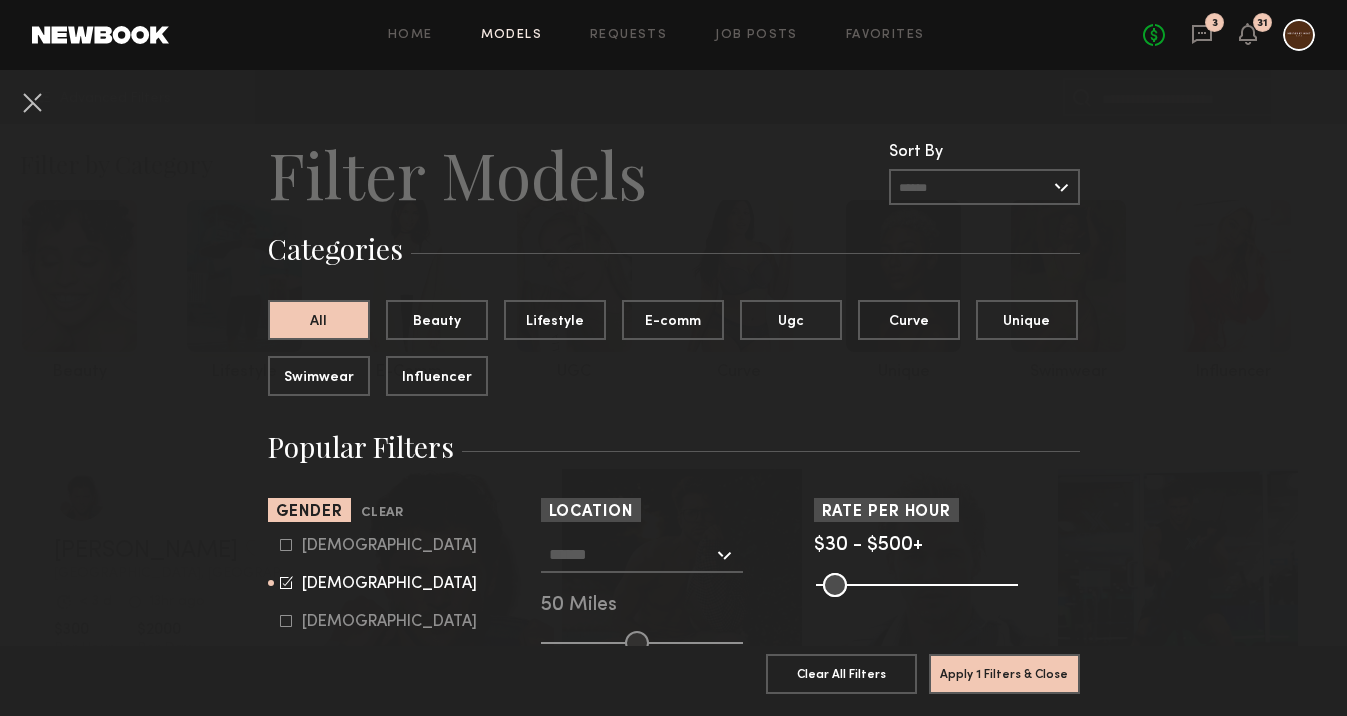 click on "Male" 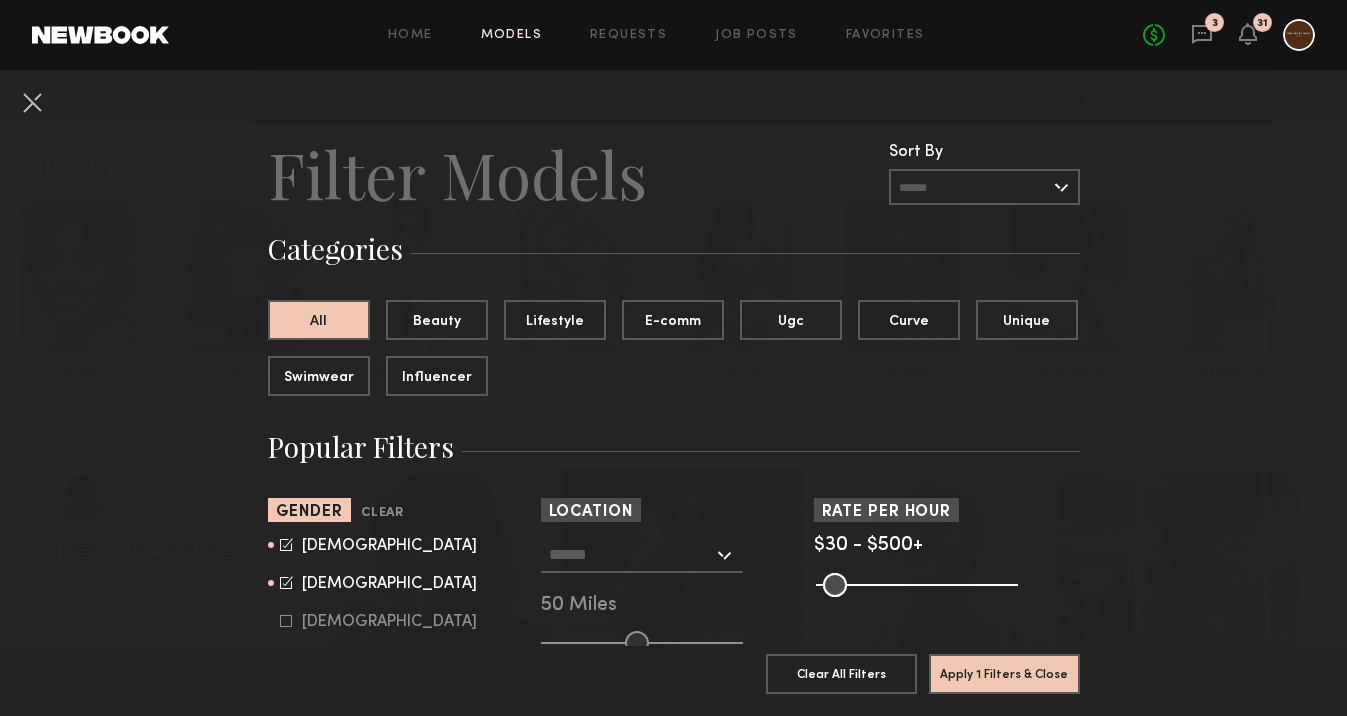 click on "Male" 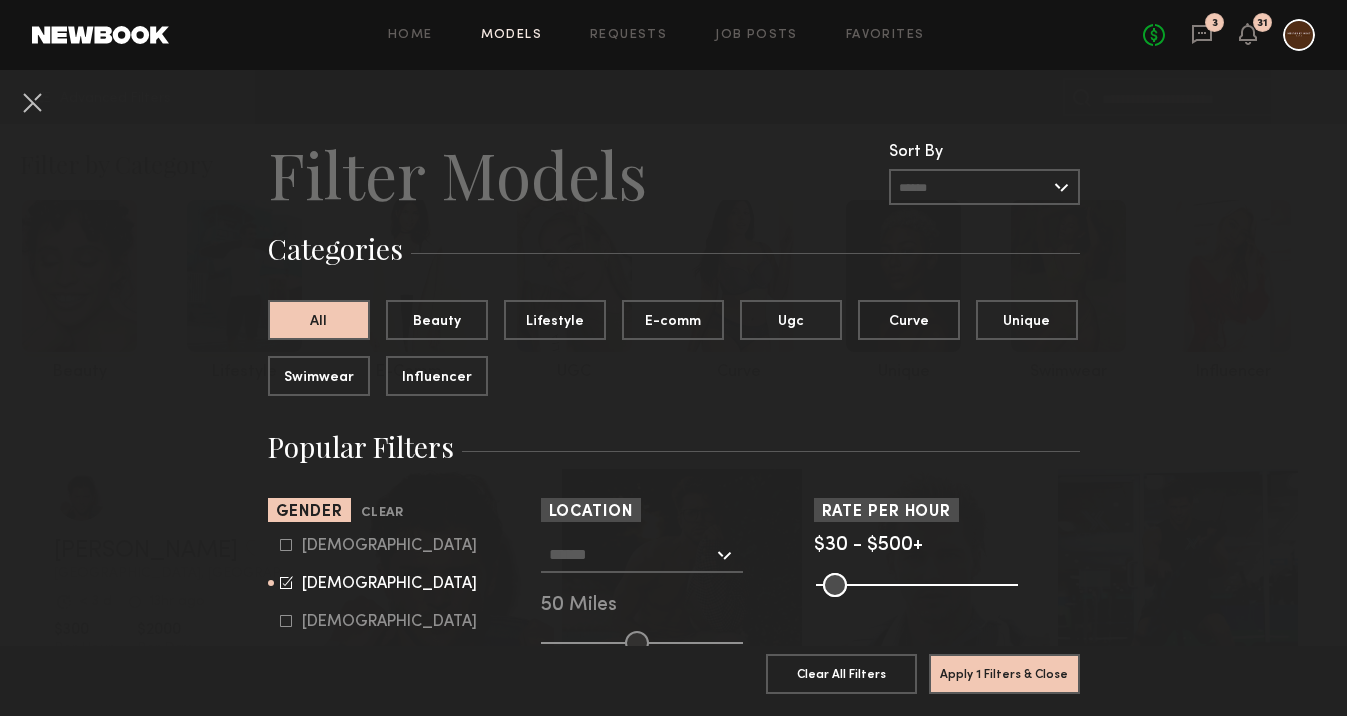 click 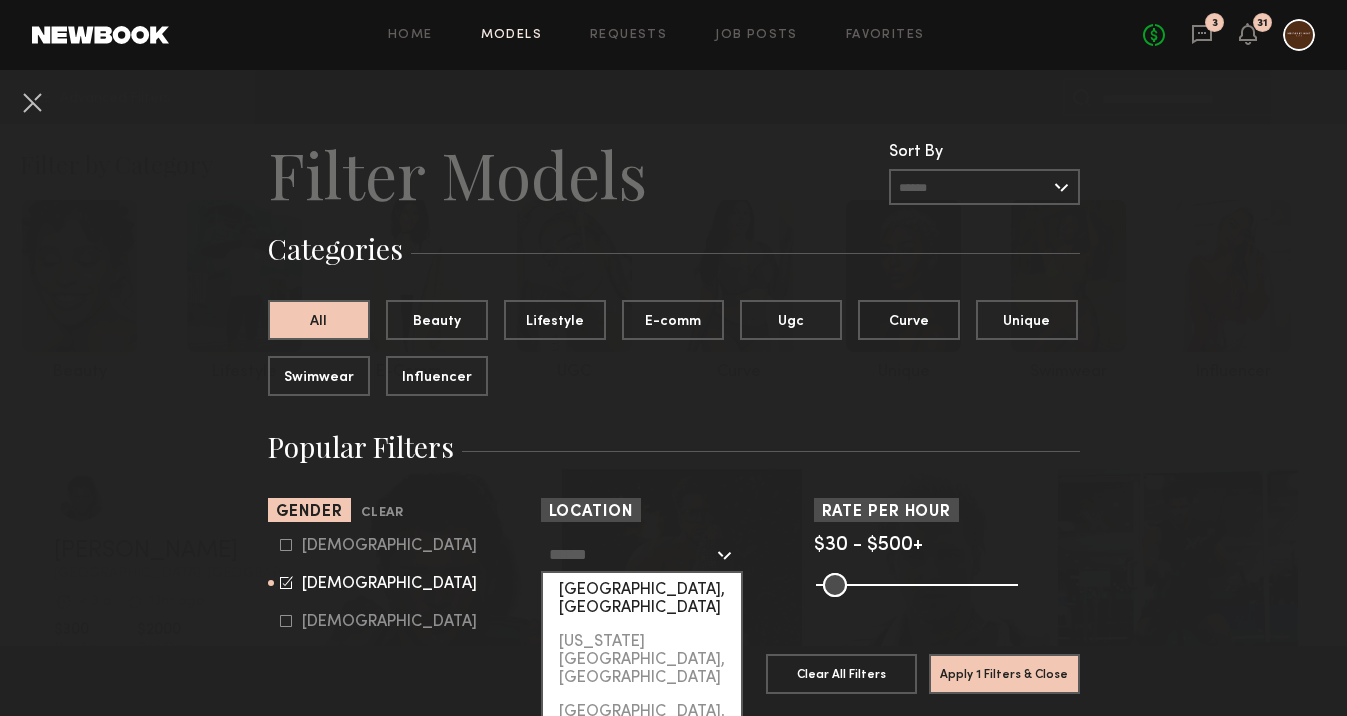 click on "[GEOGRAPHIC_DATA], [GEOGRAPHIC_DATA]" 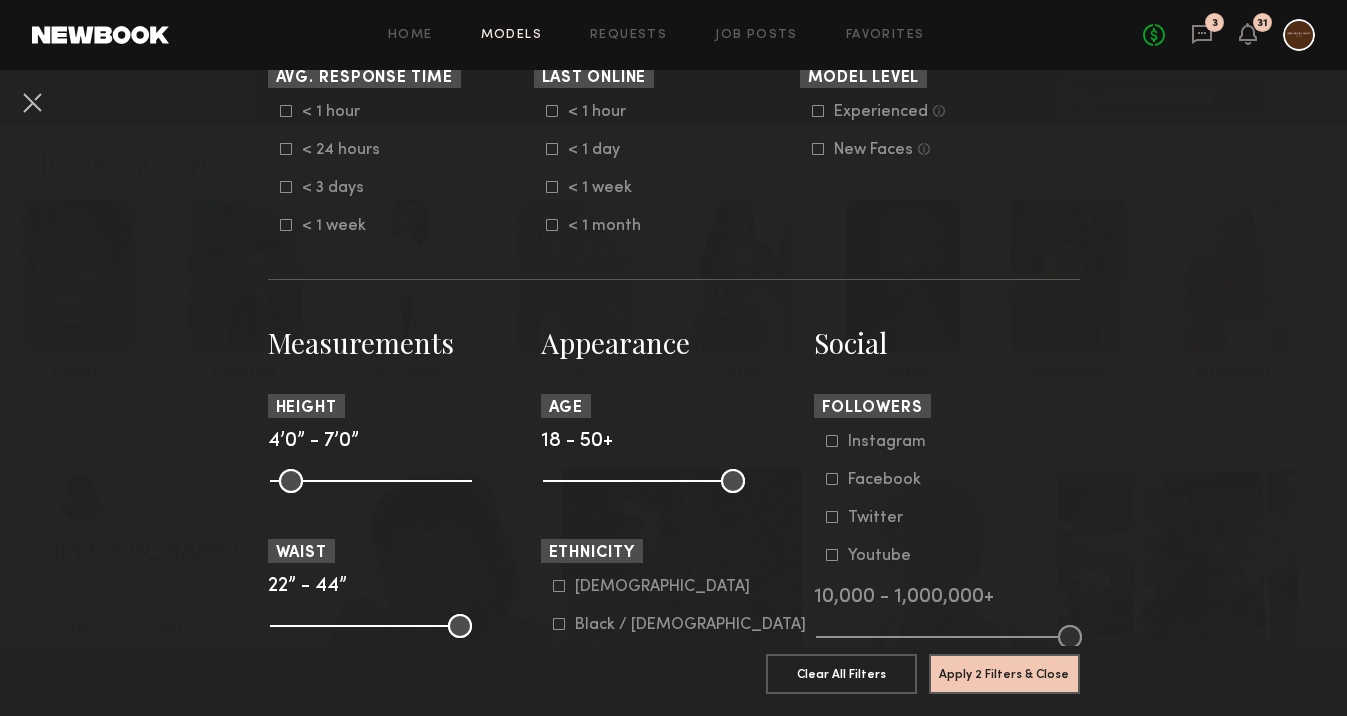 scroll, scrollTop: 649, scrollLeft: 0, axis: vertical 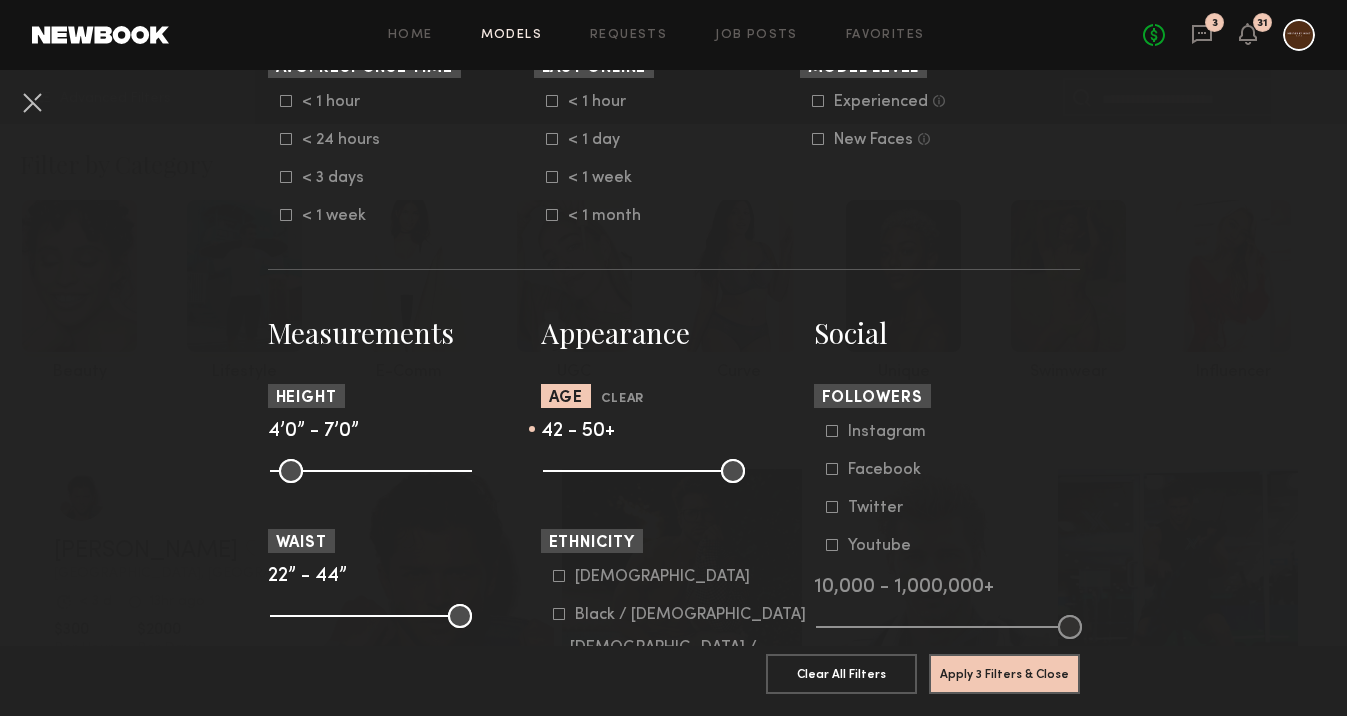 drag, startPoint x: 563, startPoint y: 469, endPoint x: 687, endPoint y: 470, distance: 124.004036 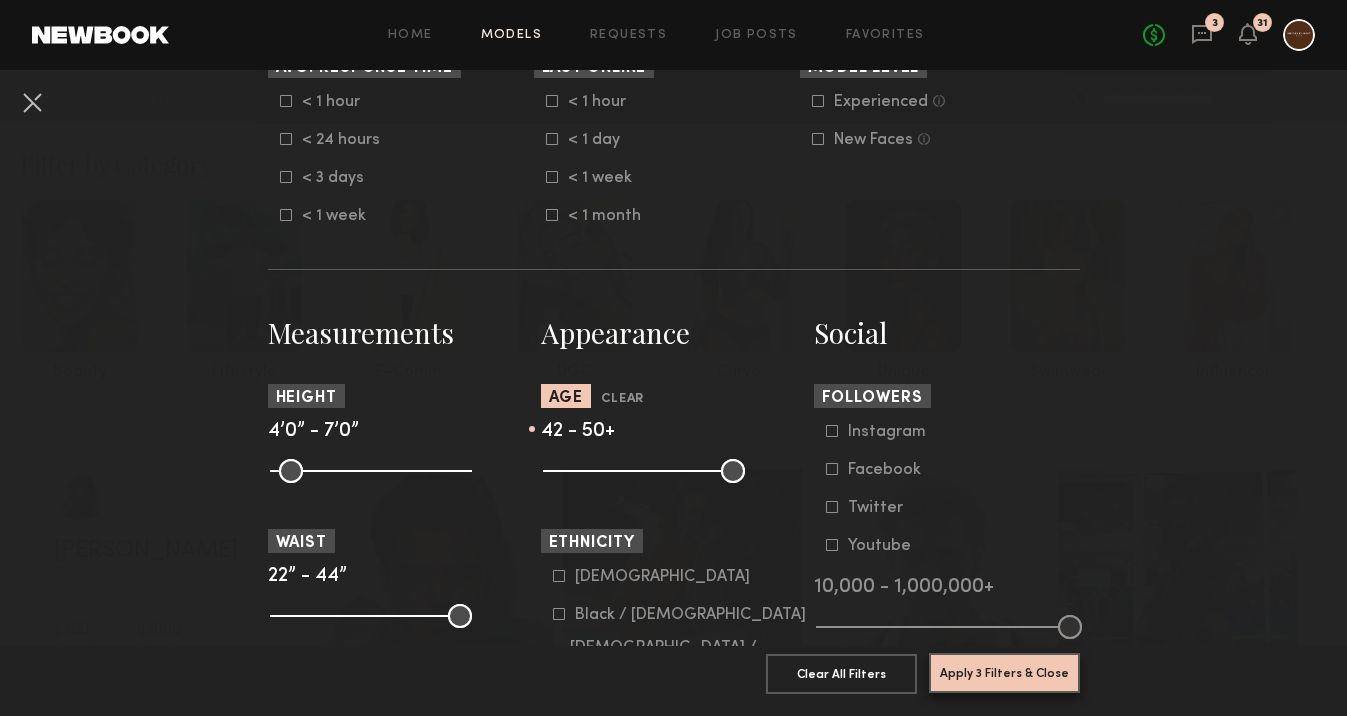click on "Apply 3 Filters & Close" 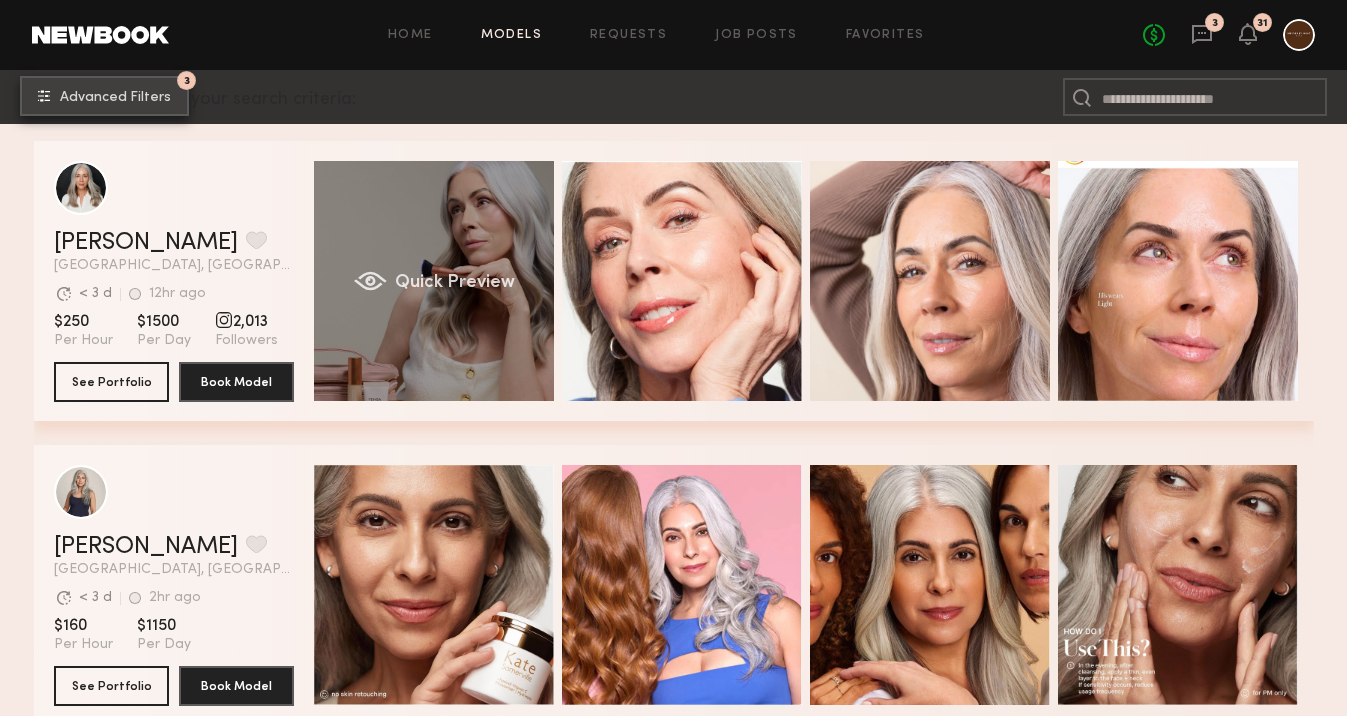 scroll, scrollTop: 311, scrollLeft: 0, axis: vertical 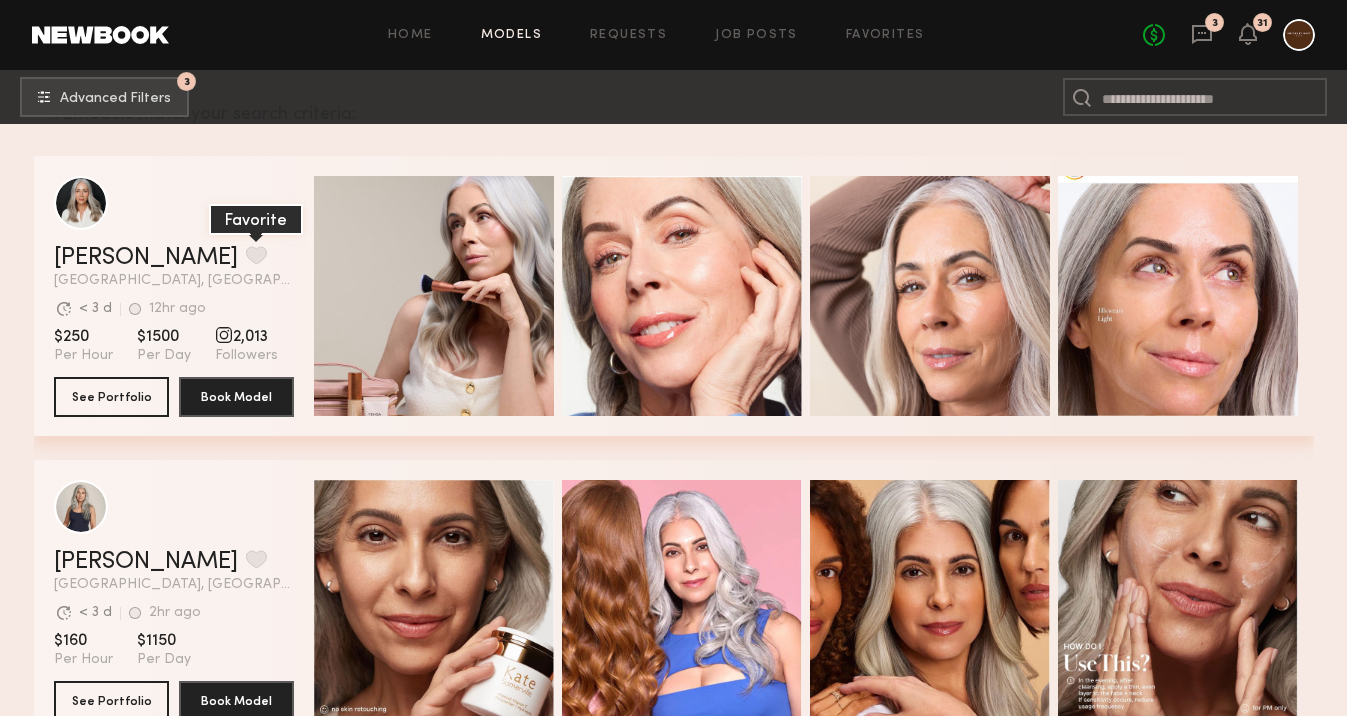 click 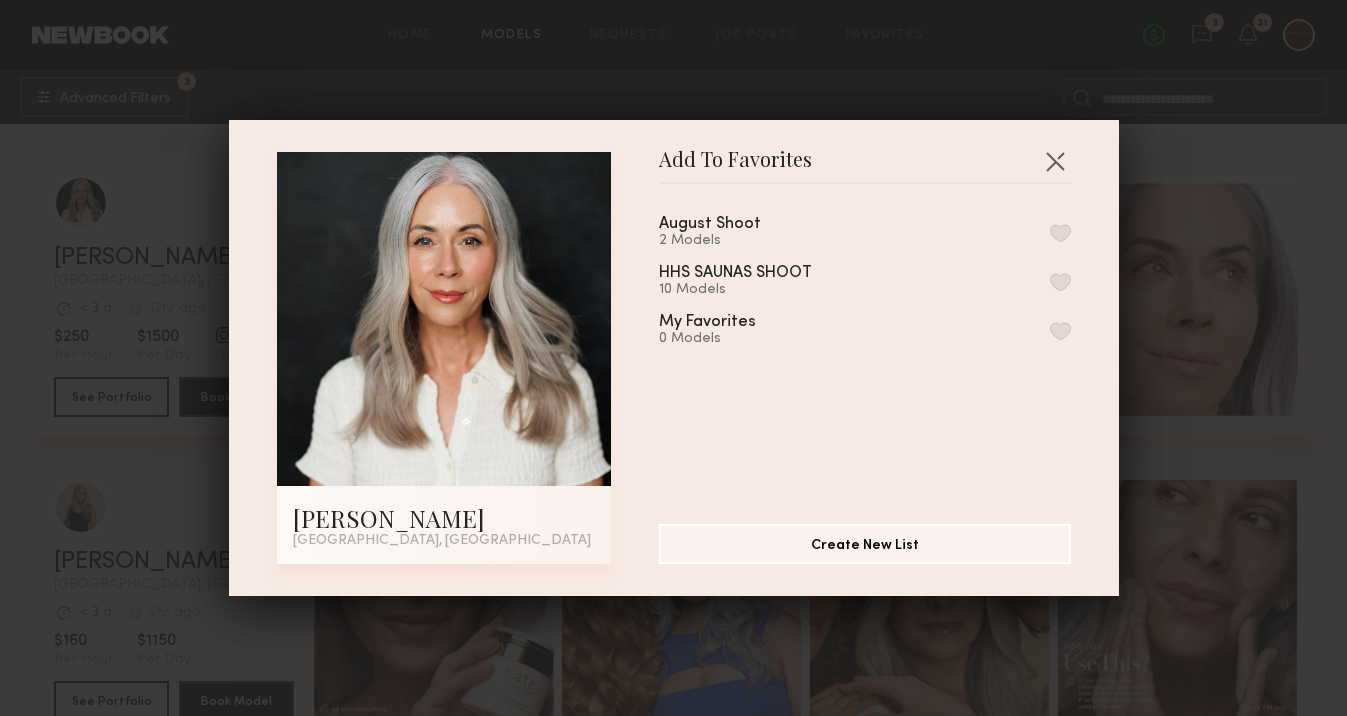click at bounding box center [1060, 233] 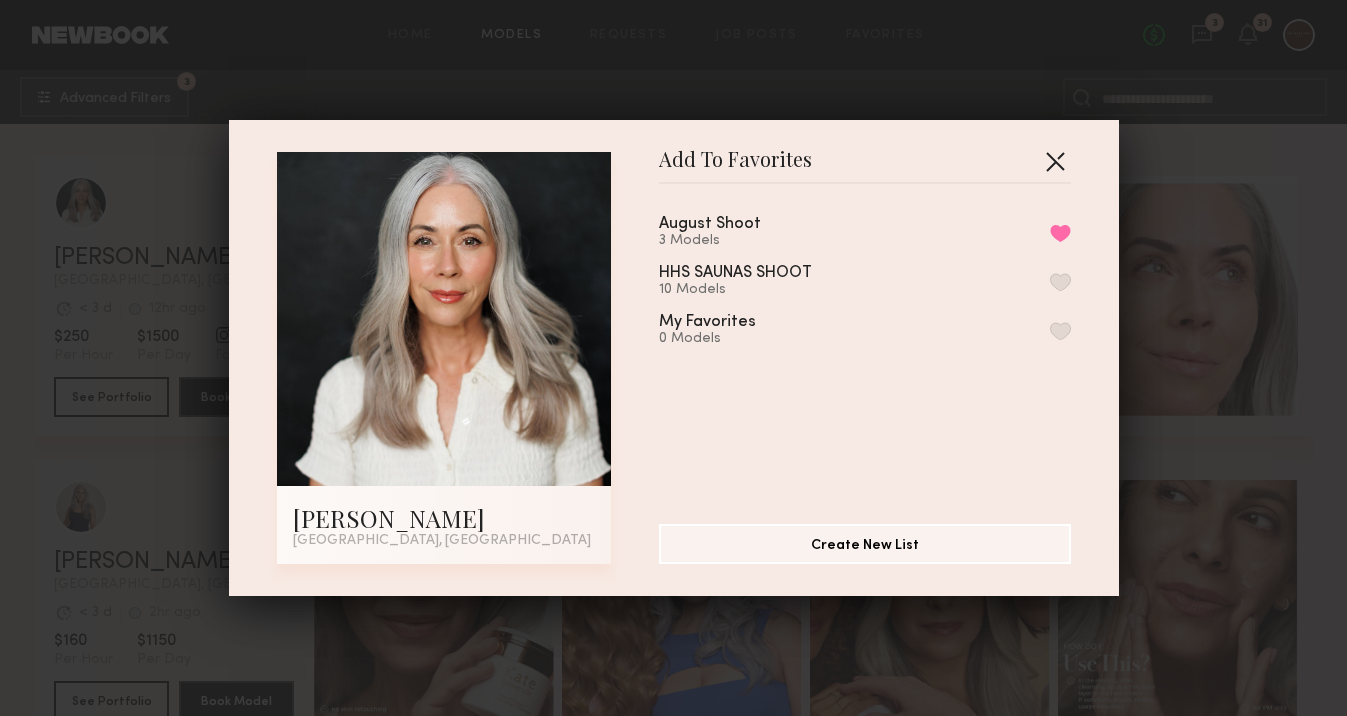click at bounding box center (1055, 161) 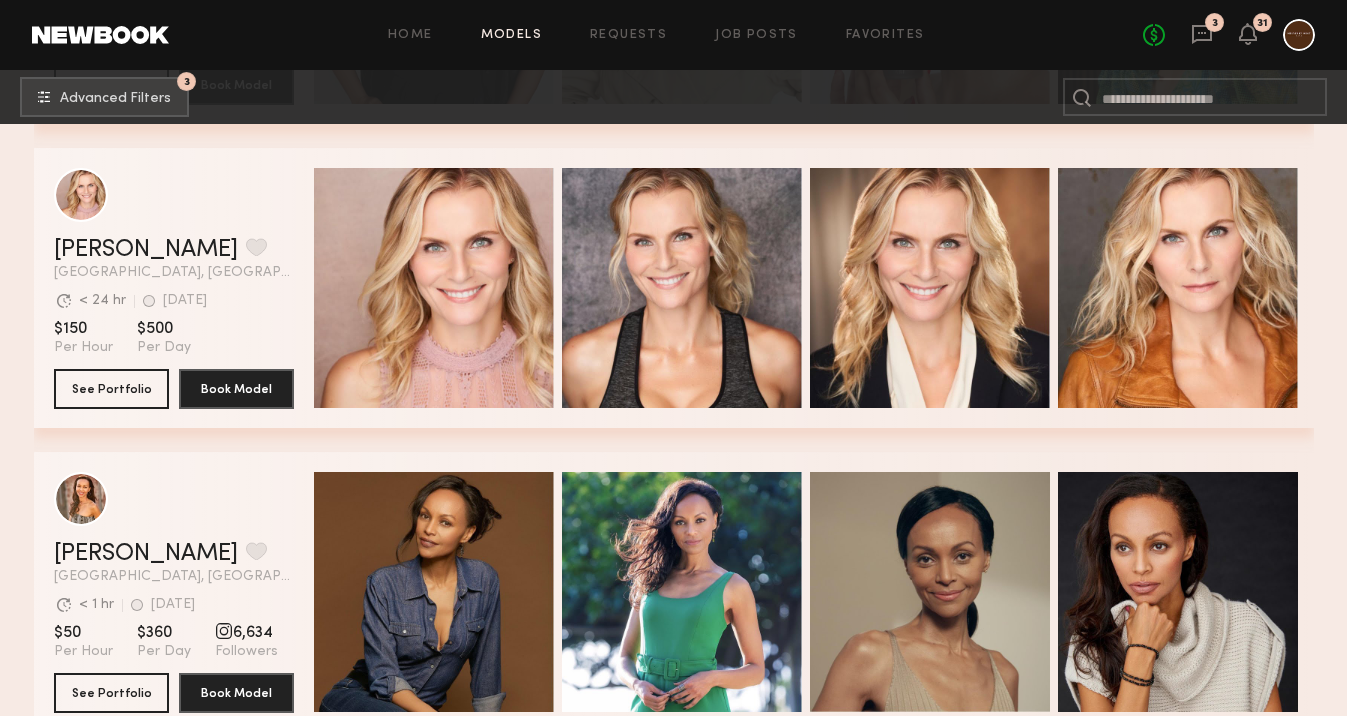 scroll, scrollTop: 3581, scrollLeft: 0, axis: vertical 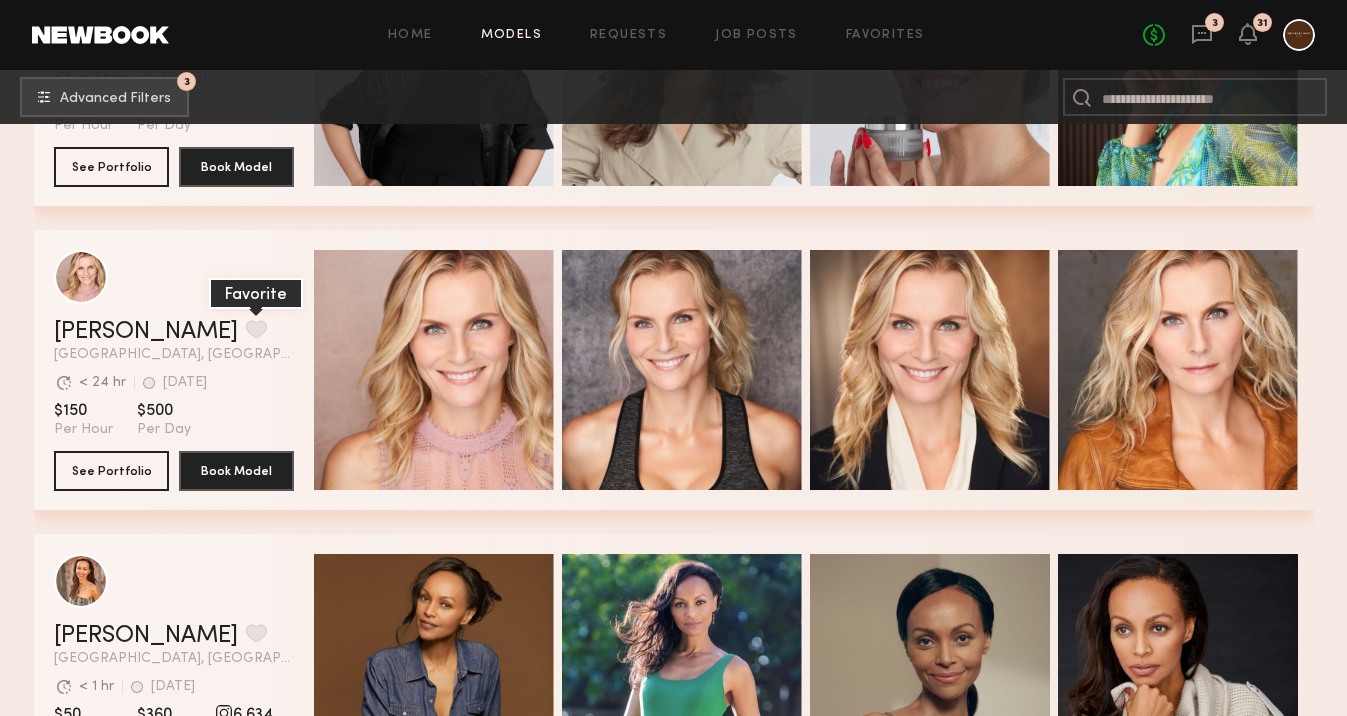 click 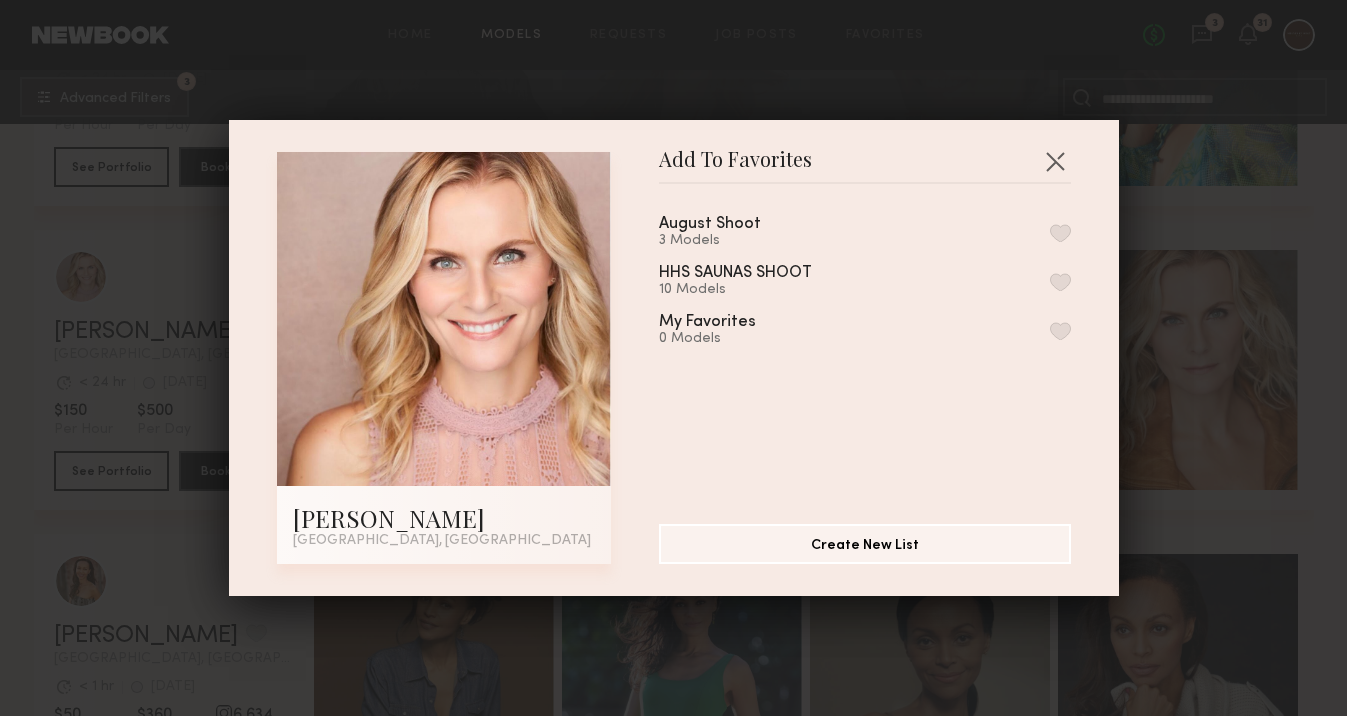 click at bounding box center [1060, 233] 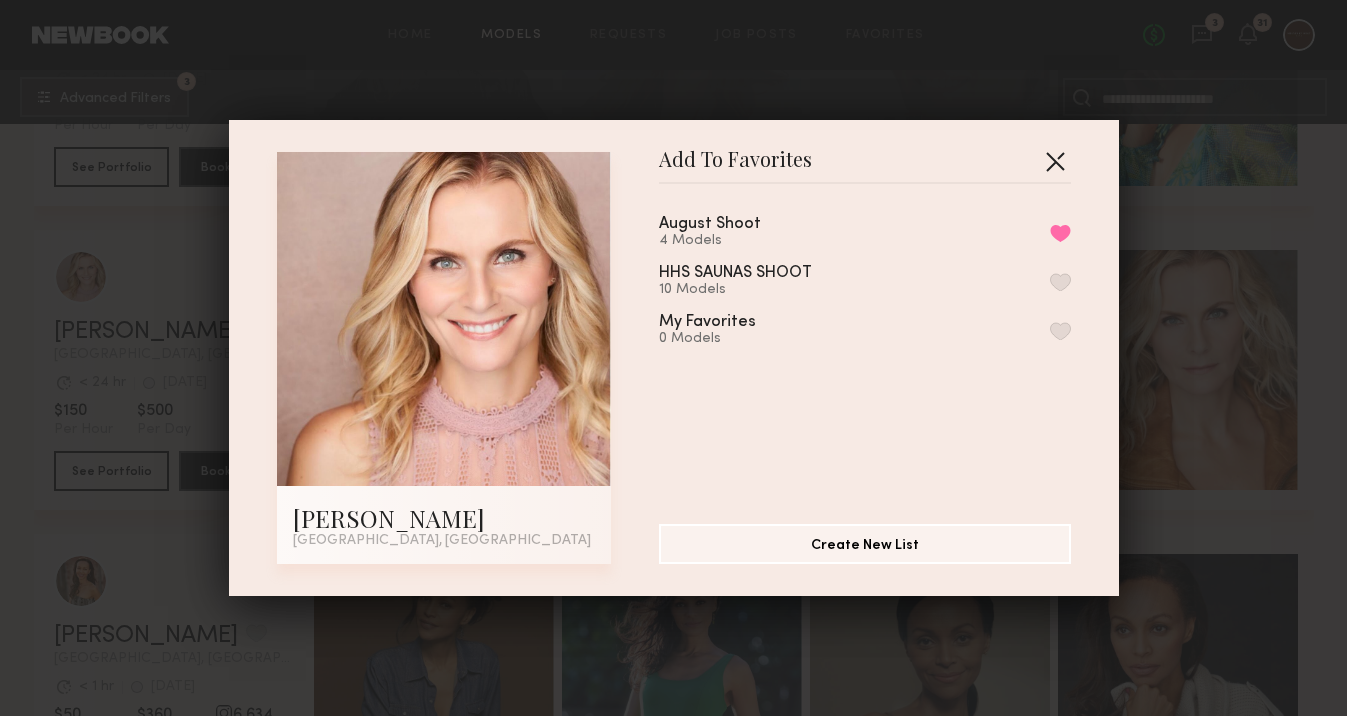 click at bounding box center [1055, 161] 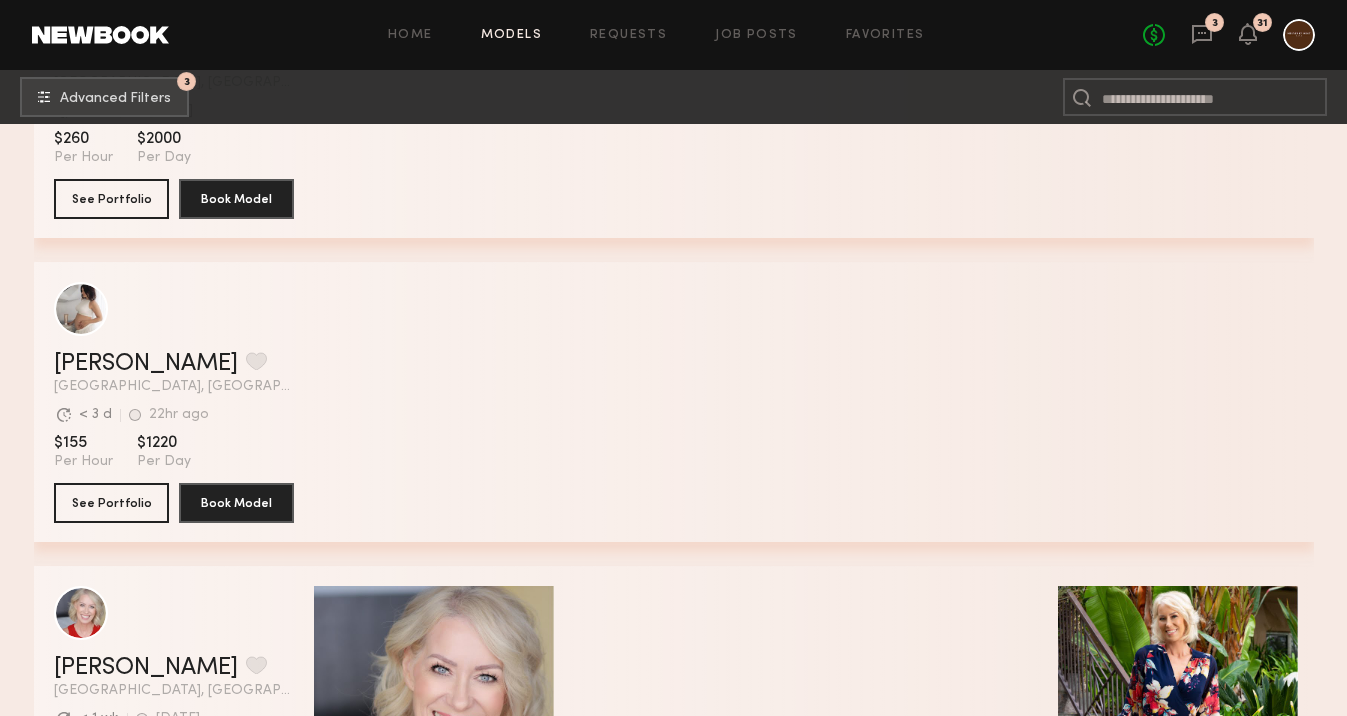 scroll, scrollTop: 5332, scrollLeft: 0, axis: vertical 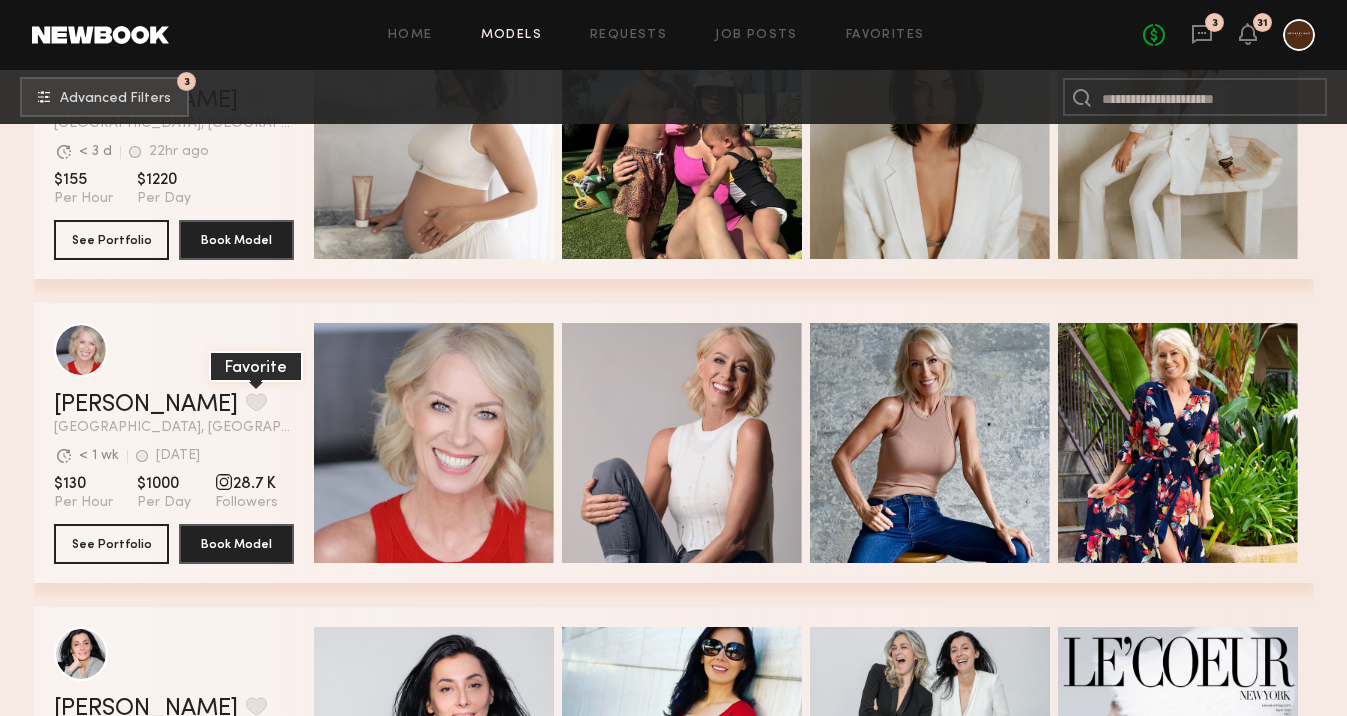 click 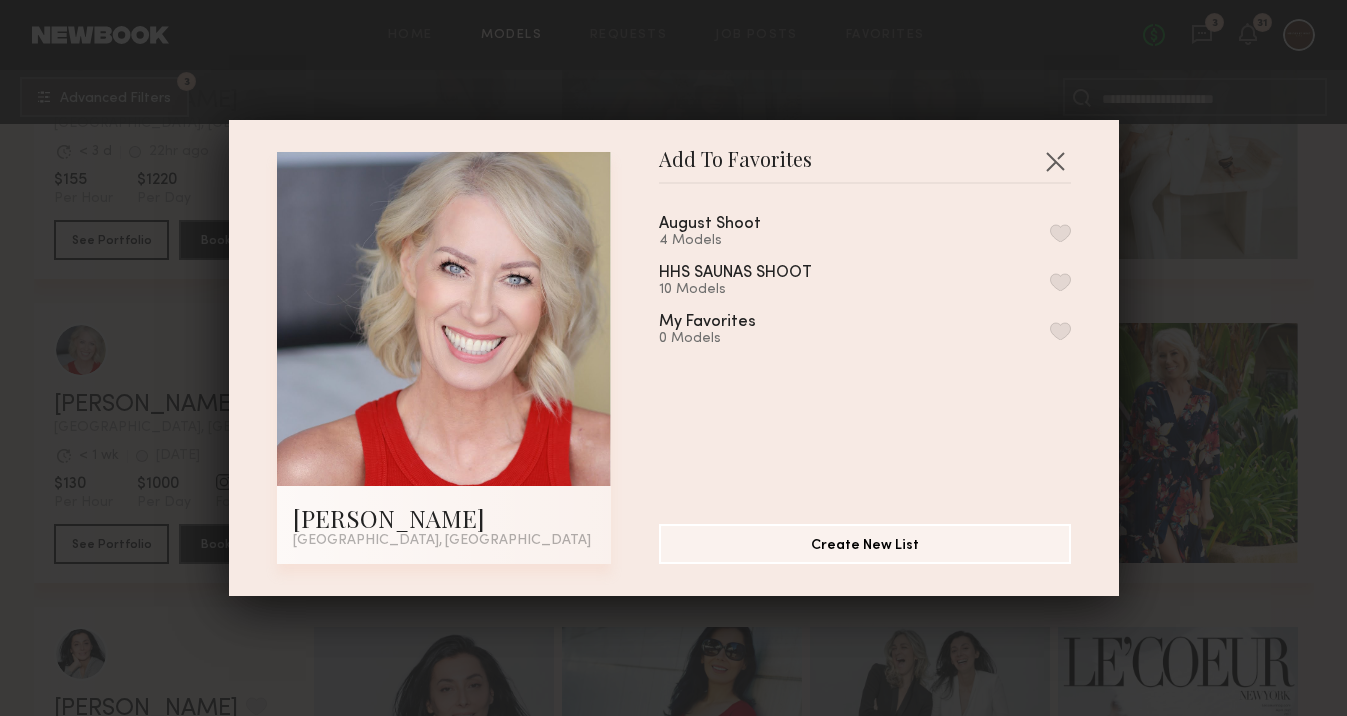 click at bounding box center [1060, 233] 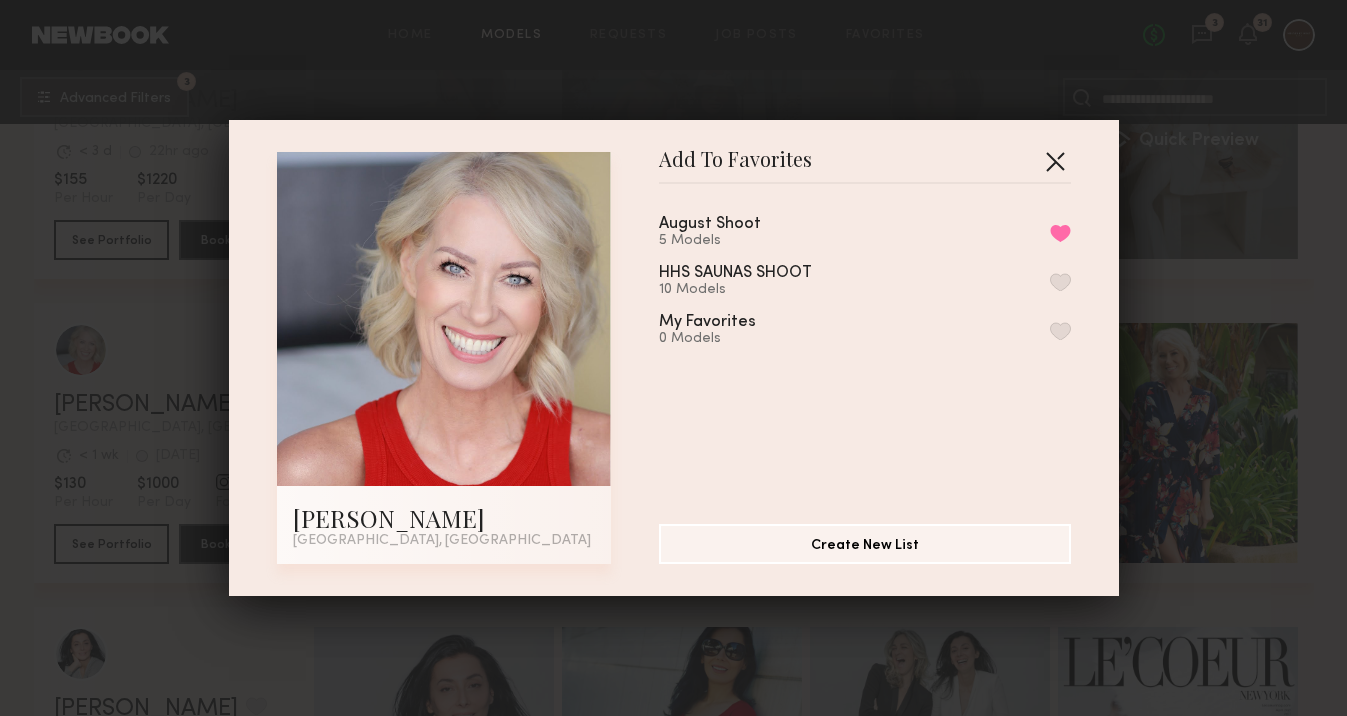 click at bounding box center [1055, 161] 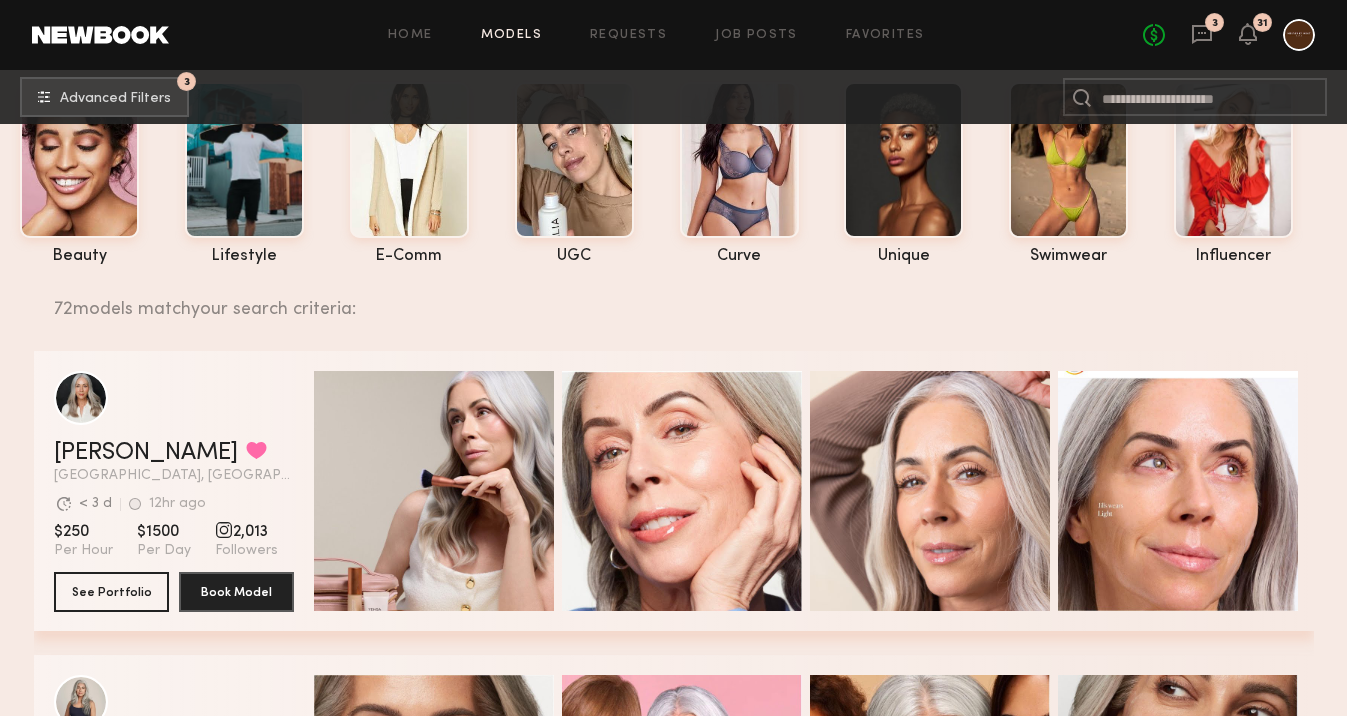 scroll, scrollTop: 0, scrollLeft: 0, axis: both 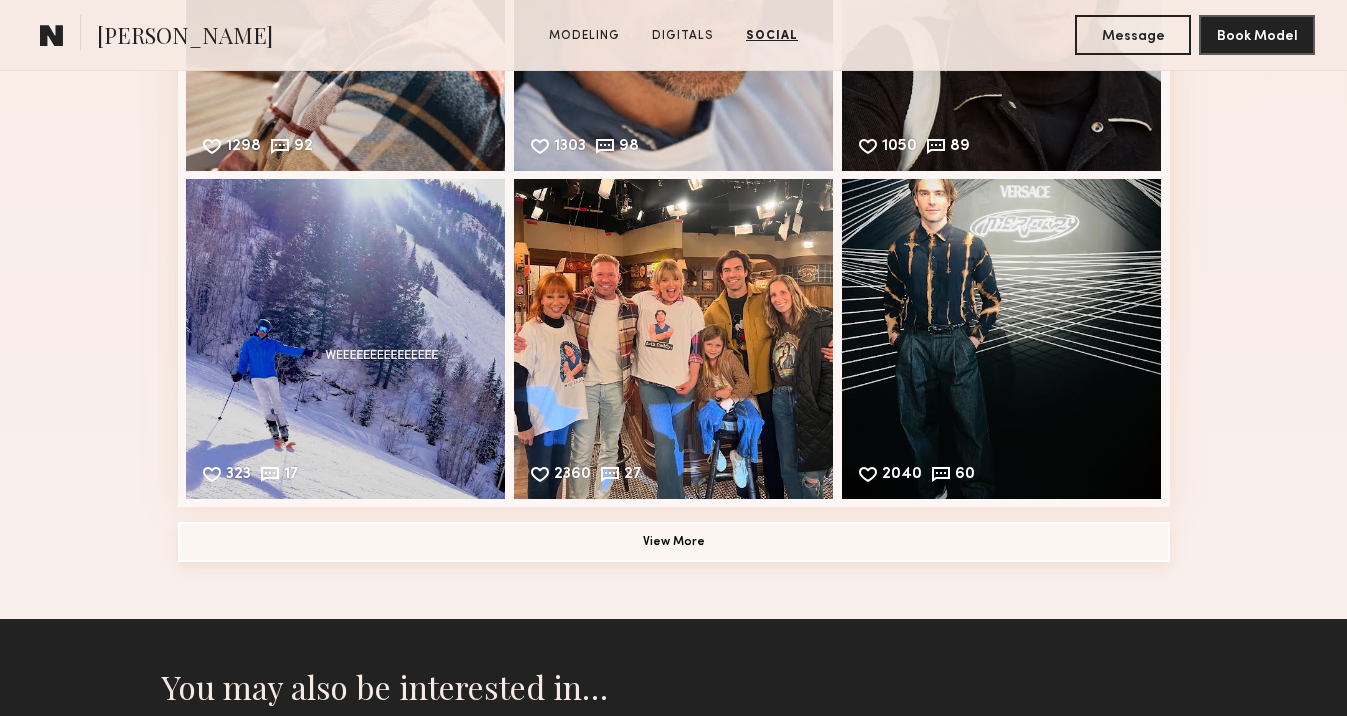 click on "View More" 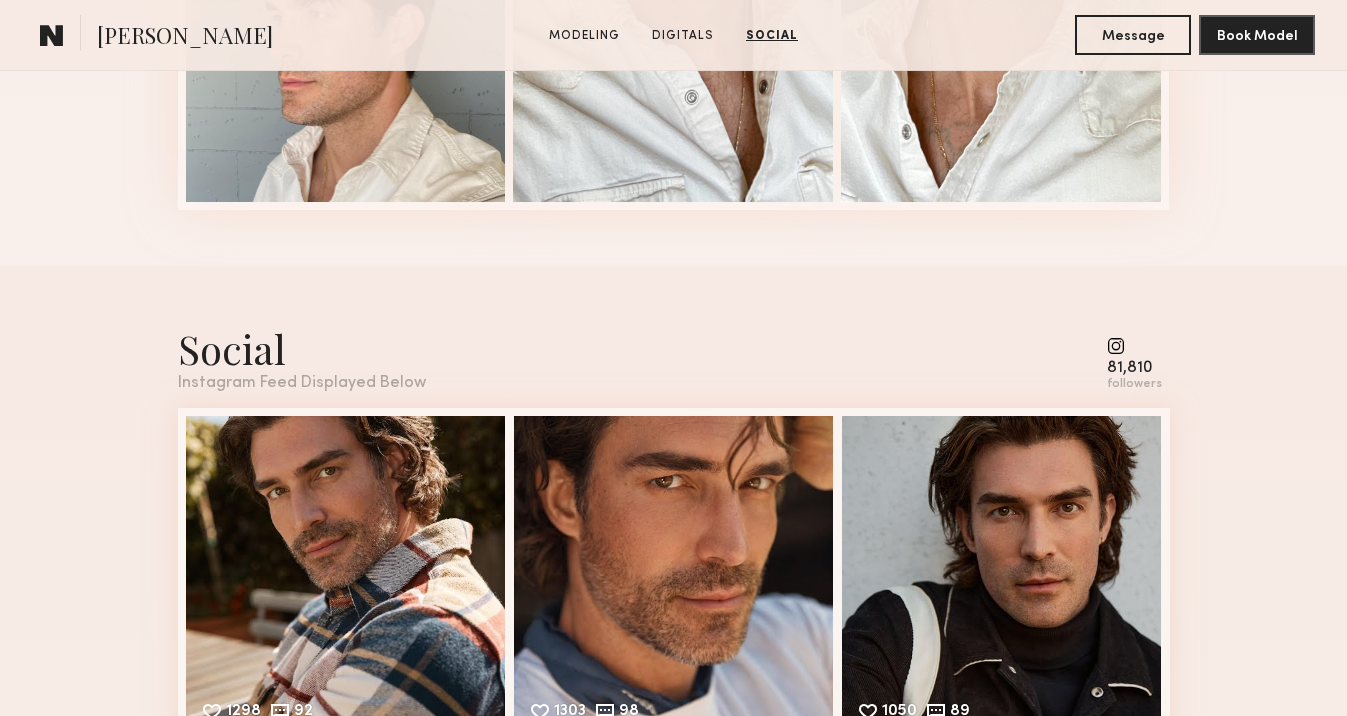 scroll, scrollTop: 2592, scrollLeft: 0, axis: vertical 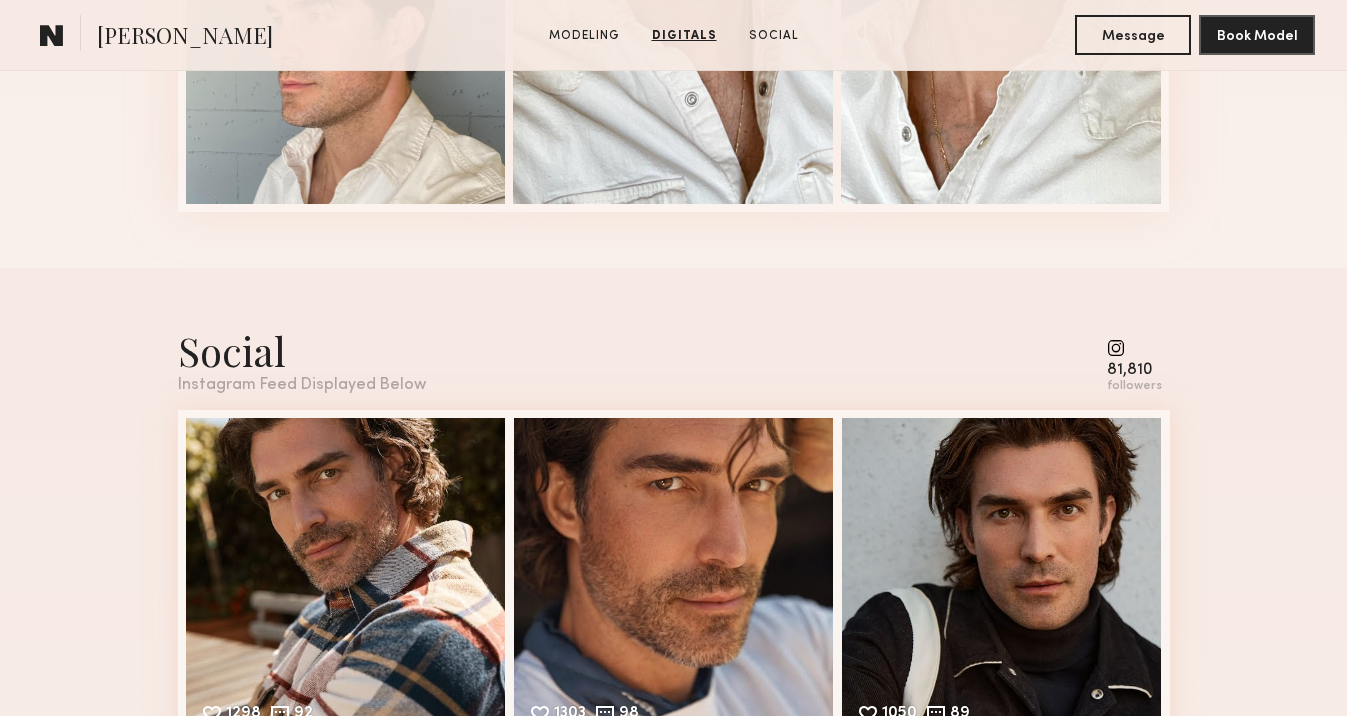 click at bounding box center [1134, 348] 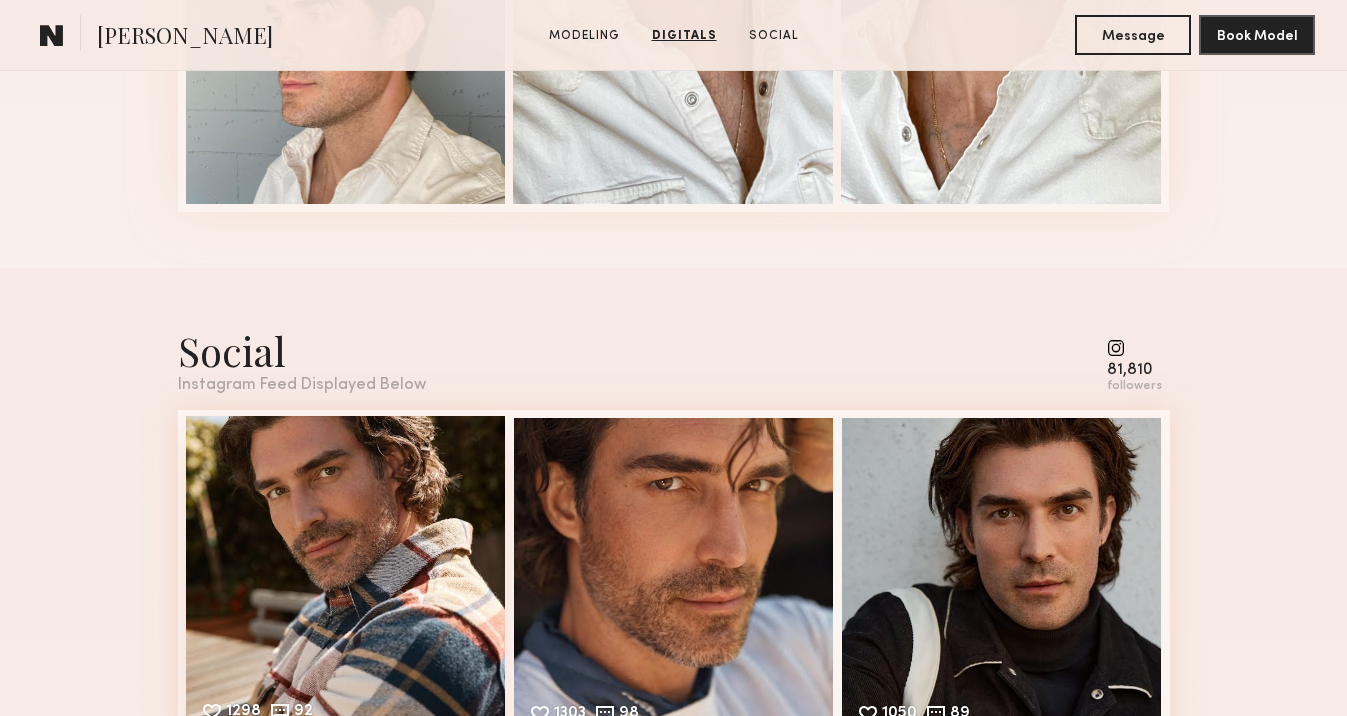 click on "1298 92  Likes & comments displayed  to show model’s engagement" at bounding box center [346, 576] 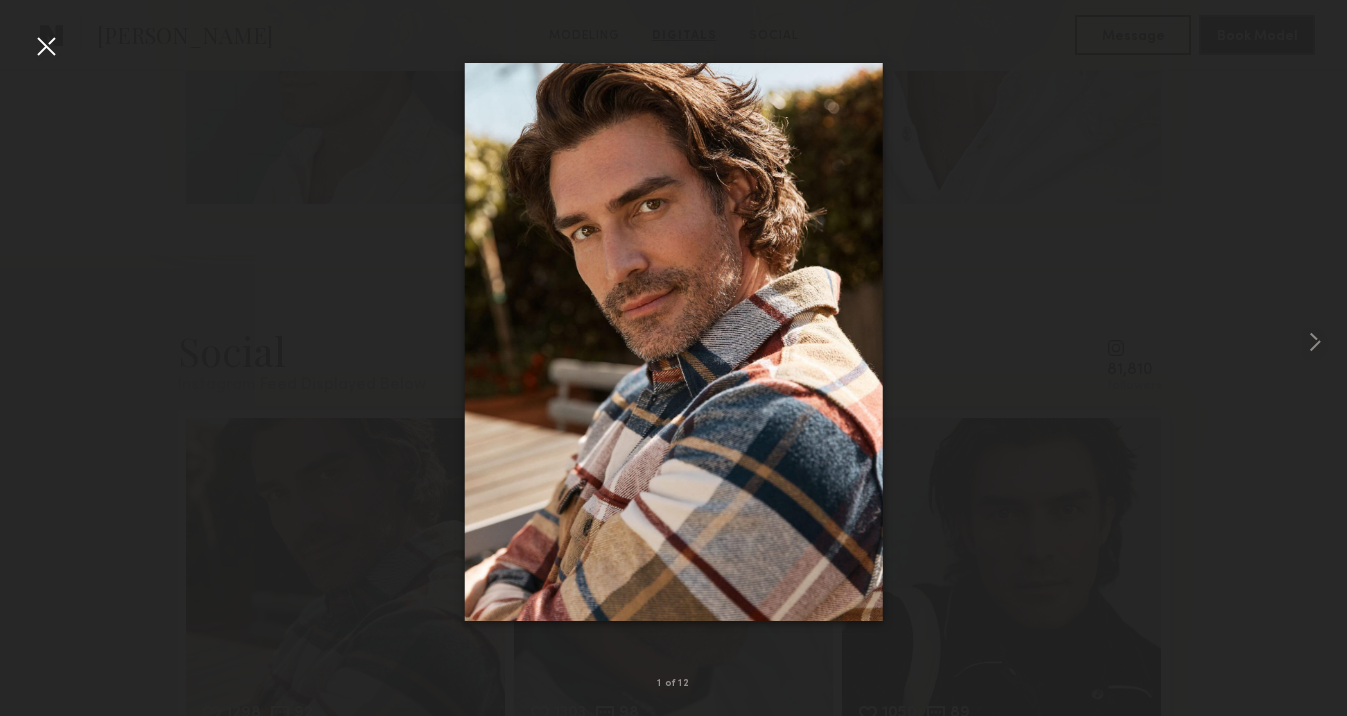 click at bounding box center (673, 342) 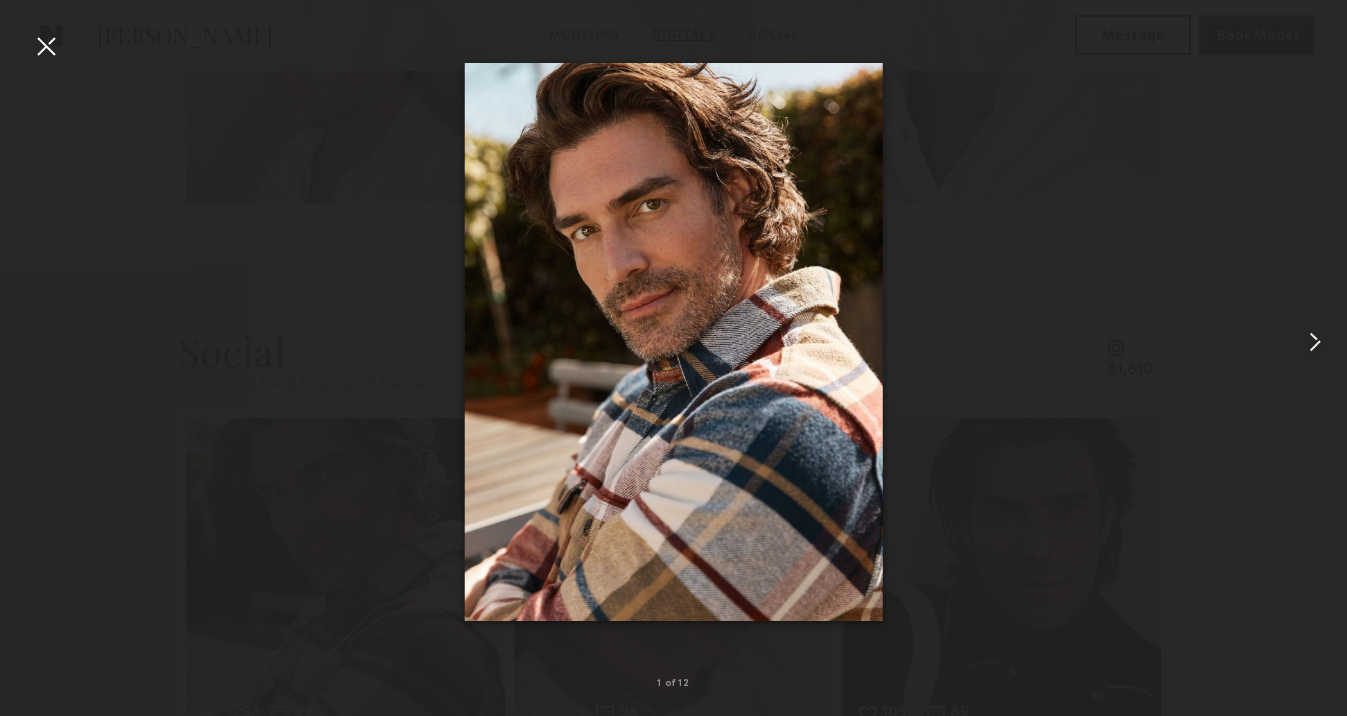 click at bounding box center (46, 46) 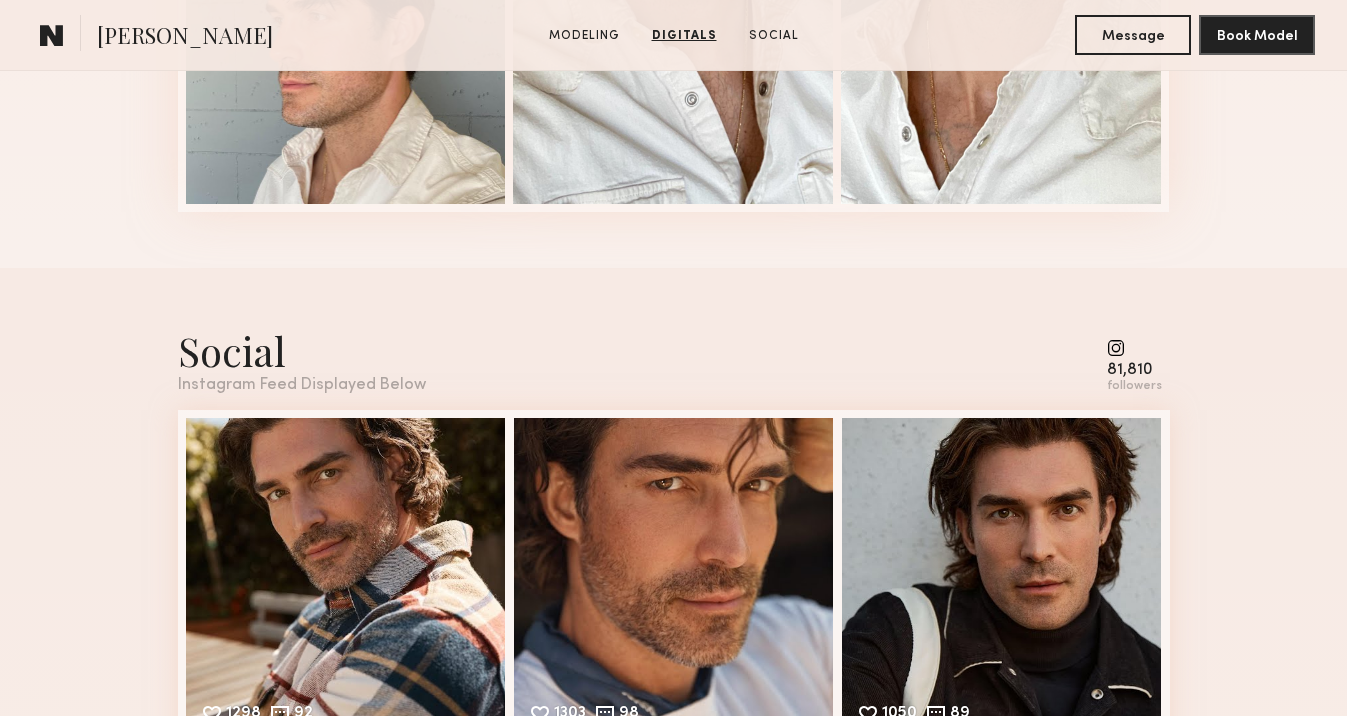 click on "81,810" at bounding box center (1134, 370) 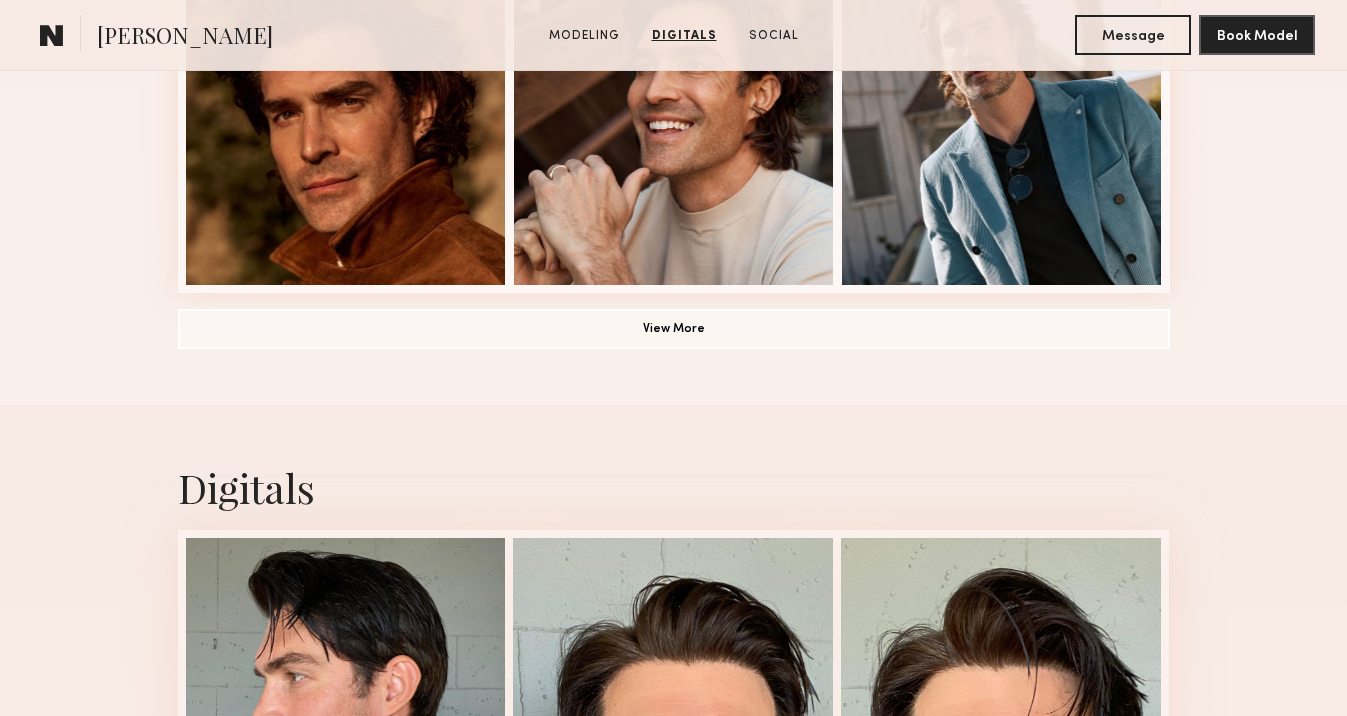 scroll, scrollTop: 1594, scrollLeft: 0, axis: vertical 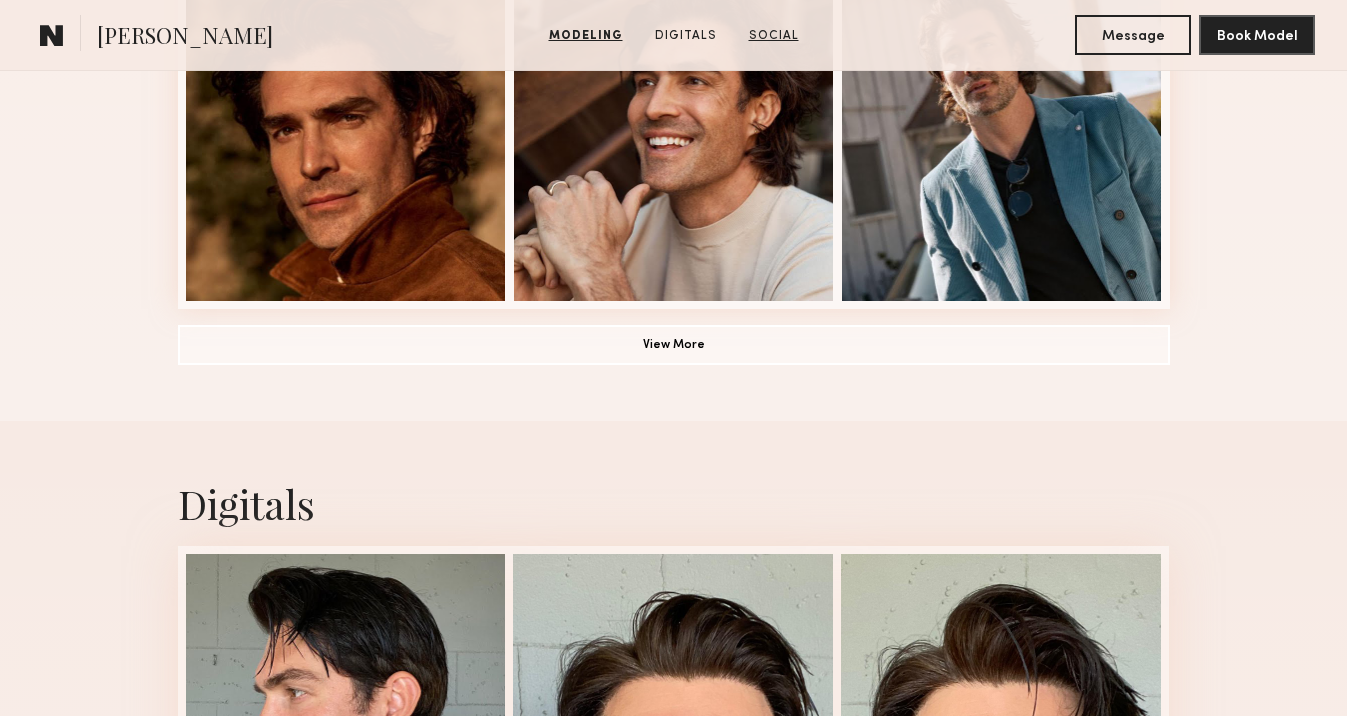 click on "Social" 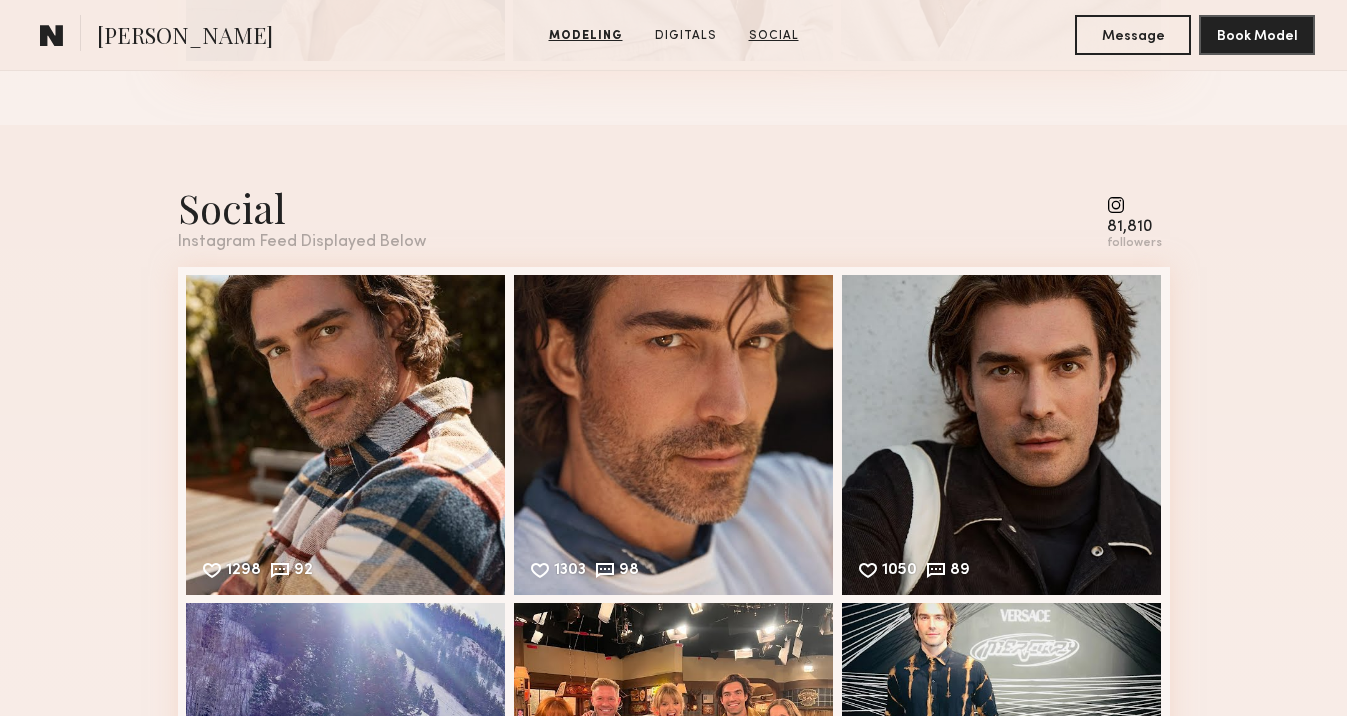 scroll, scrollTop: 2739, scrollLeft: 0, axis: vertical 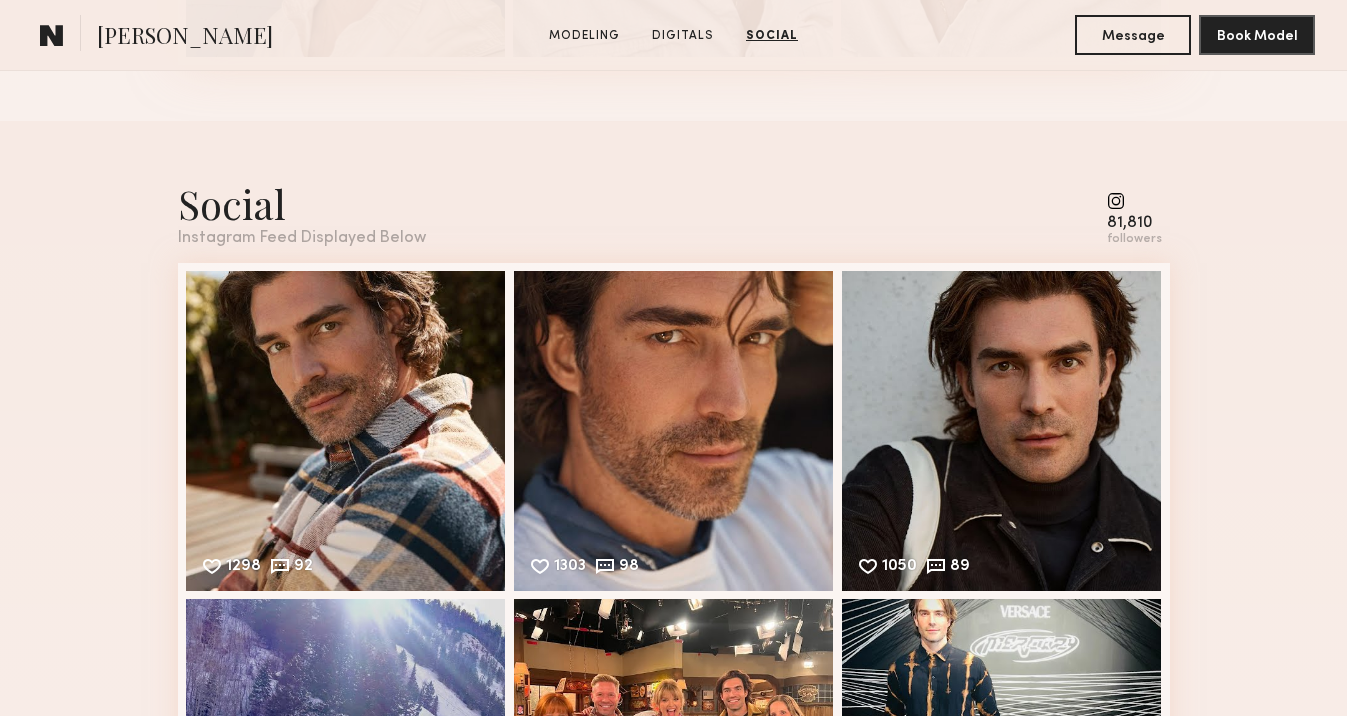 click on "81,810" at bounding box center [1134, 223] 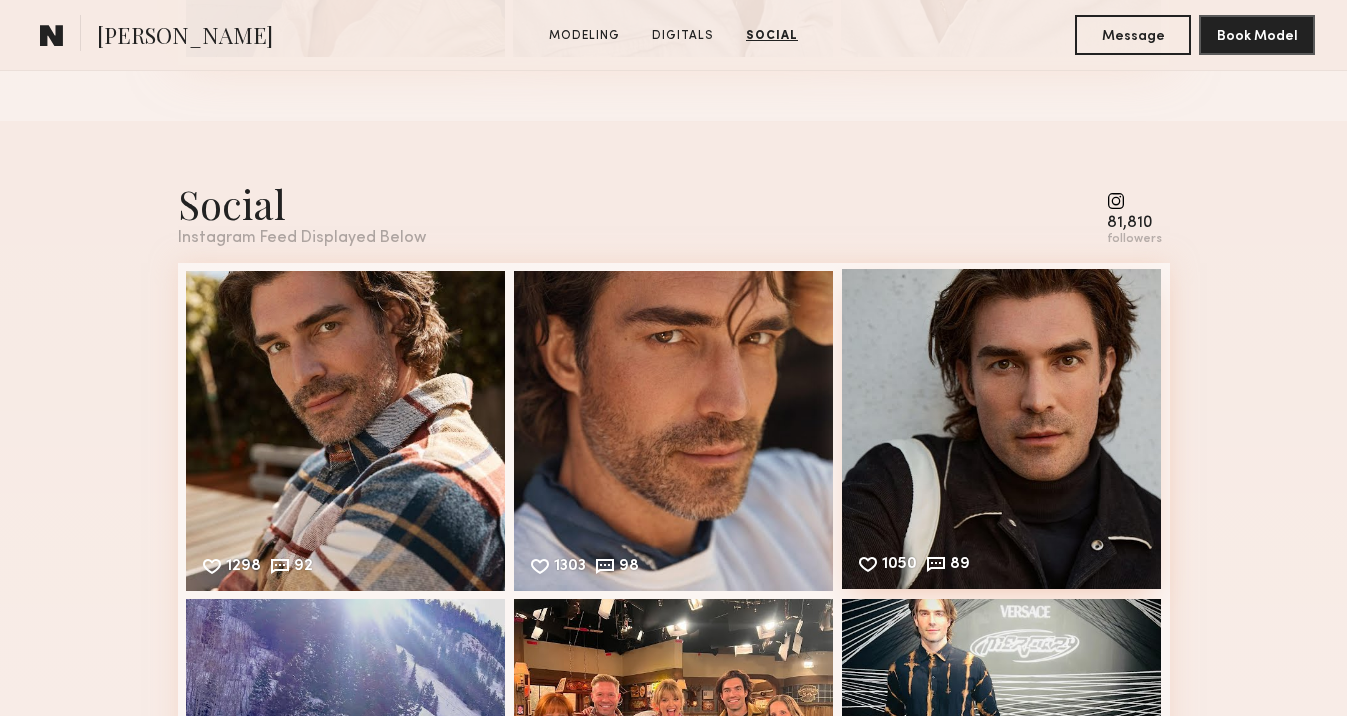 click on "1050 89  Likes & comments displayed  to show model’s engagement" at bounding box center (1002, 429) 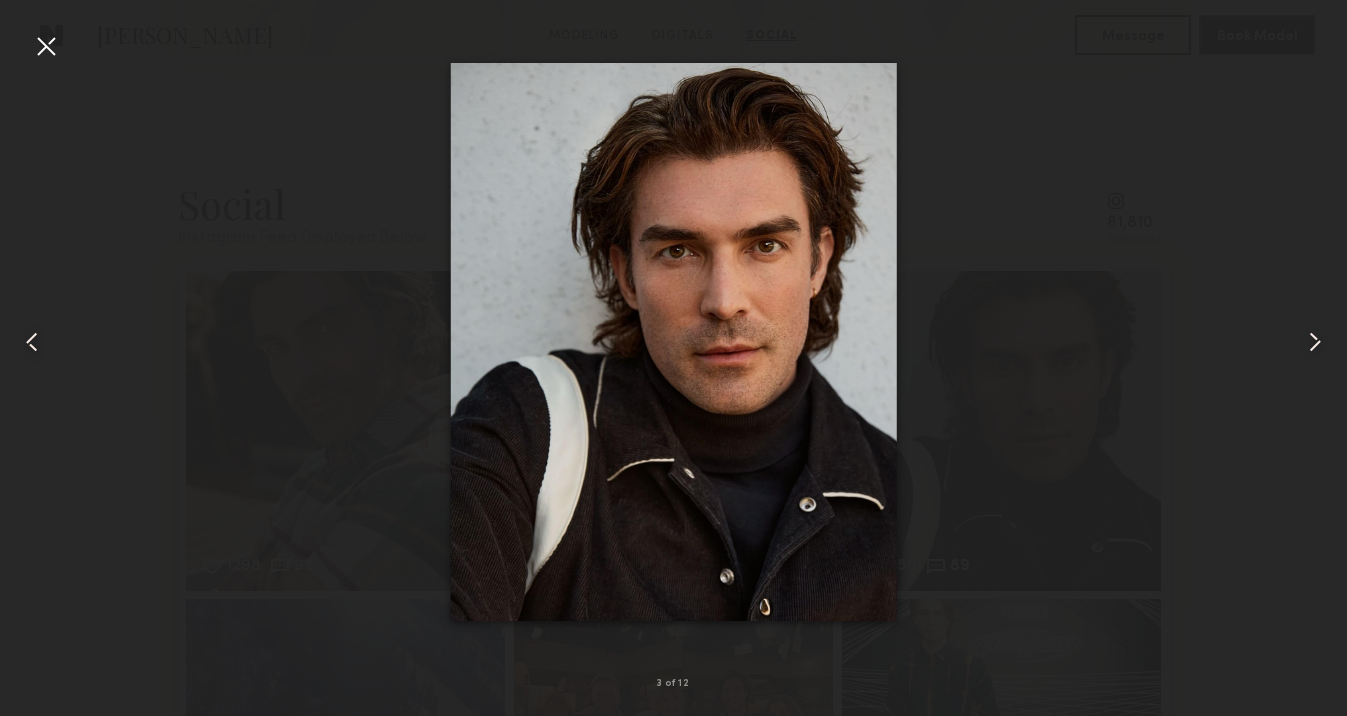 click at bounding box center (673, 342) 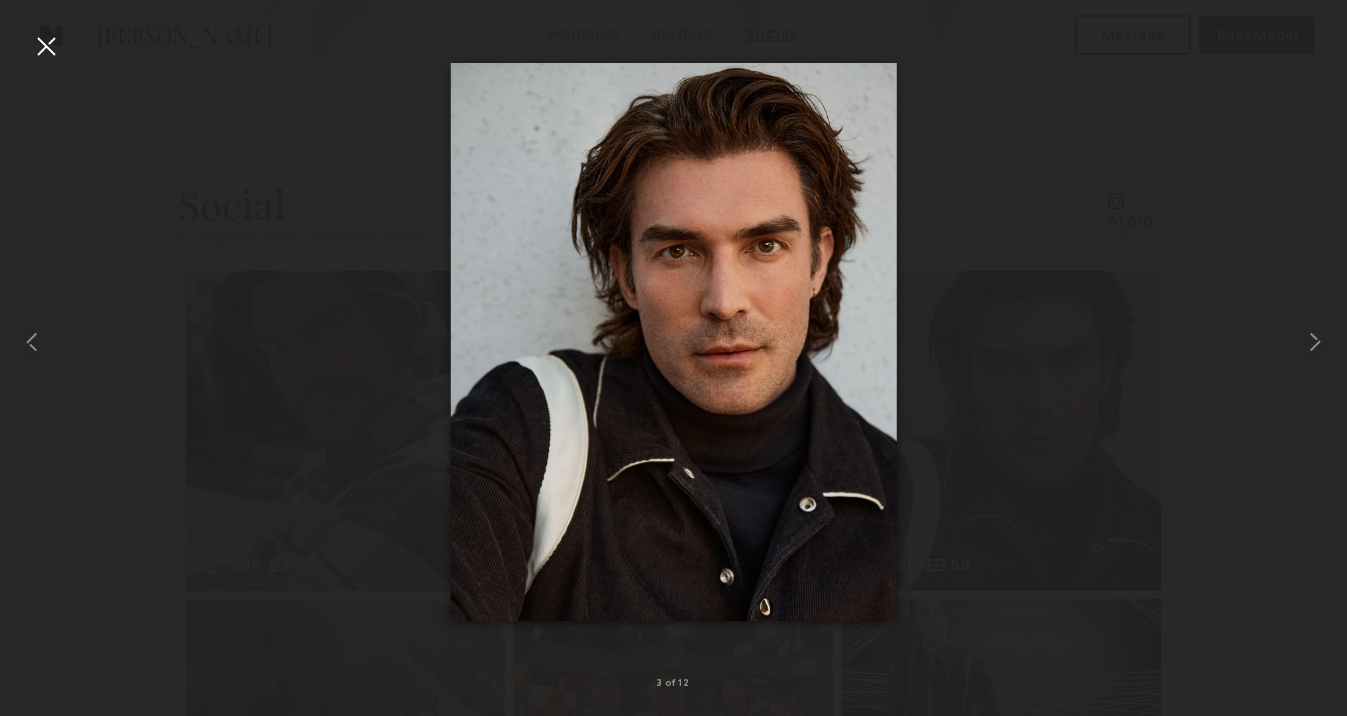 click at bounding box center [46, 46] 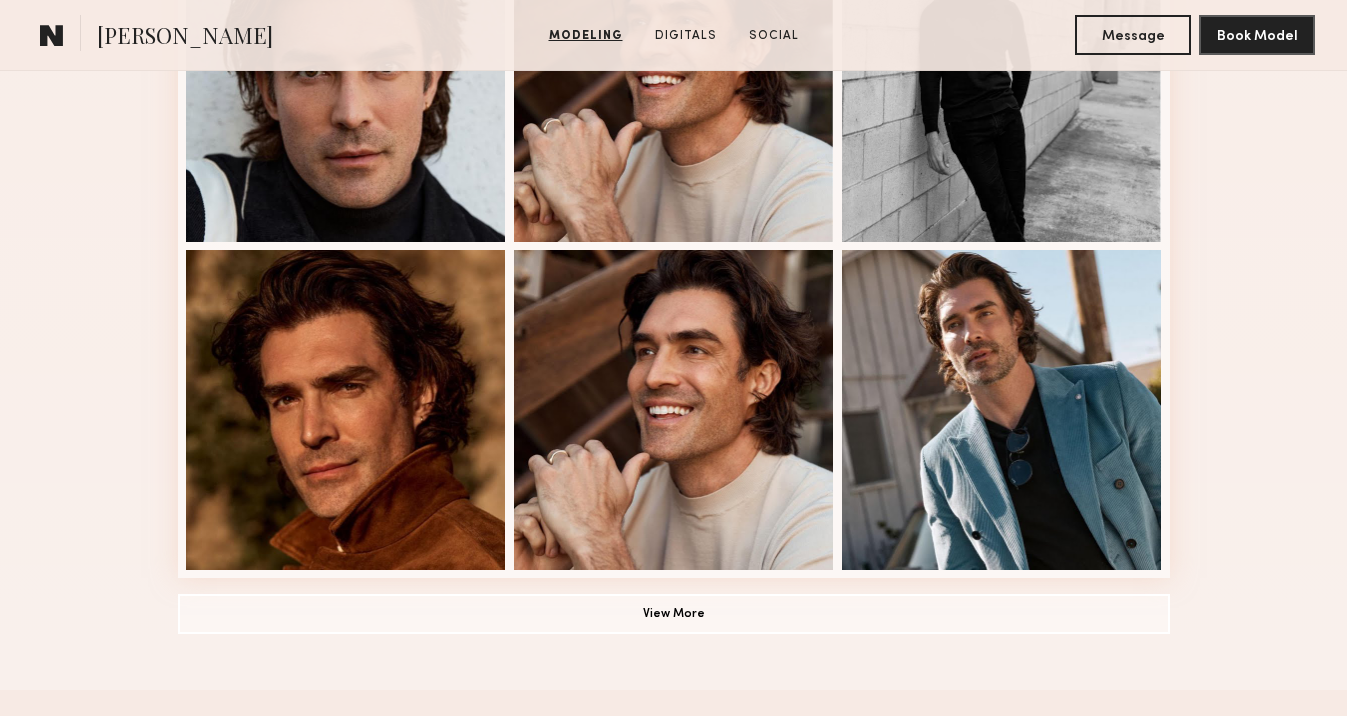 scroll, scrollTop: 1367, scrollLeft: 0, axis: vertical 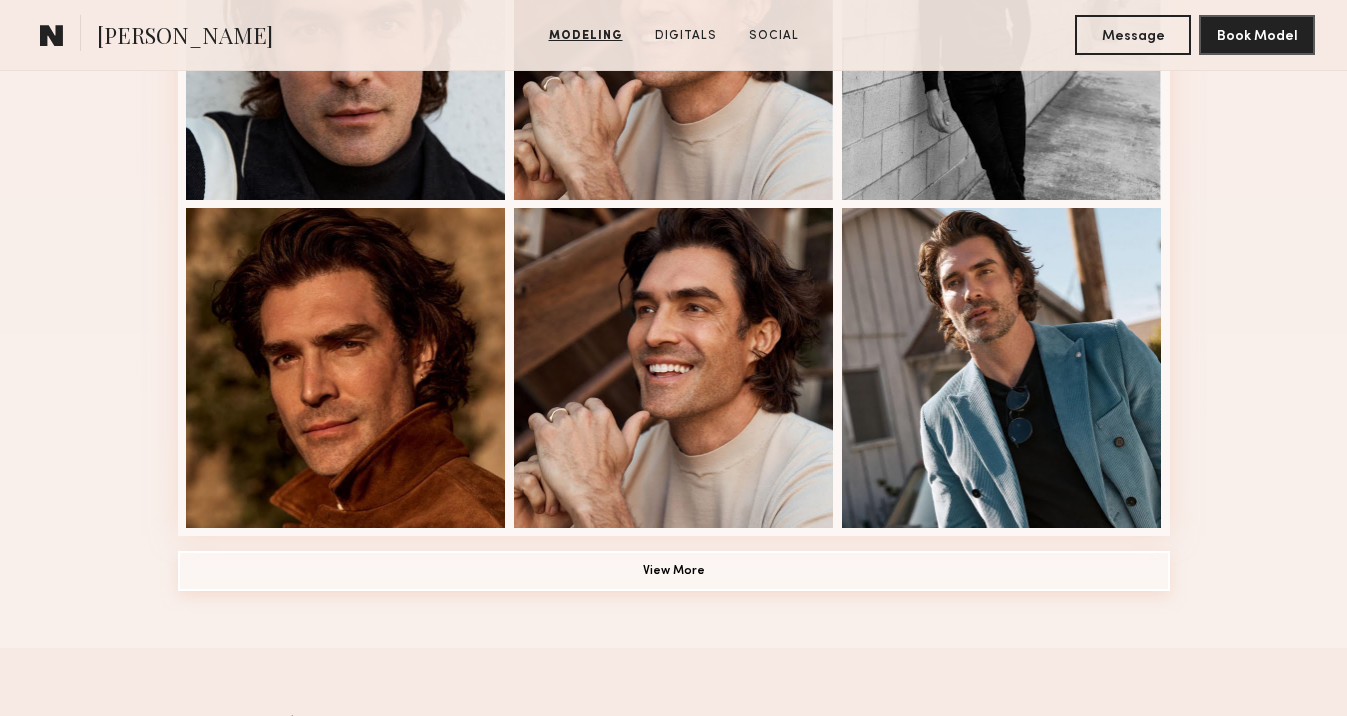click on "View More" 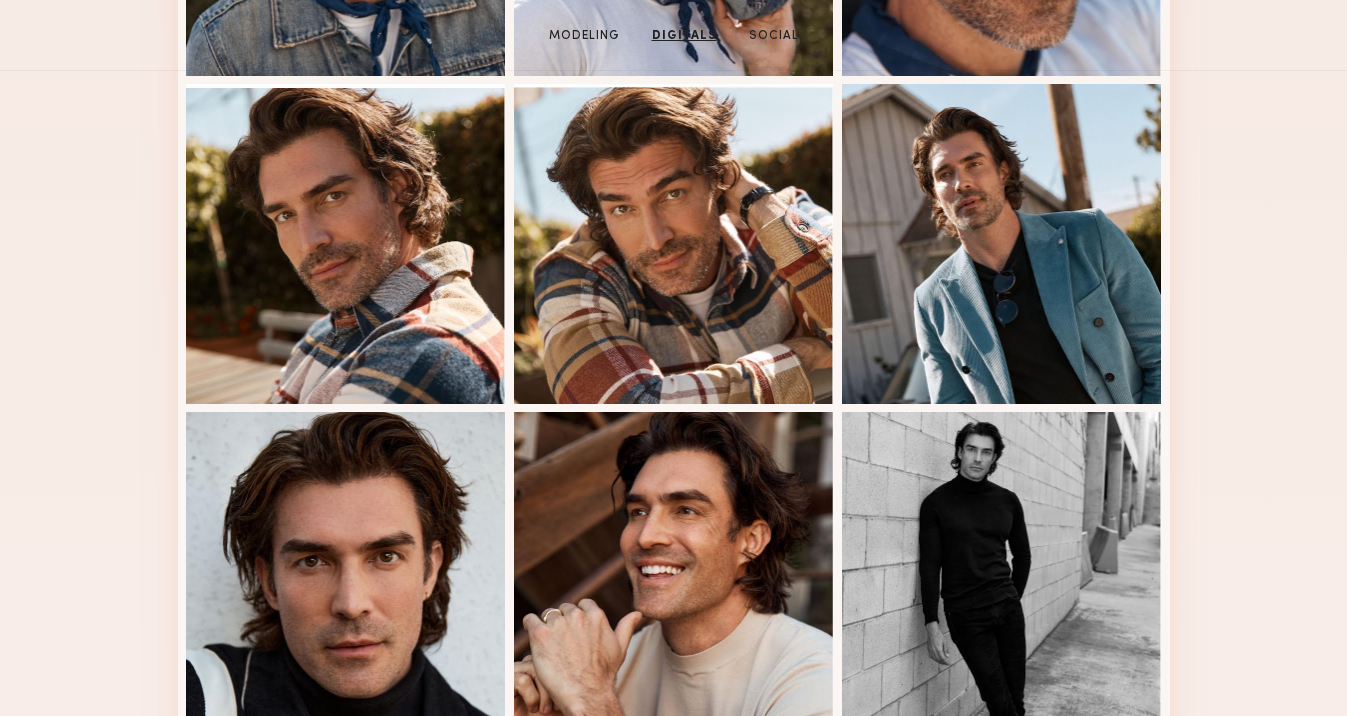 scroll, scrollTop: 0, scrollLeft: 0, axis: both 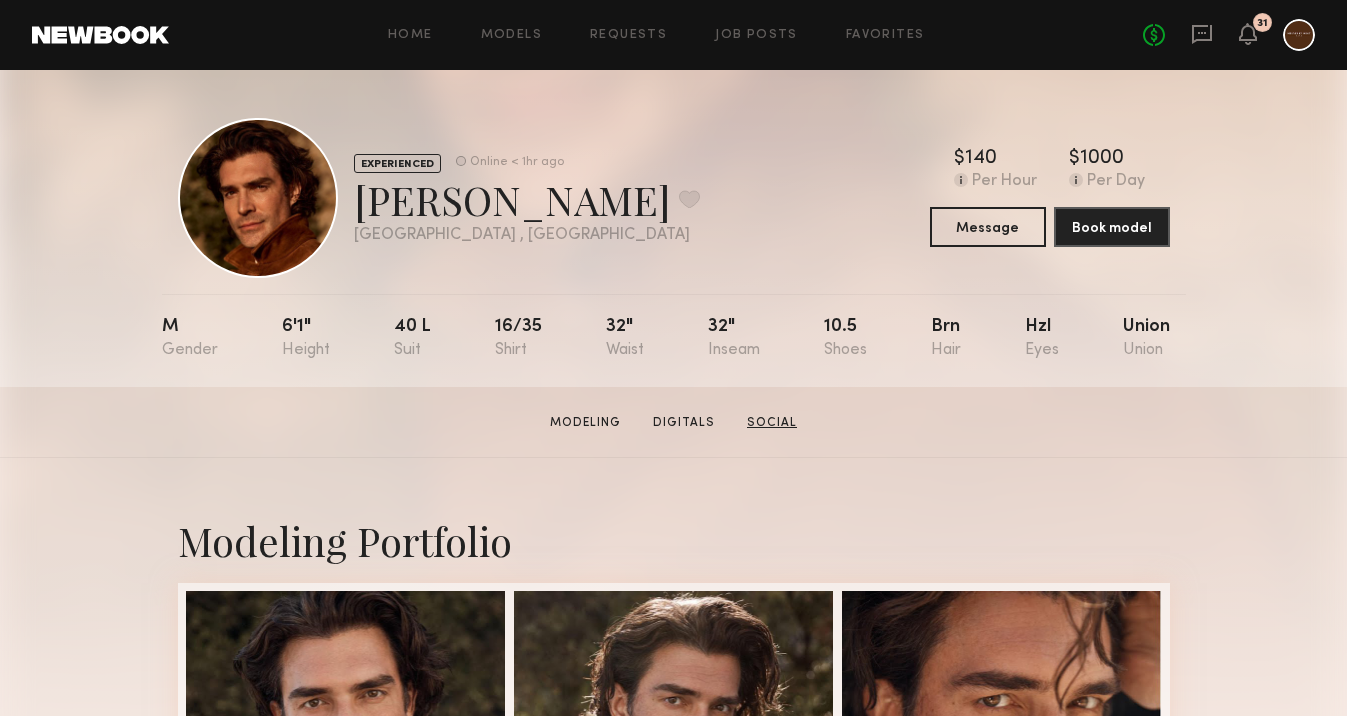 click on "Social" 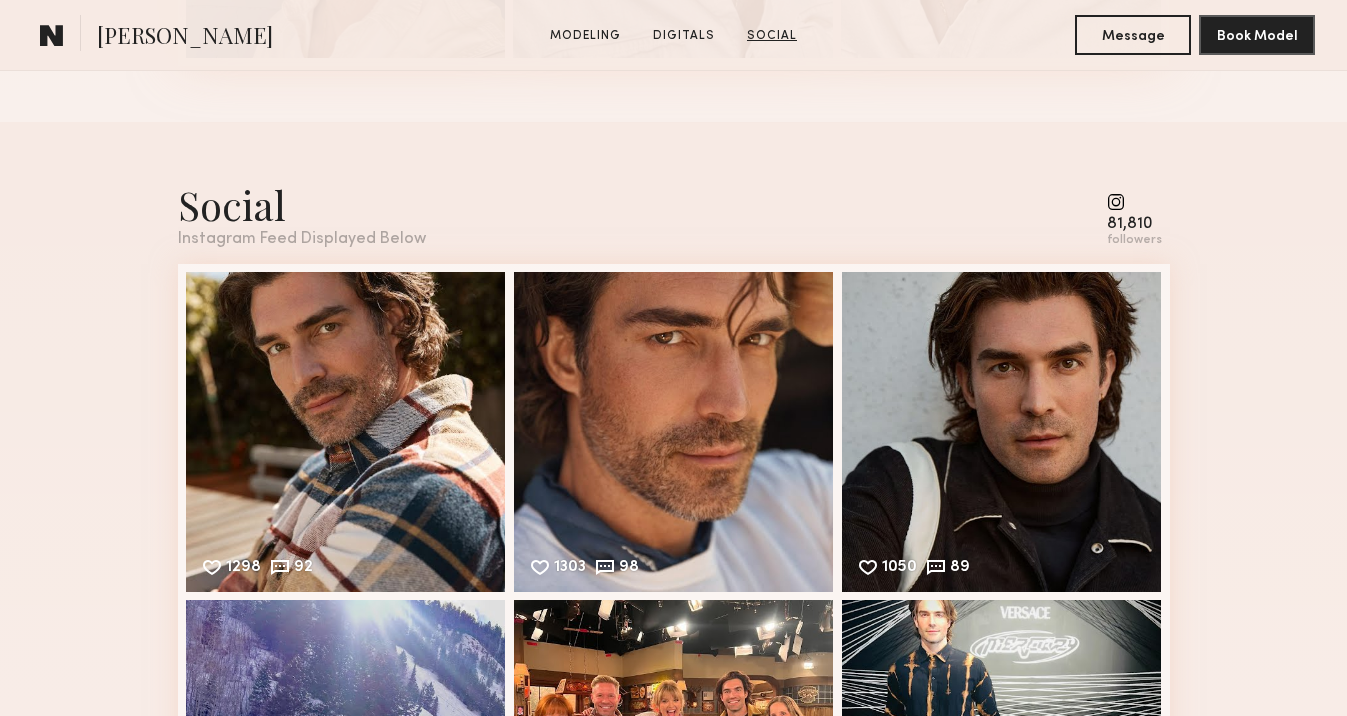 scroll, scrollTop: 3339, scrollLeft: 0, axis: vertical 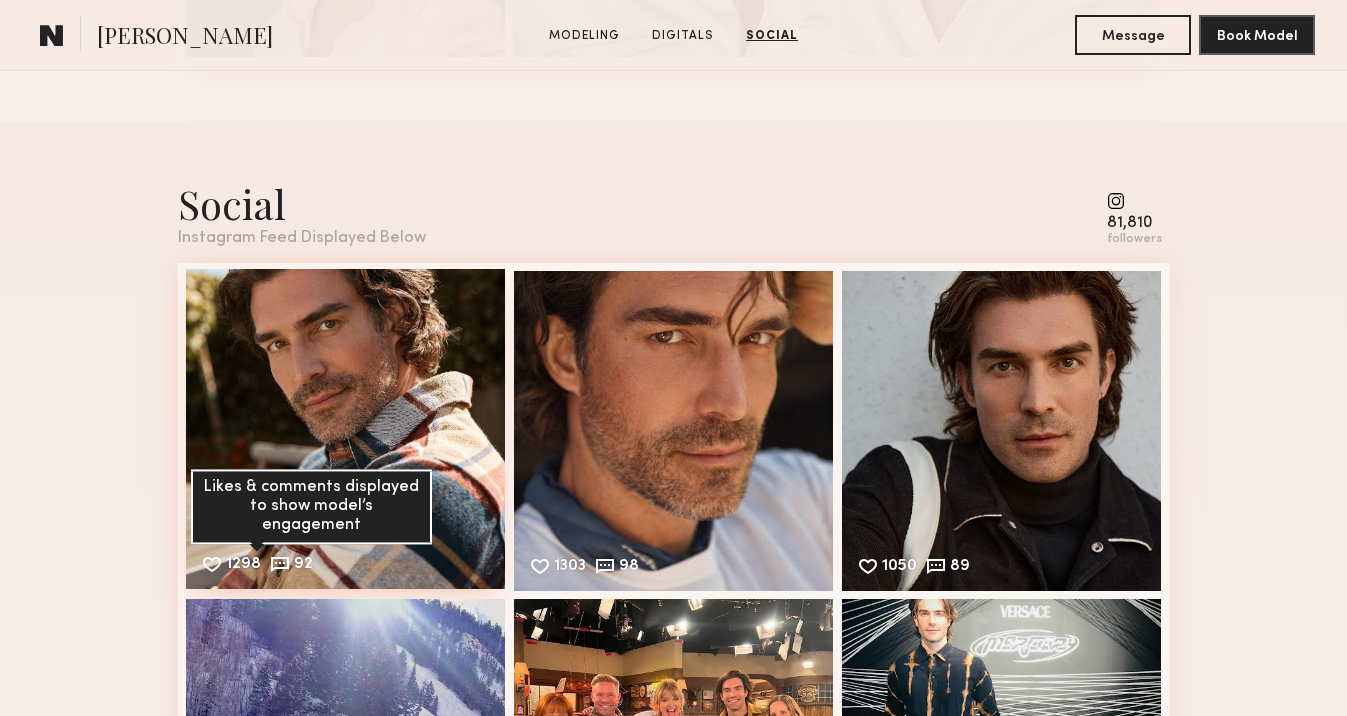 click at bounding box center (280, 564) 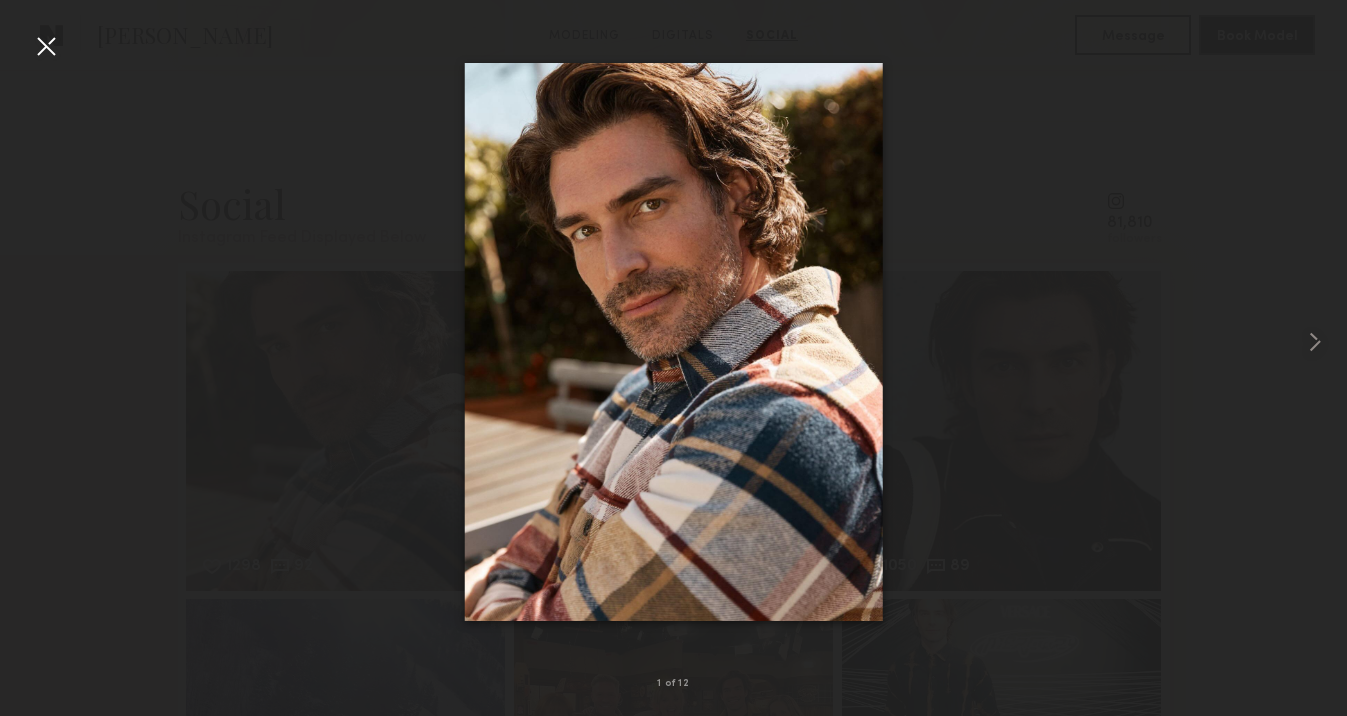 click at bounding box center [673, 342] 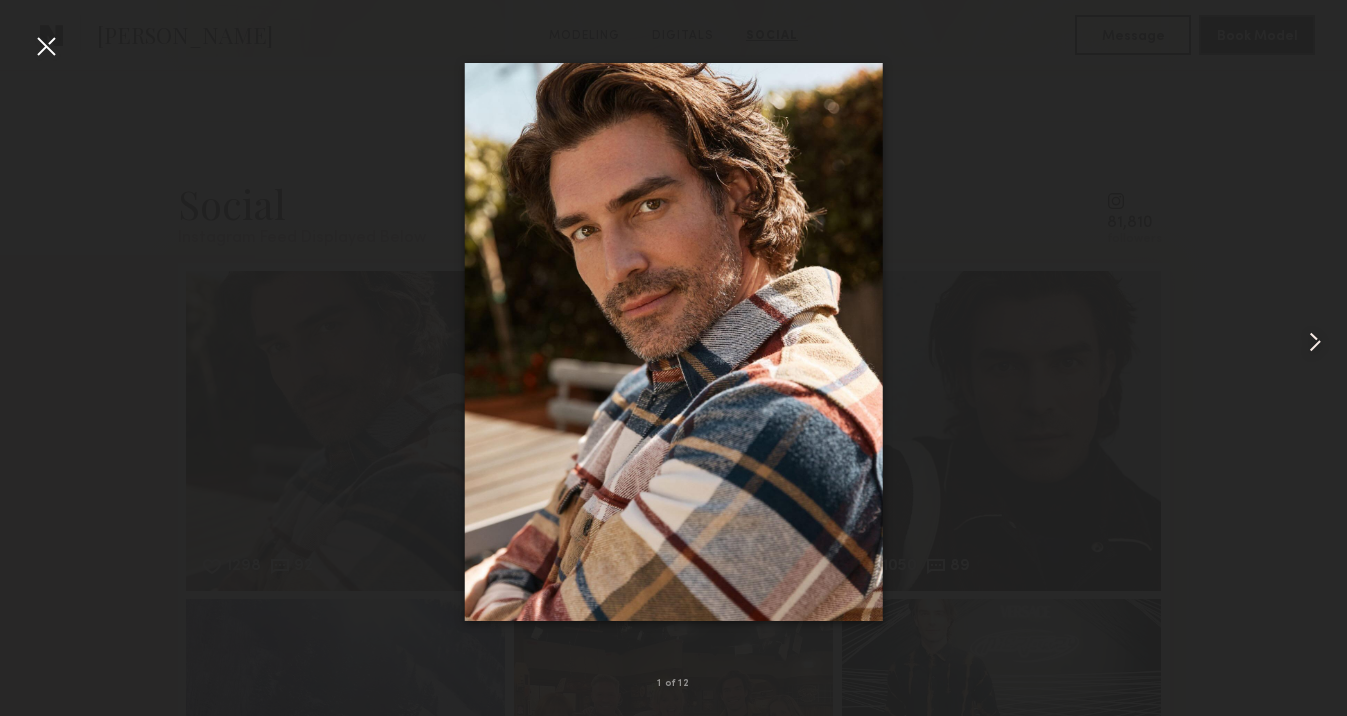 click at bounding box center [673, 342] 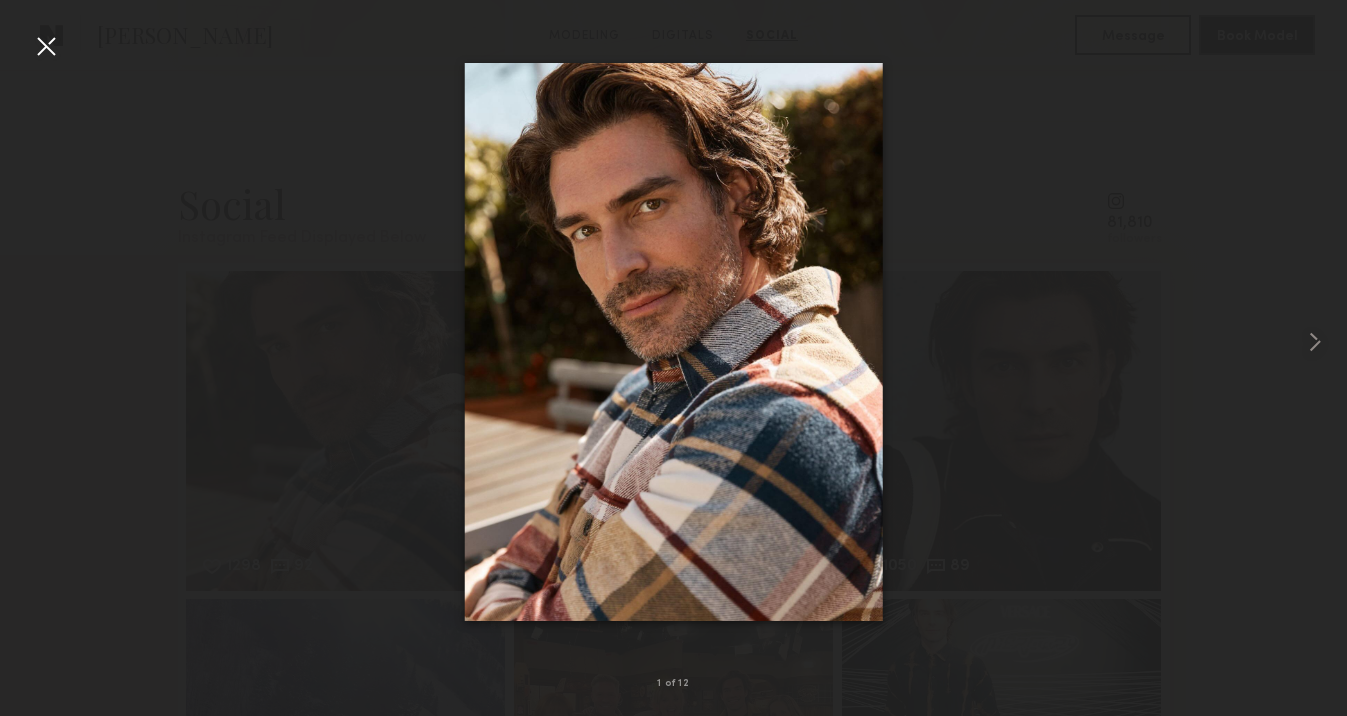click at bounding box center [46, 46] 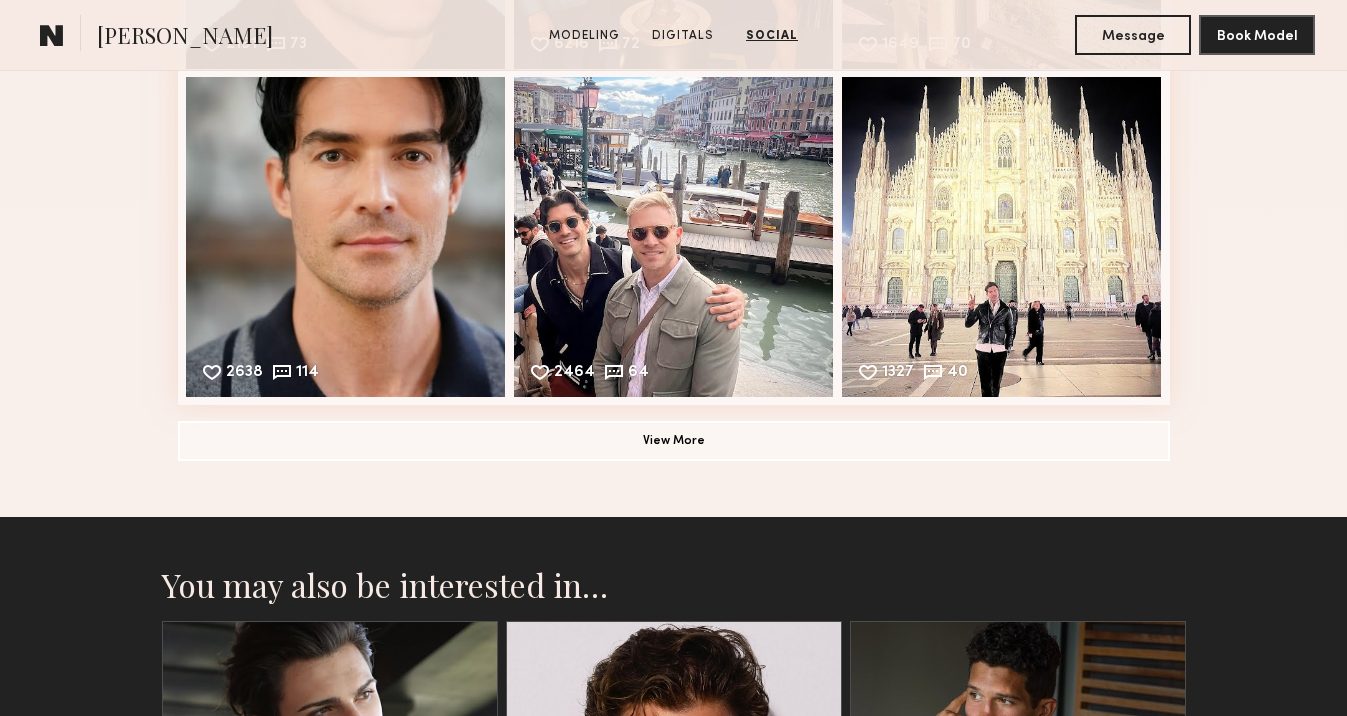 scroll, scrollTop: 4500, scrollLeft: 0, axis: vertical 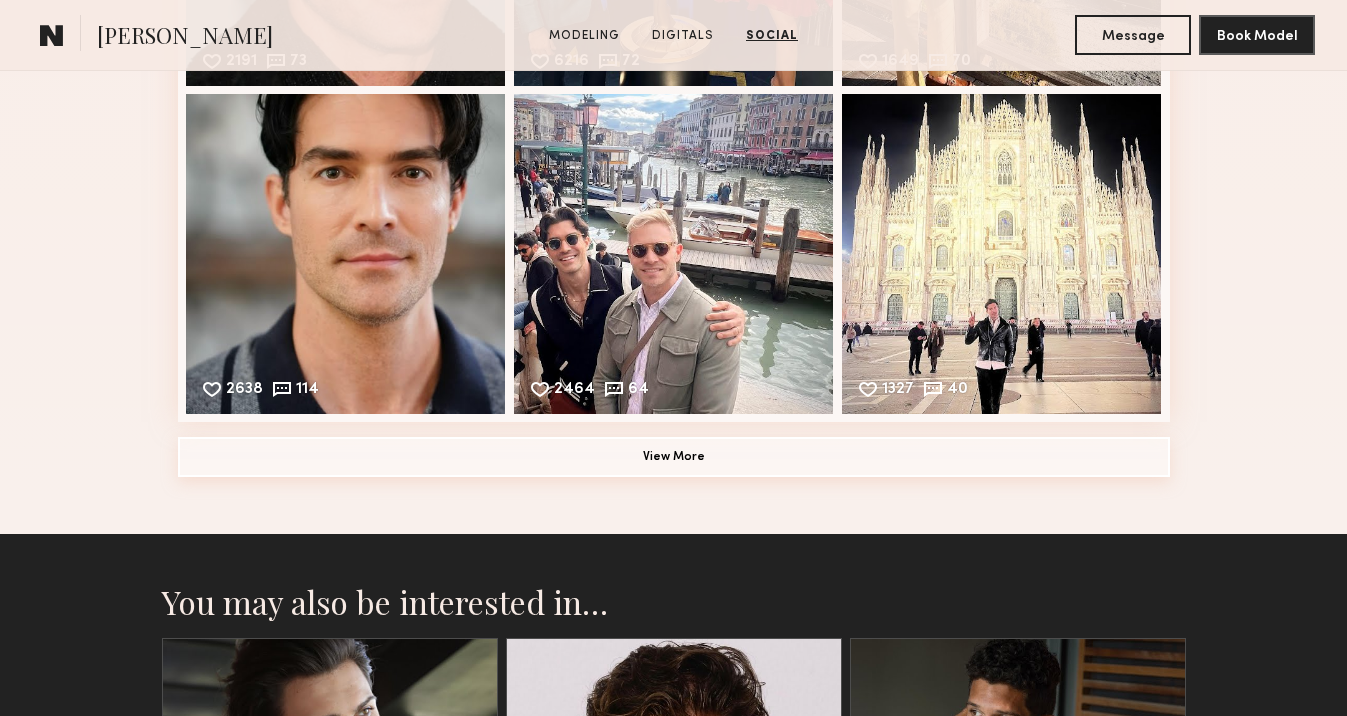click on "View More" 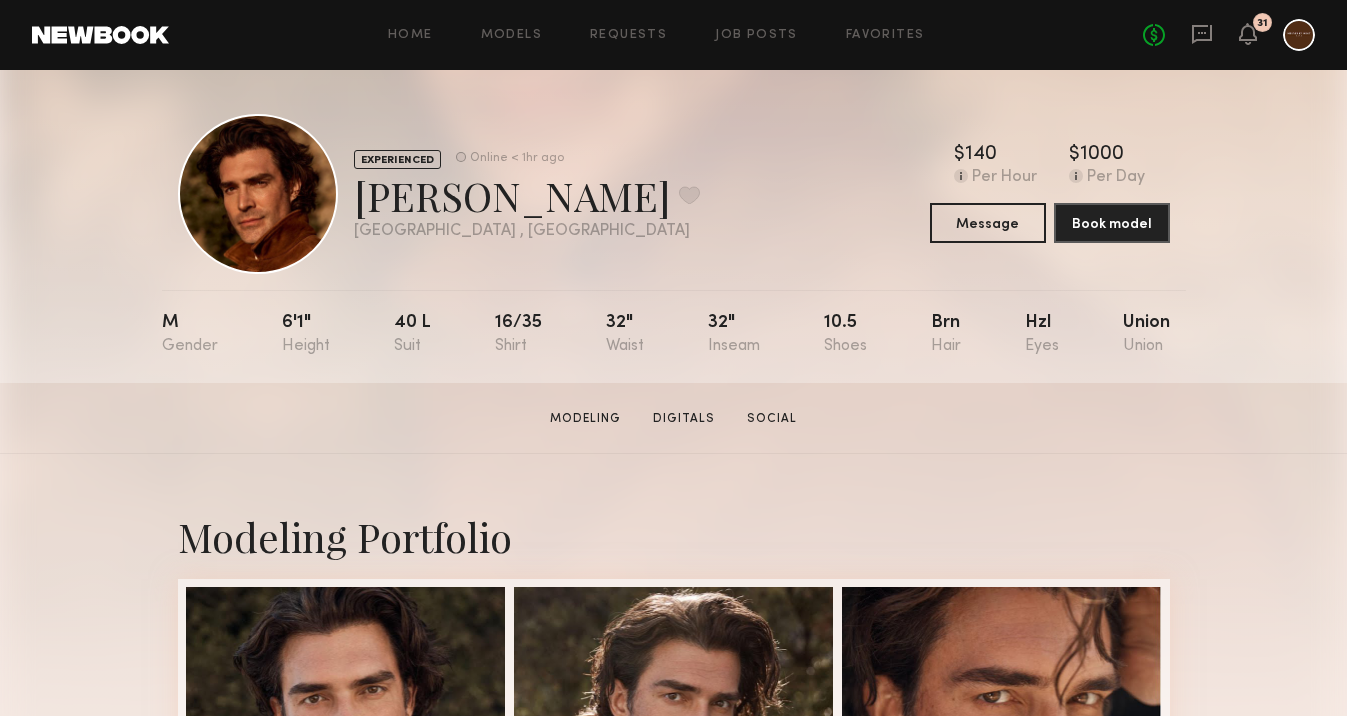 scroll, scrollTop: 0, scrollLeft: 0, axis: both 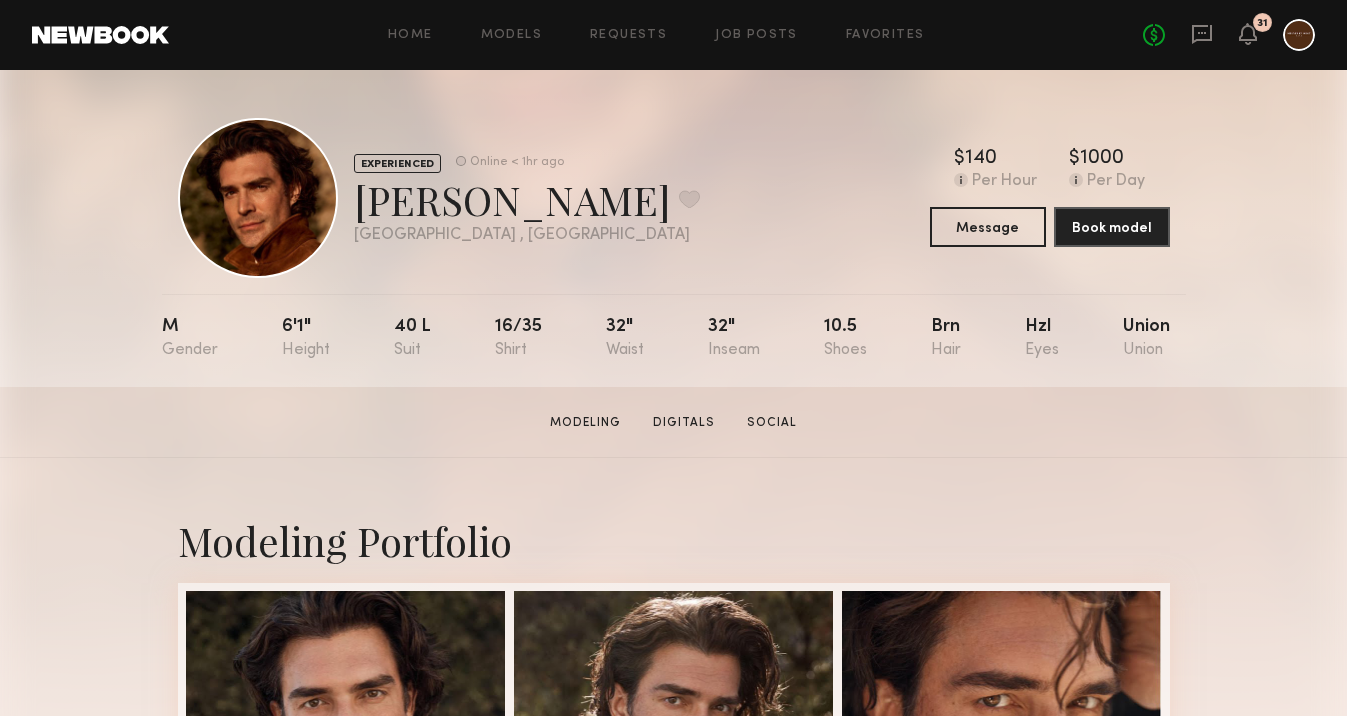 click 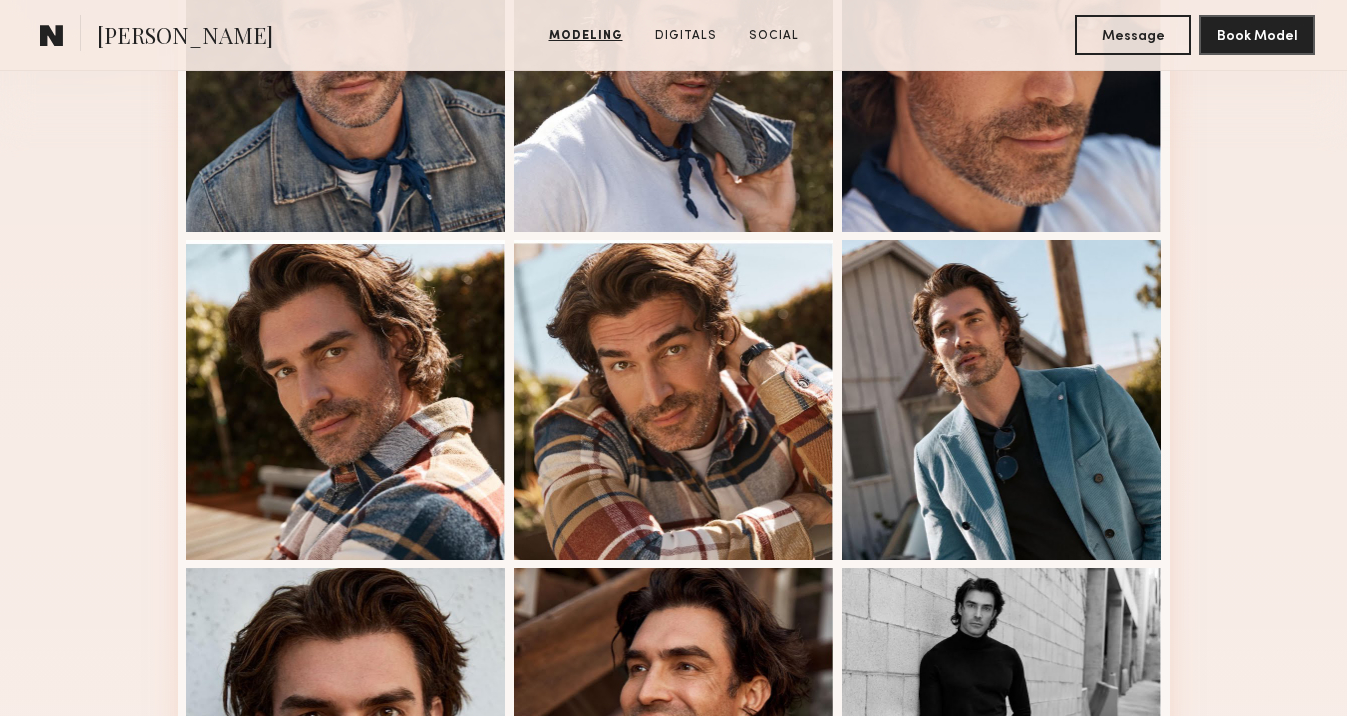scroll, scrollTop: 681, scrollLeft: 0, axis: vertical 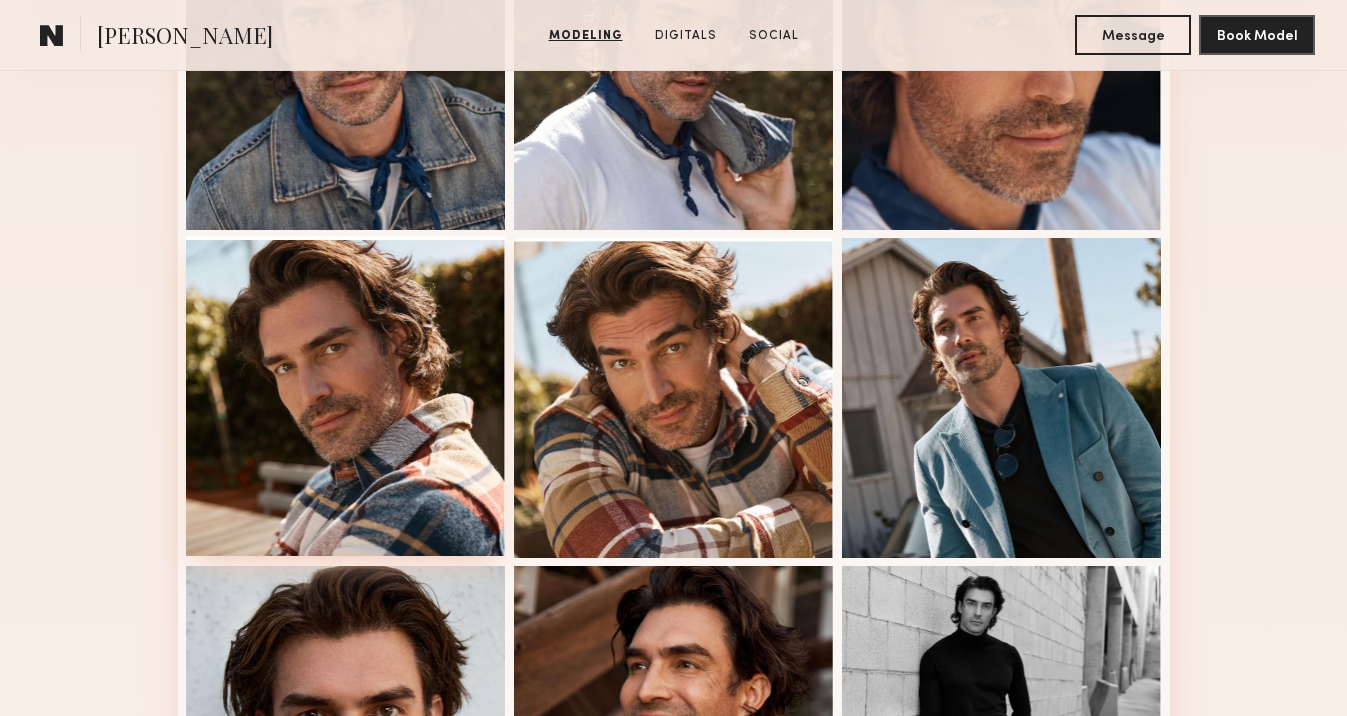 click at bounding box center [346, 396] 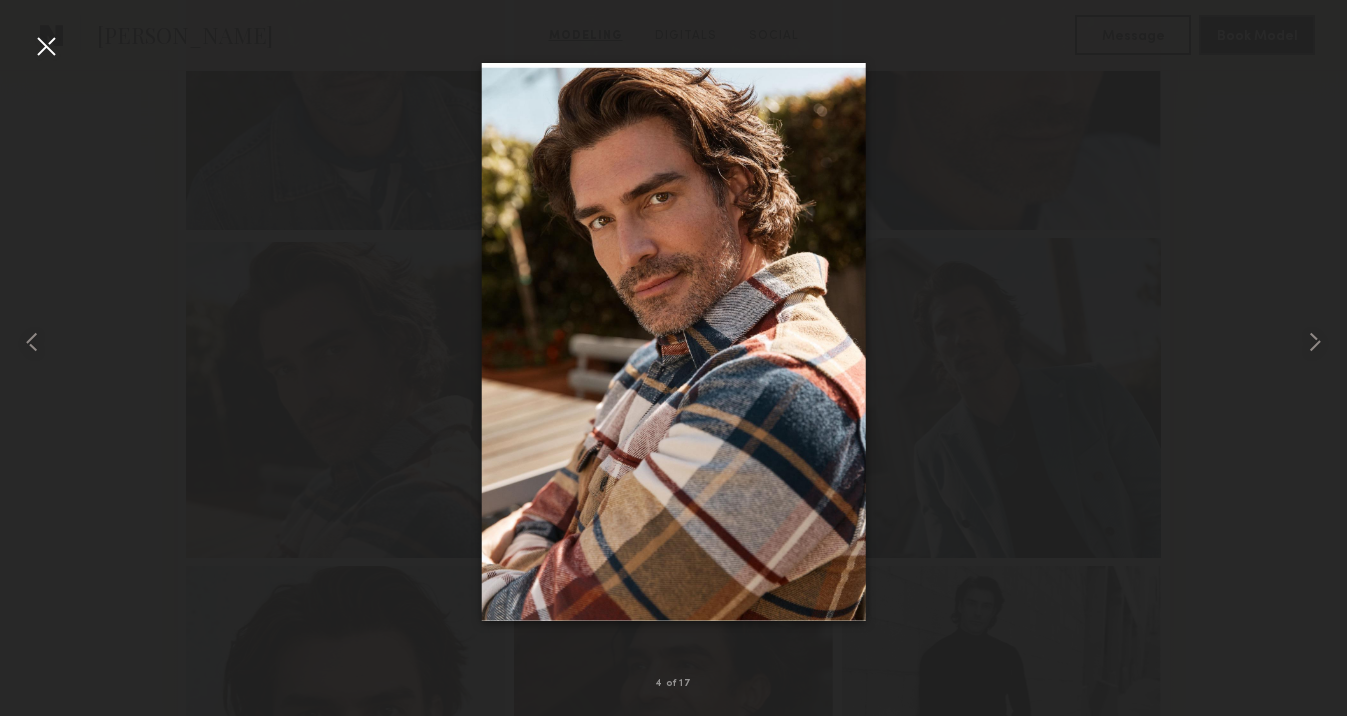 click at bounding box center [46, 46] 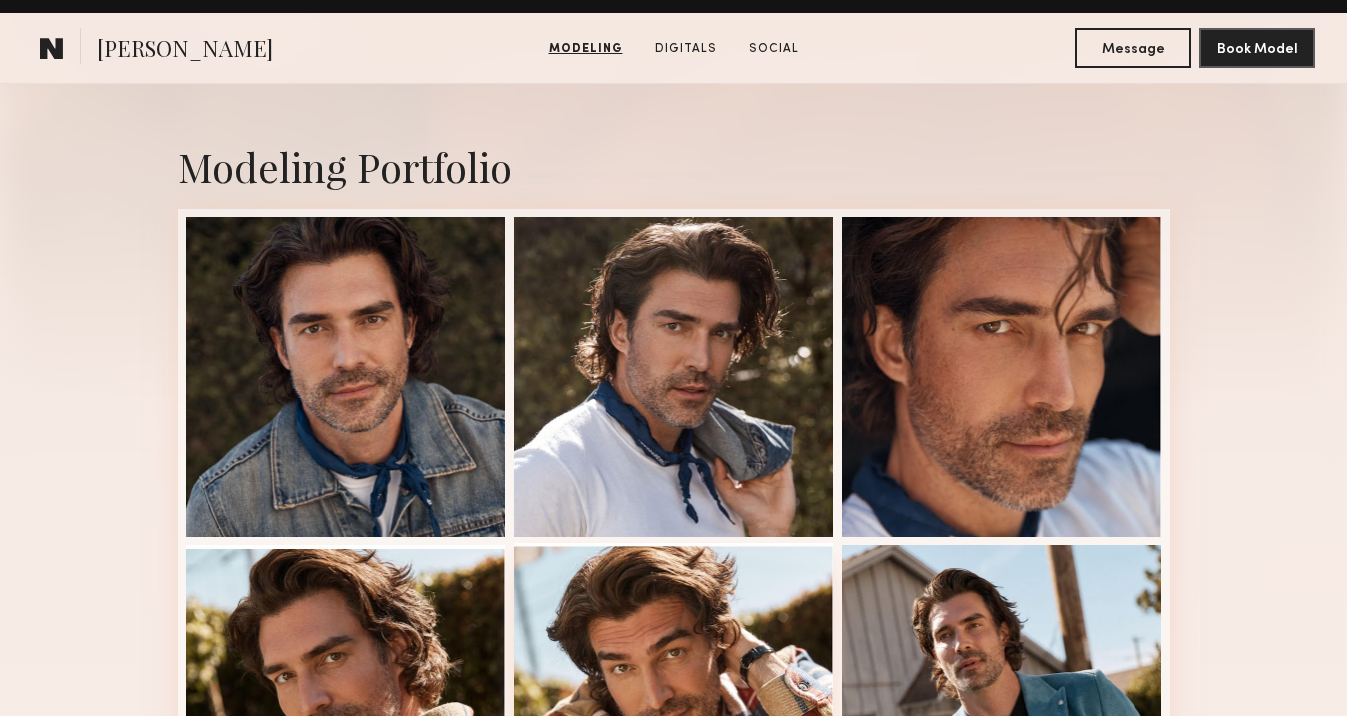 scroll, scrollTop: 0, scrollLeft: 0, axis: both 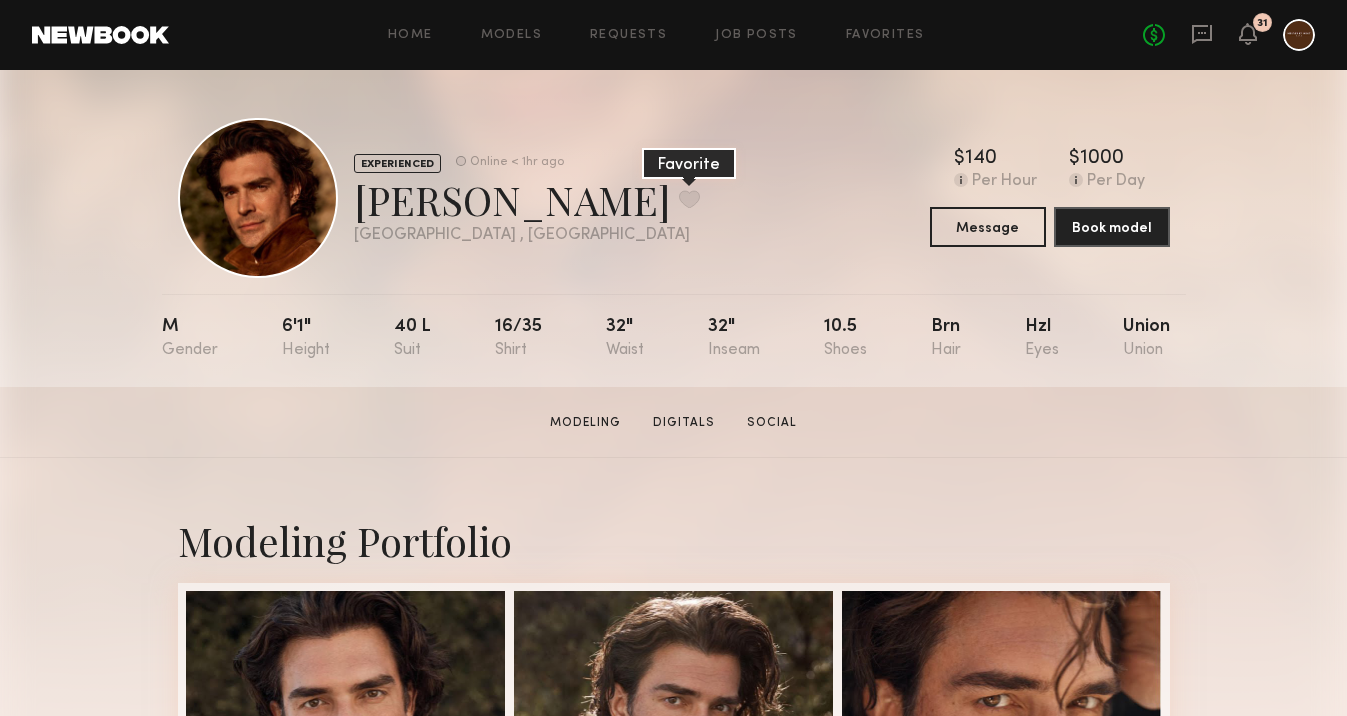 click 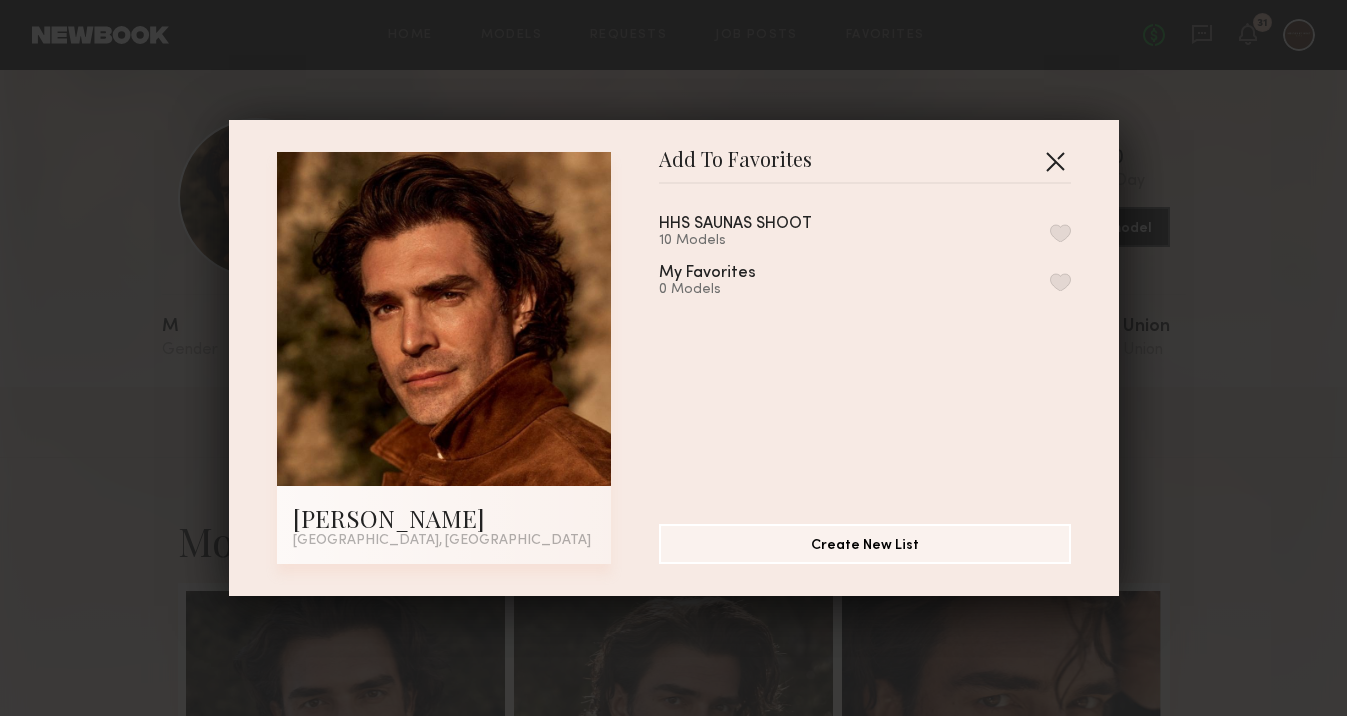 click at bounding box center [1055, 161] 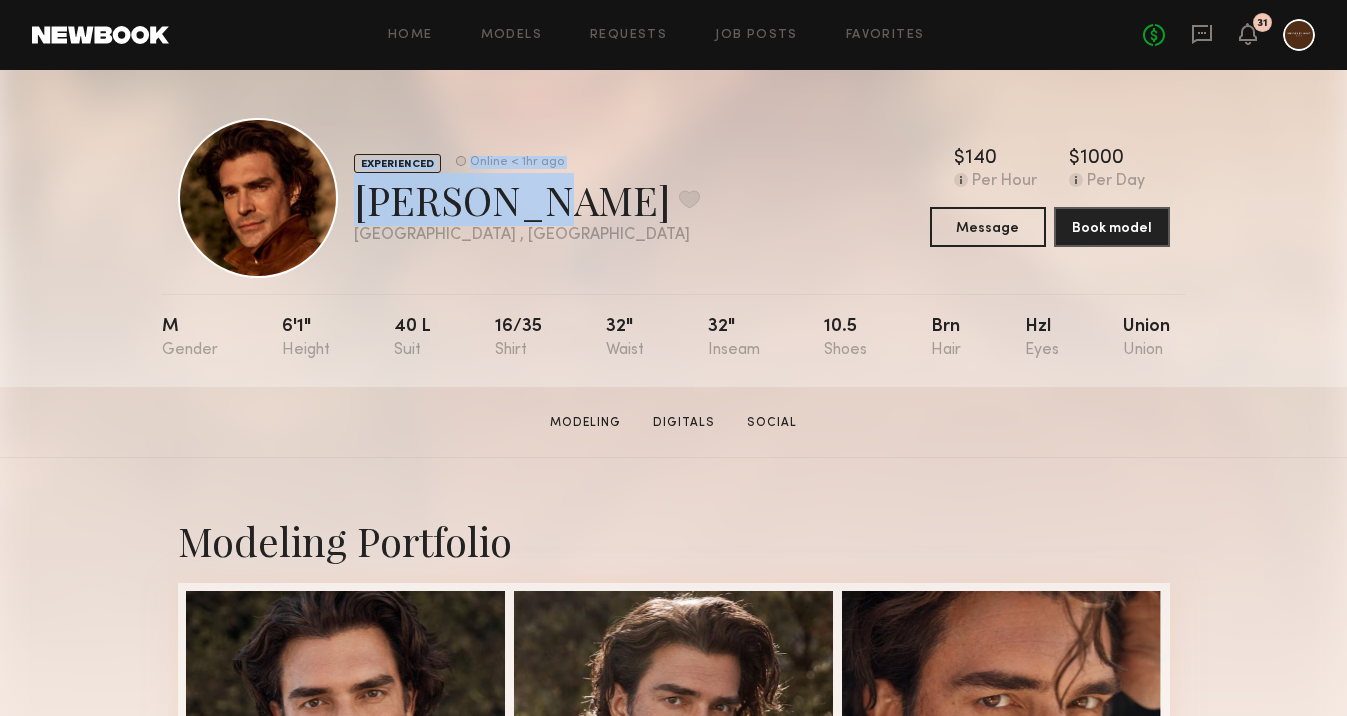drag, startPoint x: 487, startPoint y: 191, endPoint x: 215, endPoint y: 178, distance: 272.3105 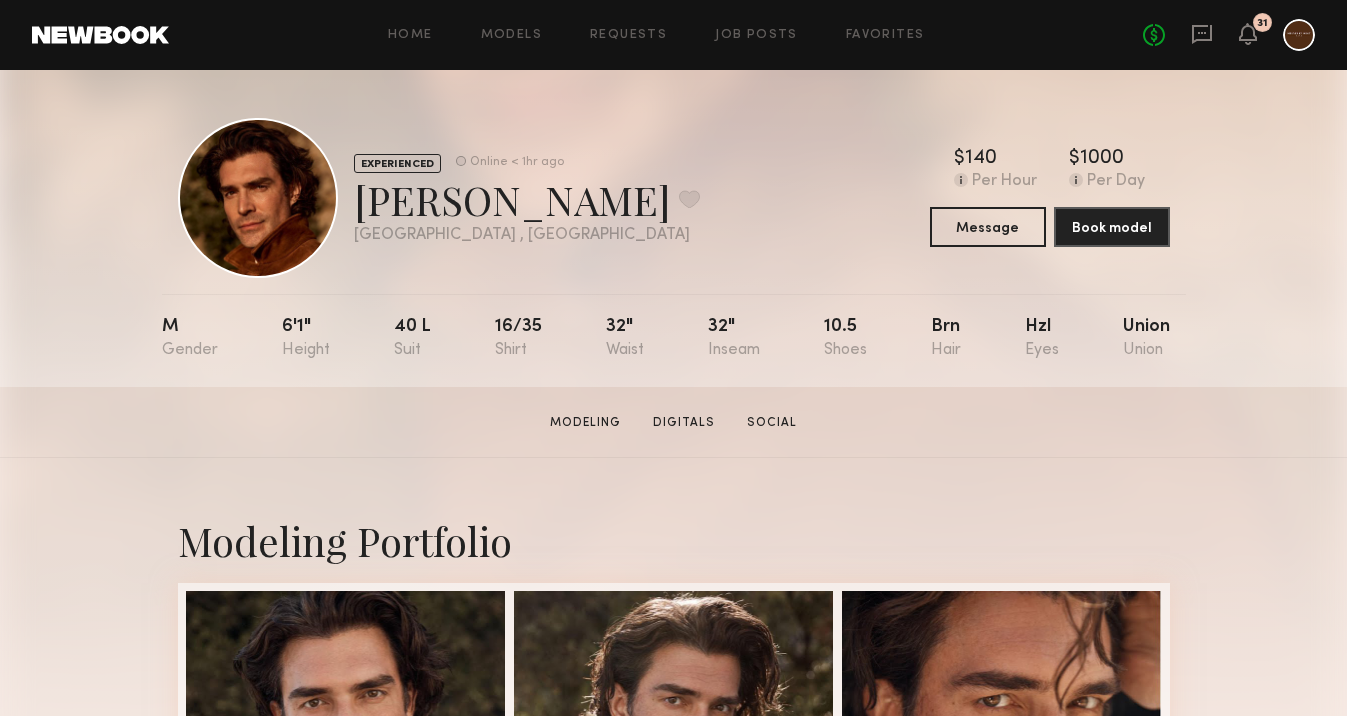 click on "EXPERIENCED Online < 1hr ago  Peter P.  Favorite Los Angeles , CA  Online < 1hr ago" 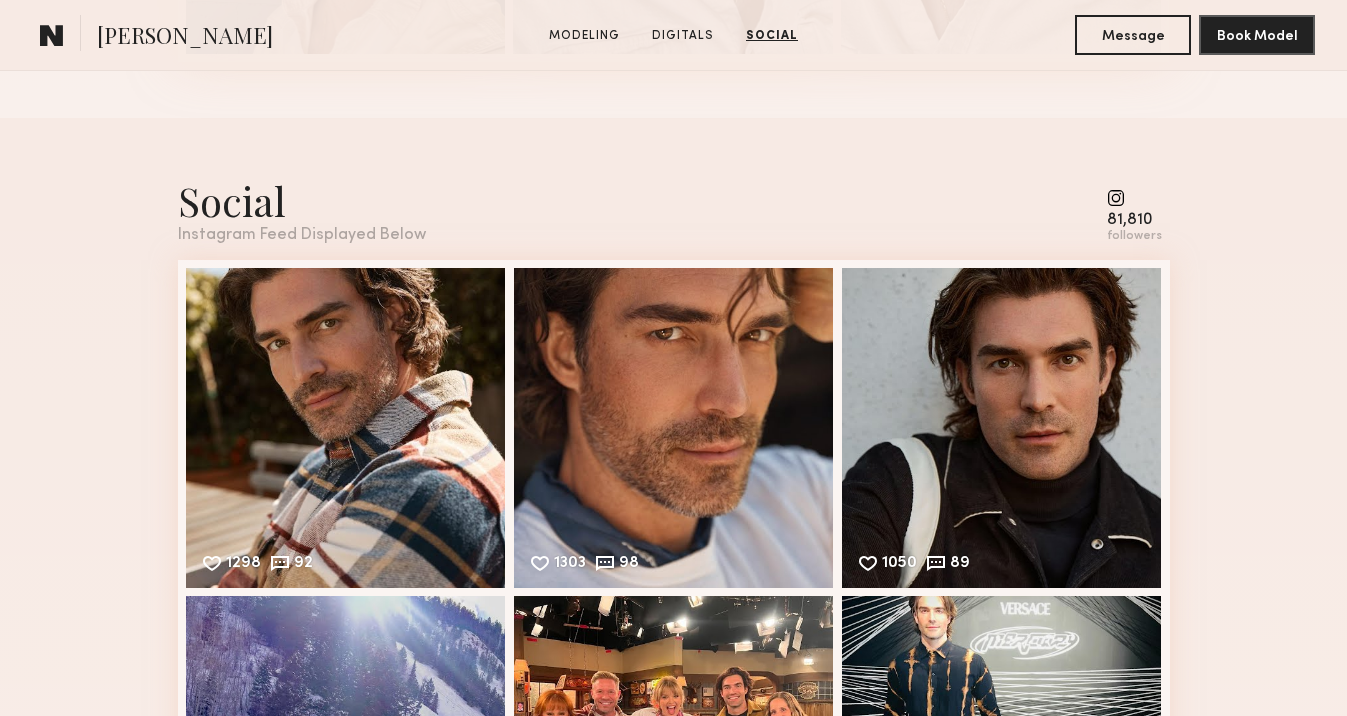 scroll, scrollTop: 3337, scrollLeft: 0, axis: vertical 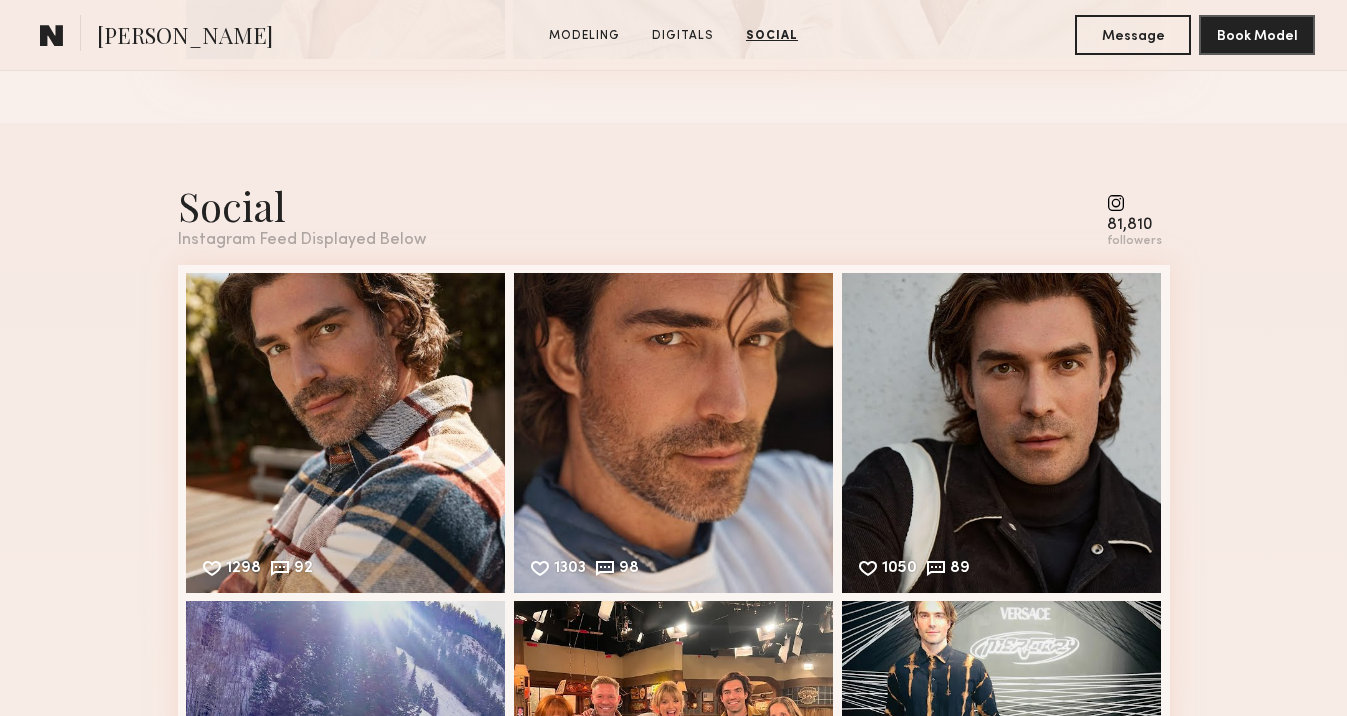 click on "81,810" at bounding box center [1134, 225] 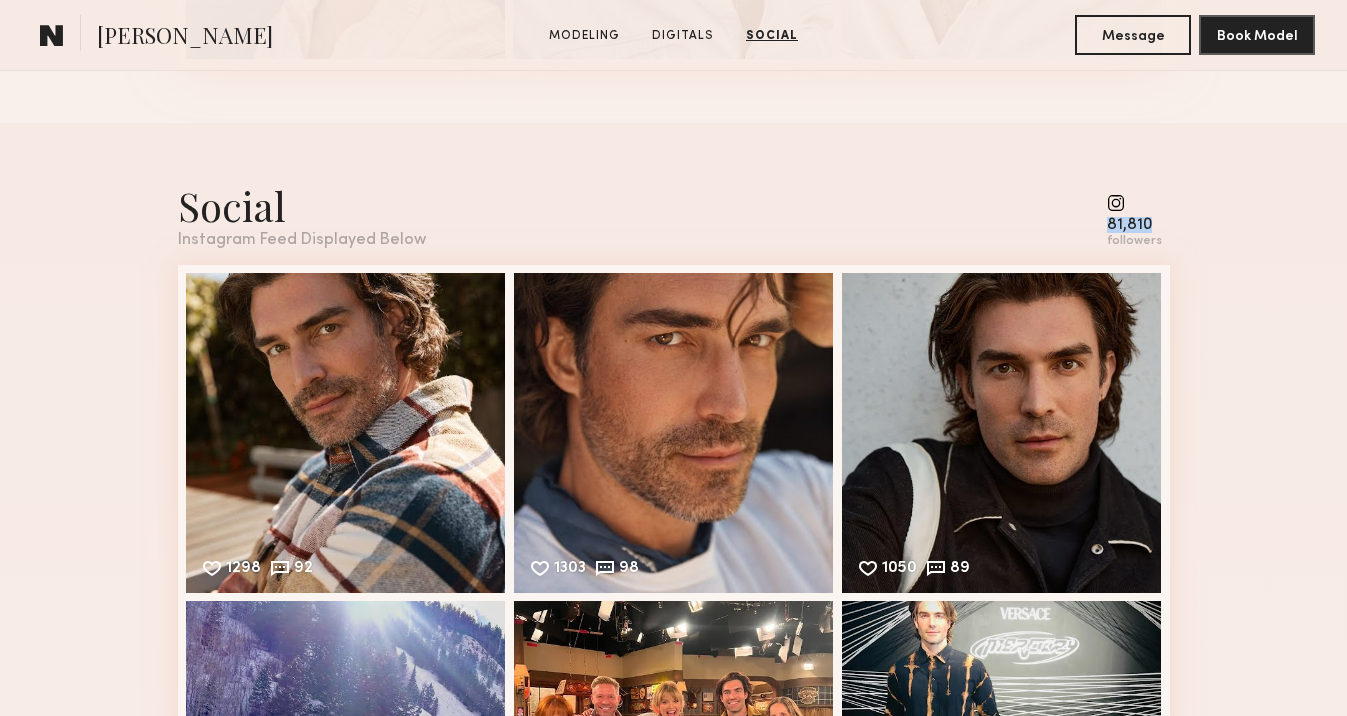 click at bounding box center [1134, 203] 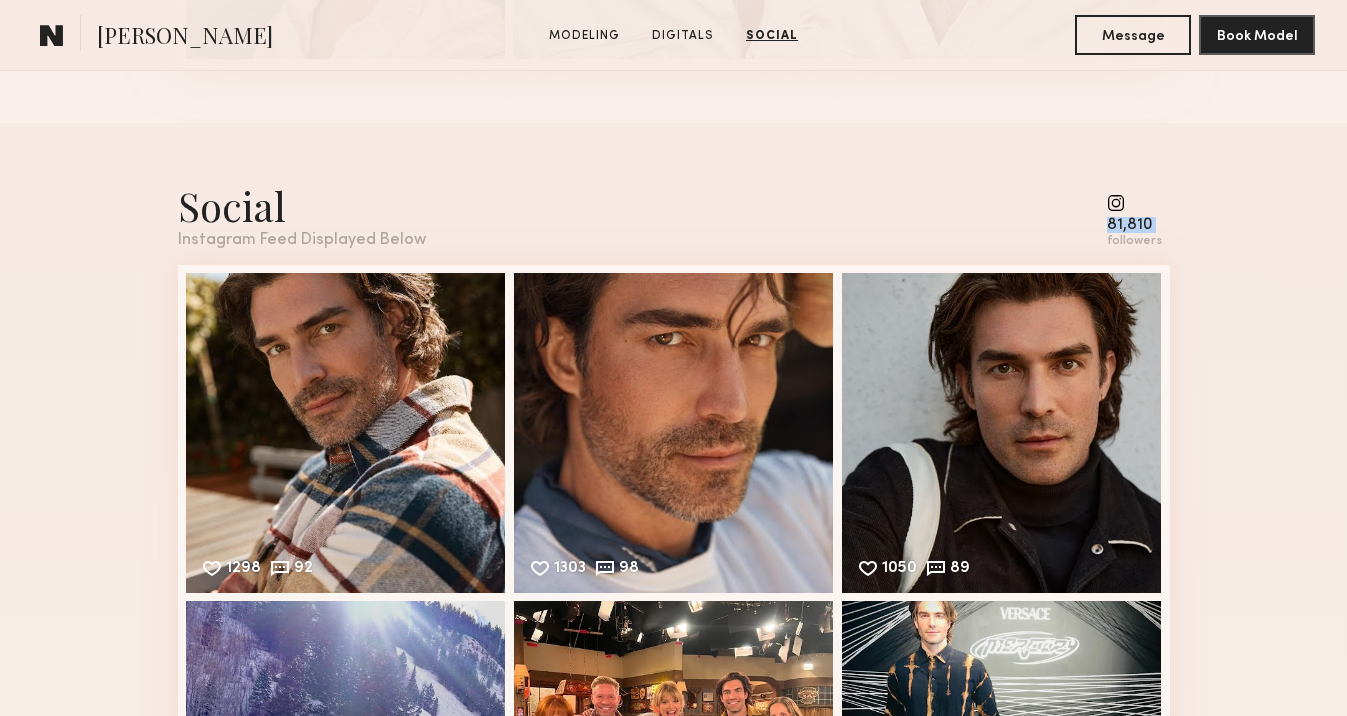 click at bounding box center (1134, 203) 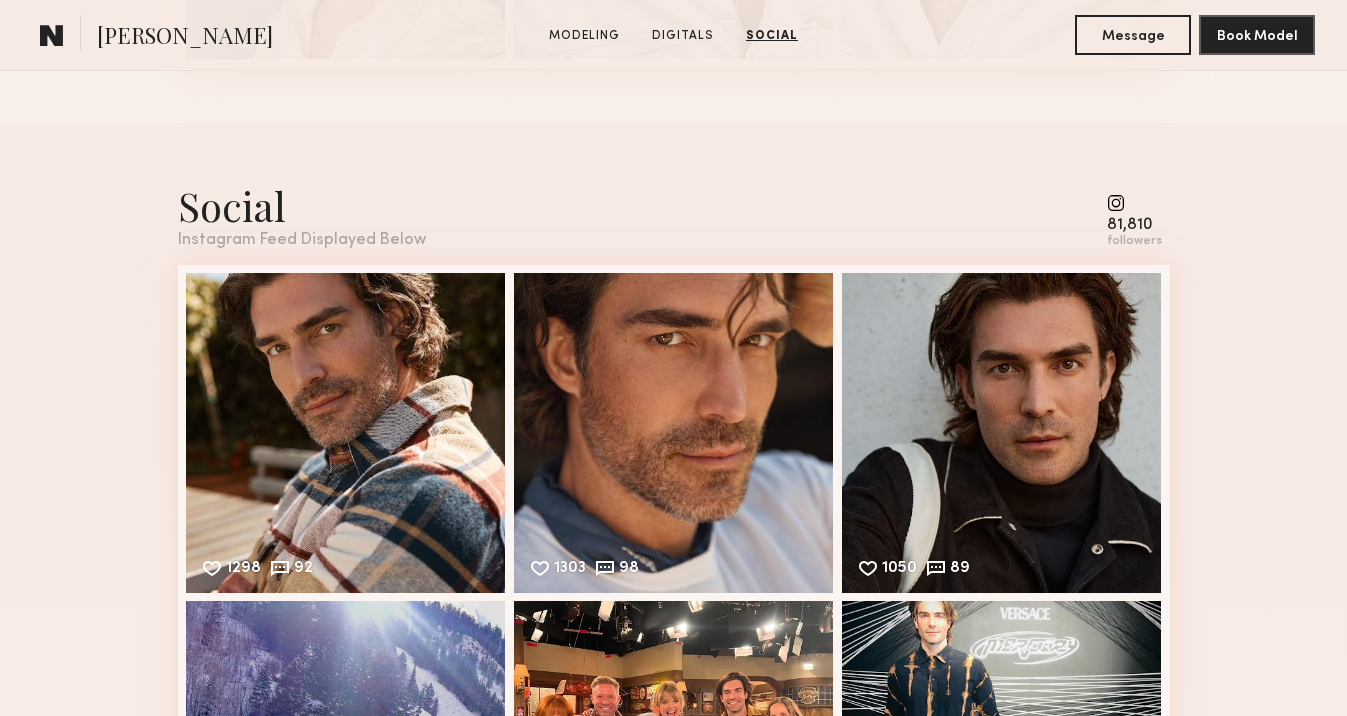 click at bounding box center [1134, 203] 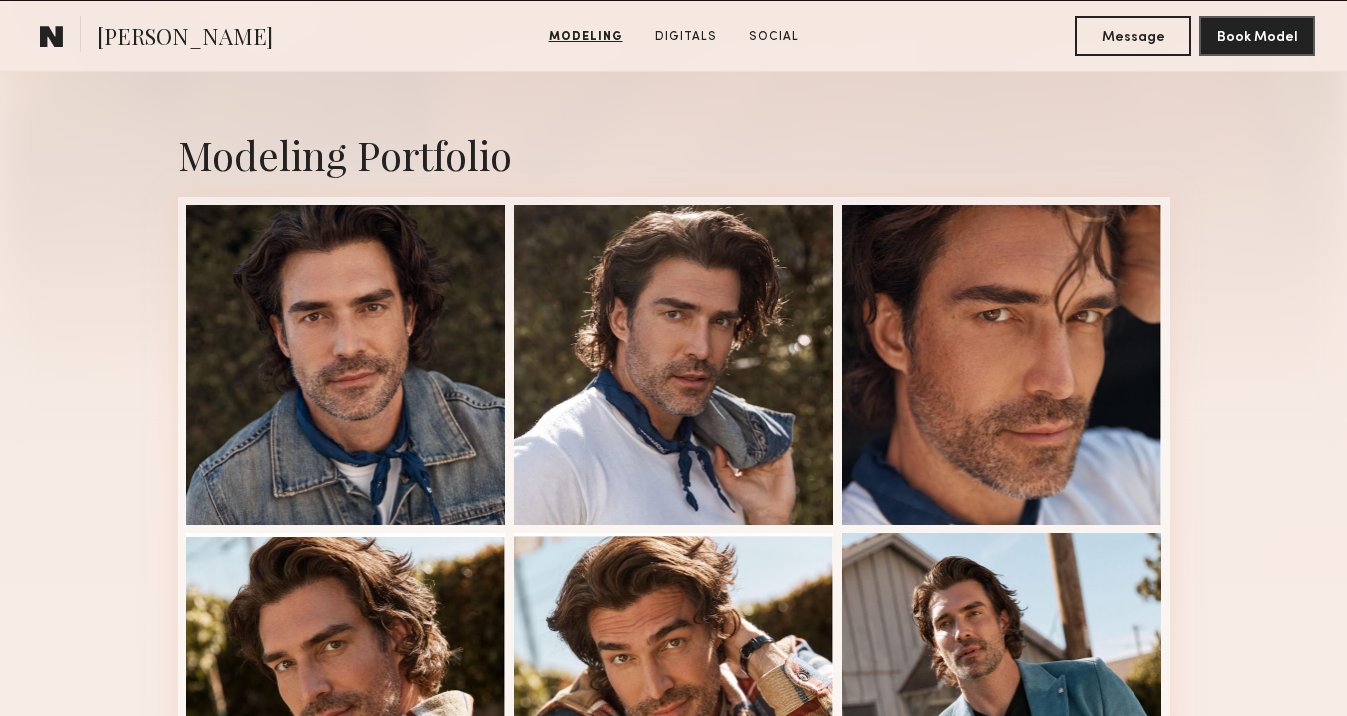 scroll, scrollTop: 0, scrollLeft: 0, axis: both 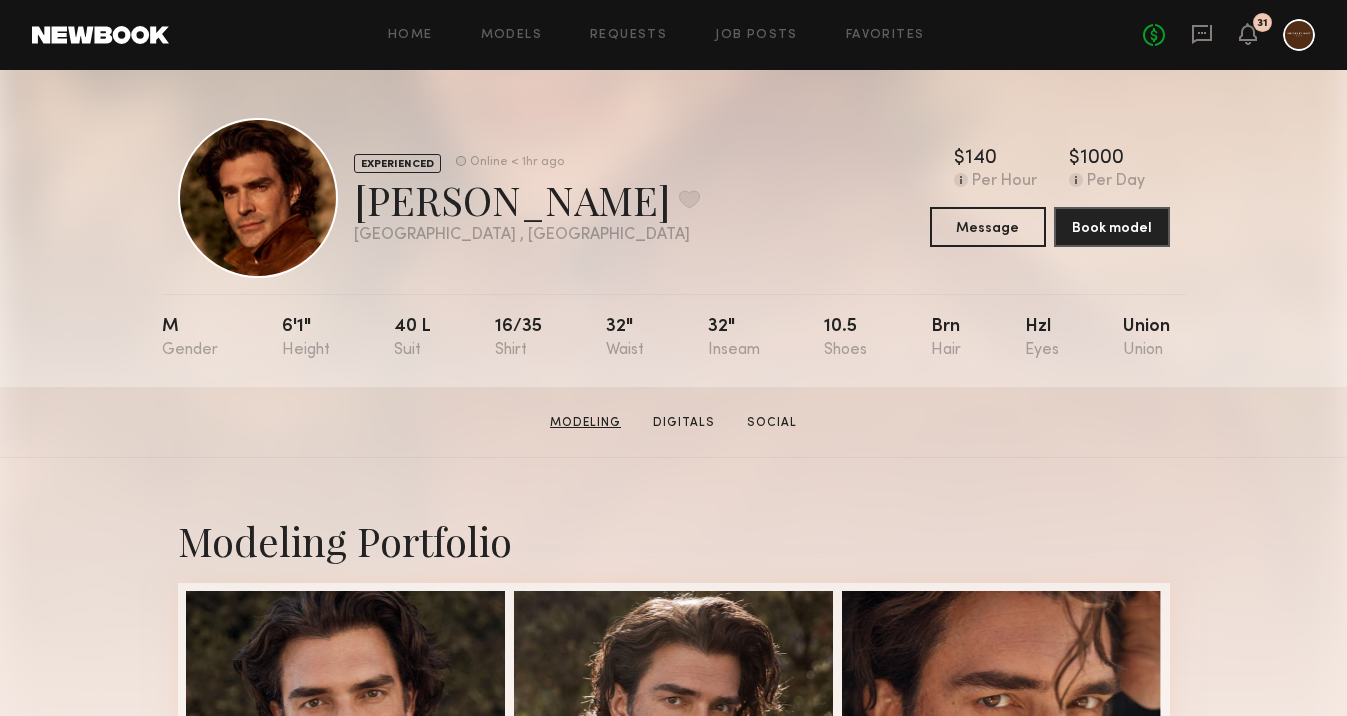 click on "Modeling" 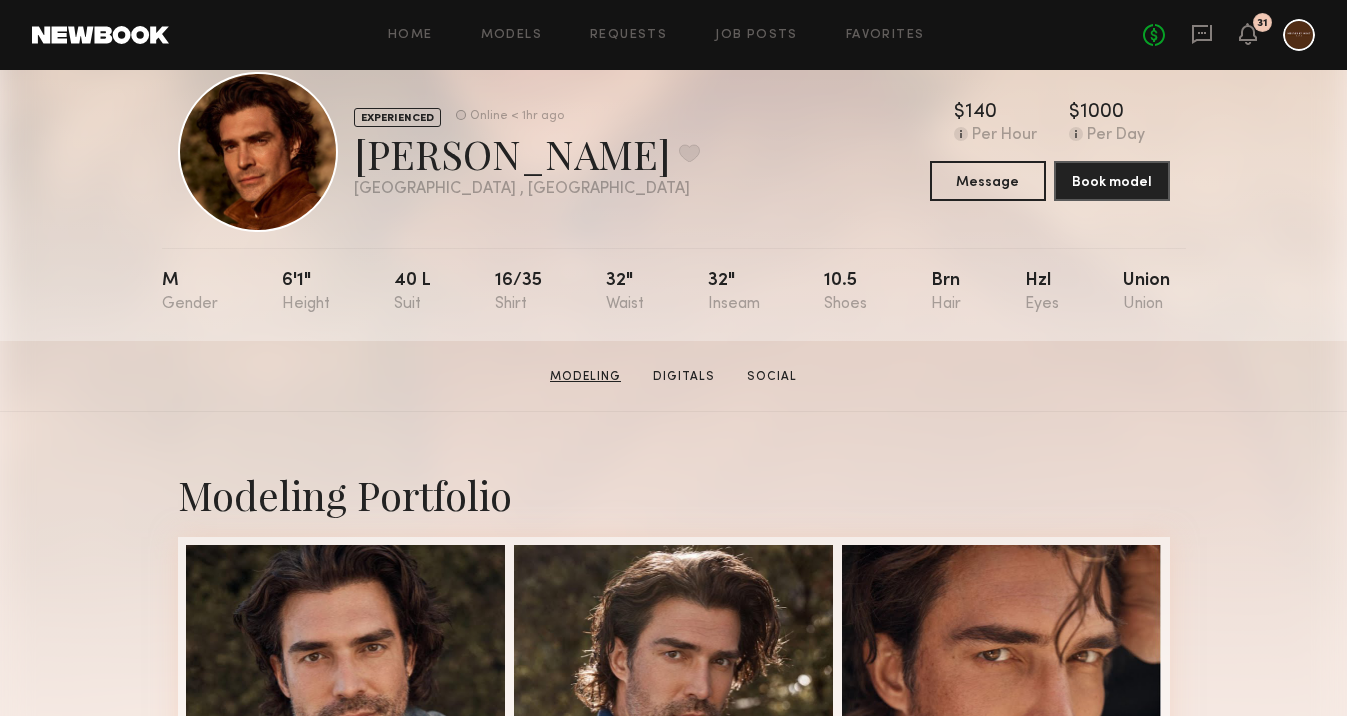 scroll, scrollTop: 53, scrollLeft: 0, axis: vertical 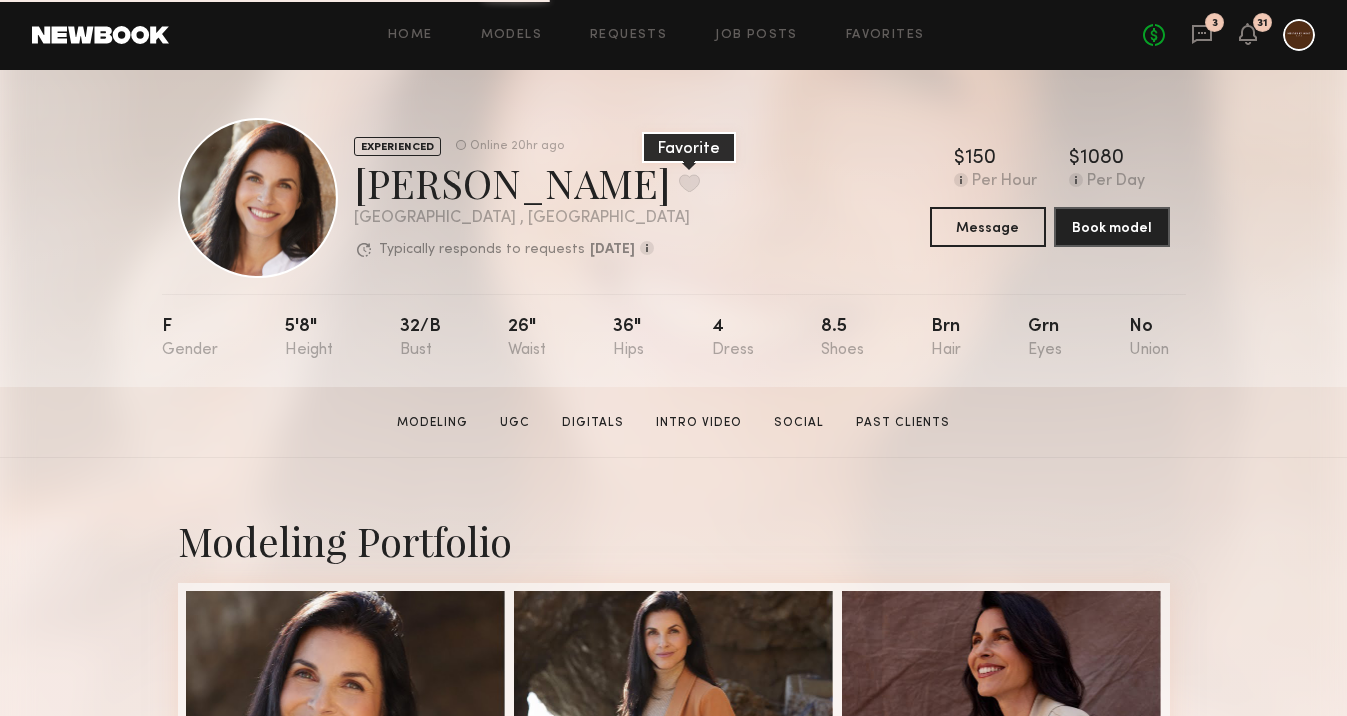 click 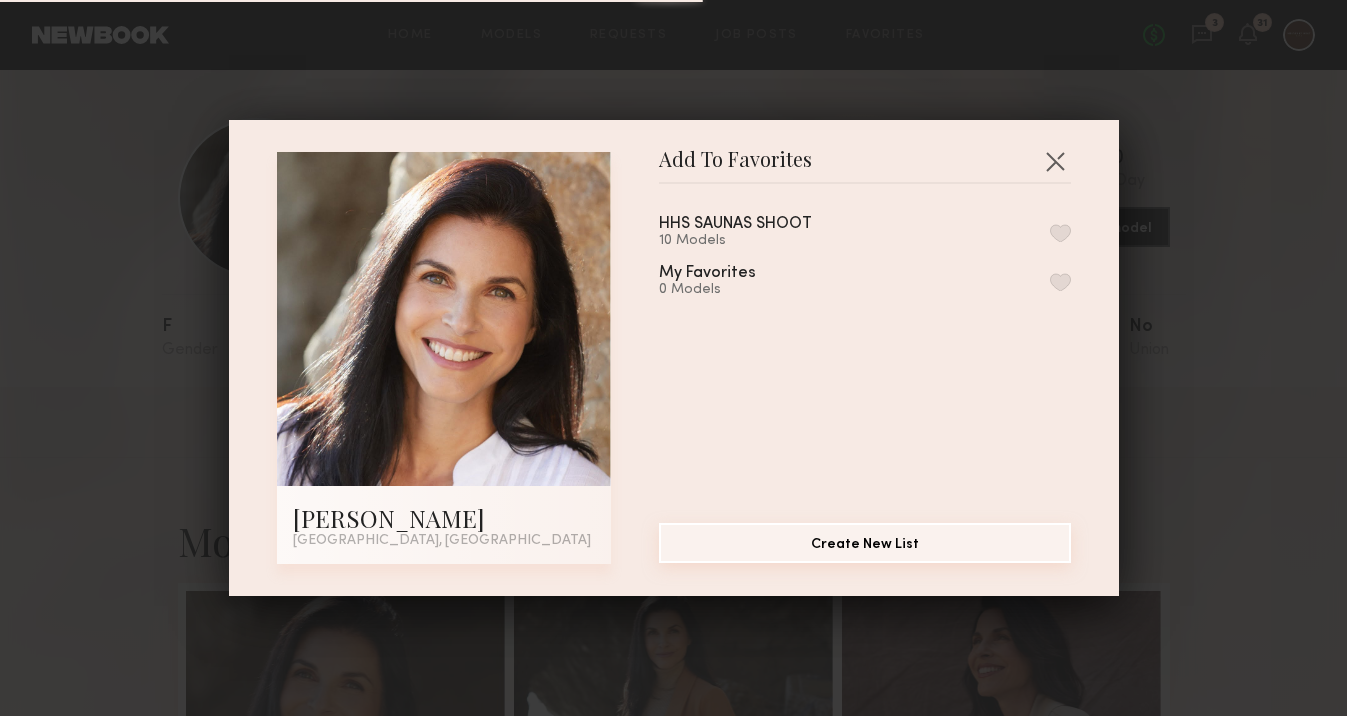 click on "Create New List" at bounding box center [865, 543] 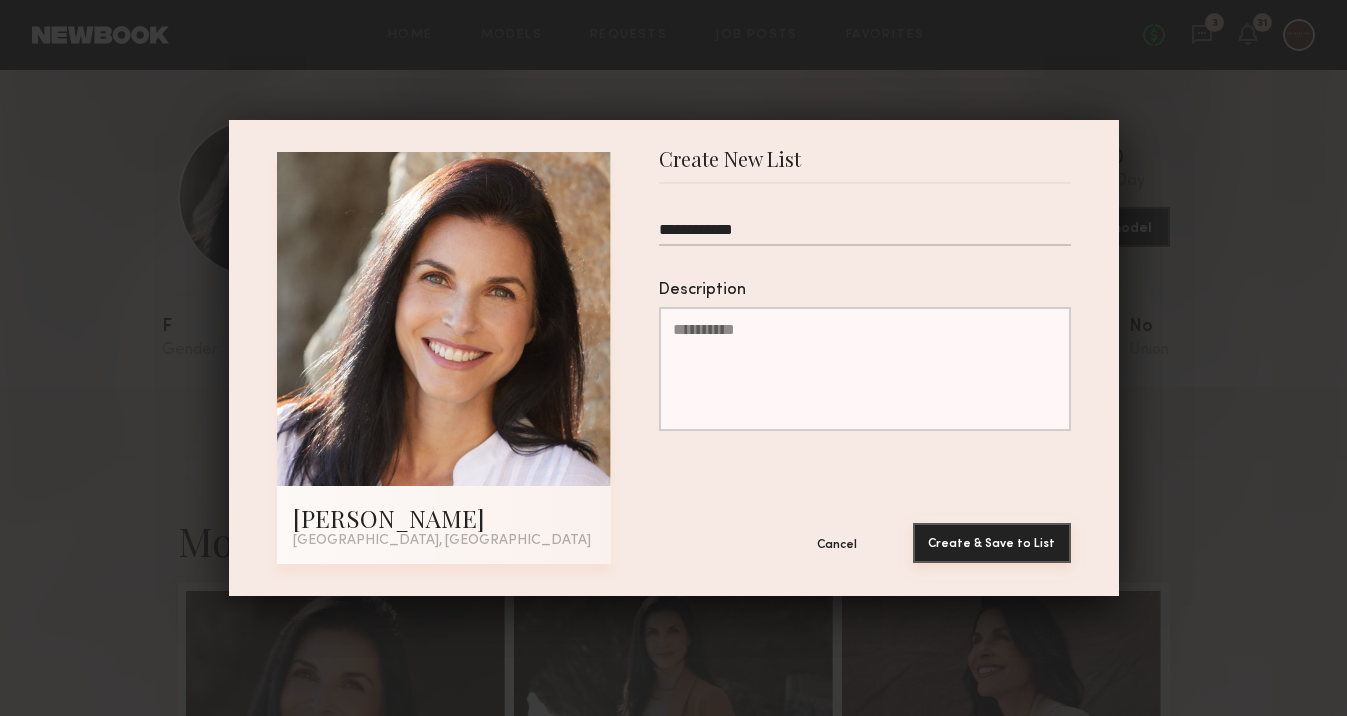 type on "**********" 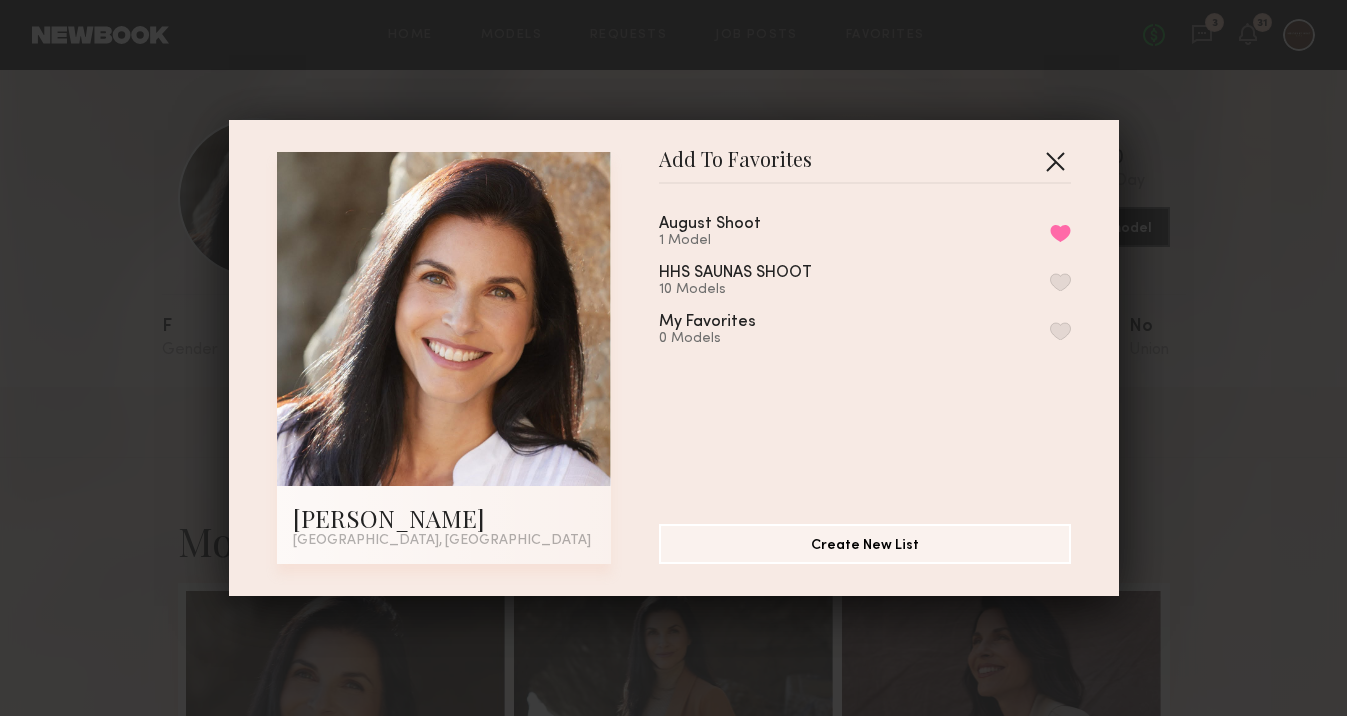 click at bounding box center [1055, 161] 